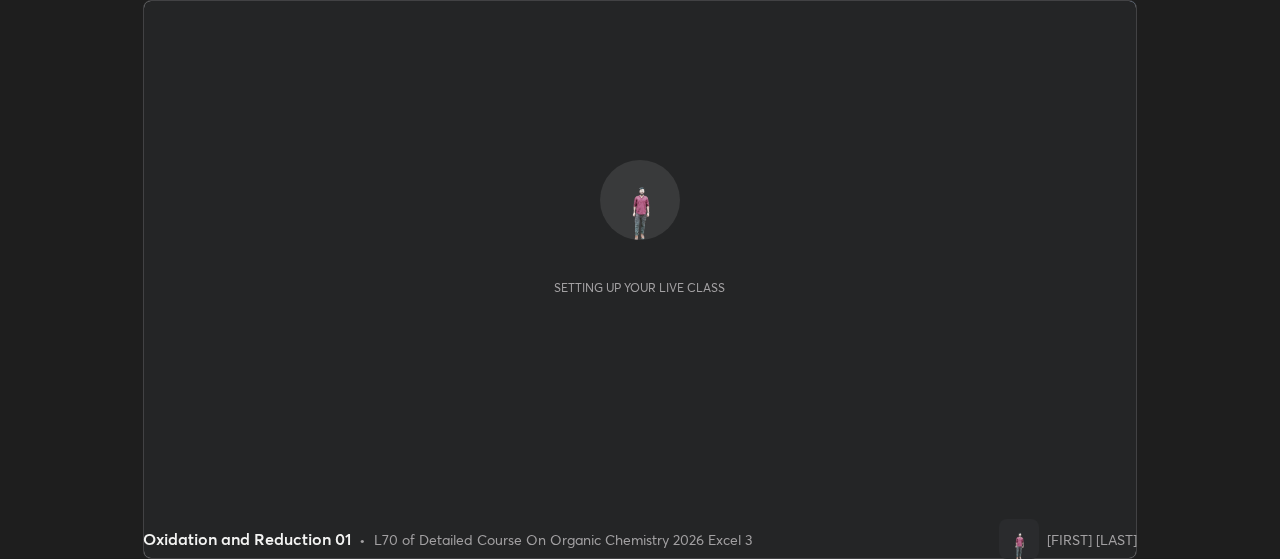 scroll, scrollTop: 0, scrollLeft: 0, axis: both 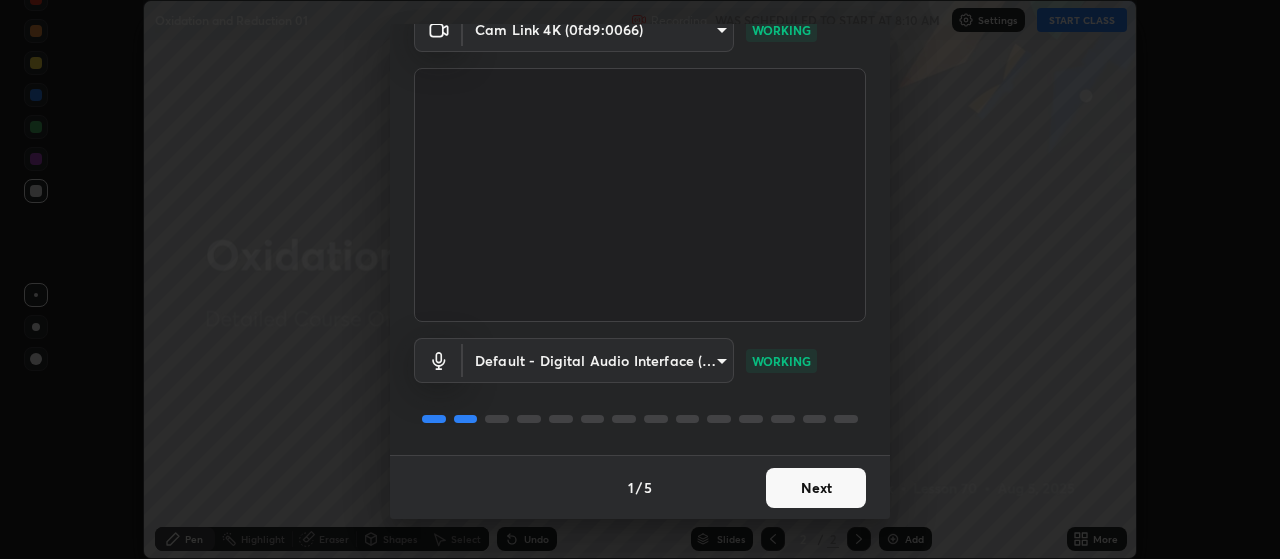 click on "Next" at bounding box center [816, 488] 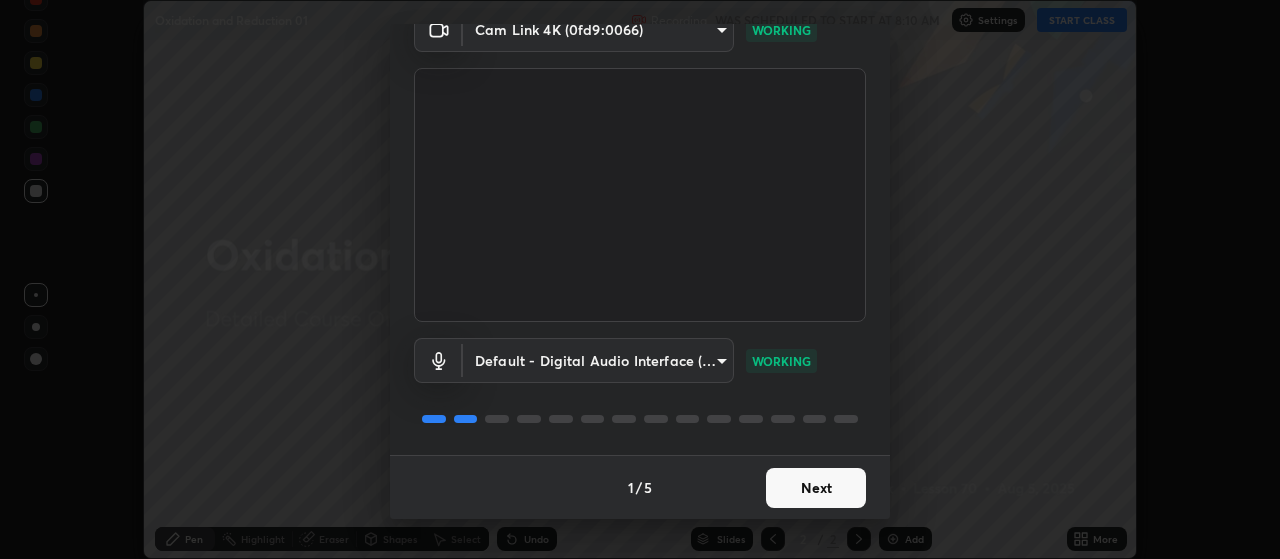 scroll, scrollTop: 0, scrollLeft: 0, axis: both 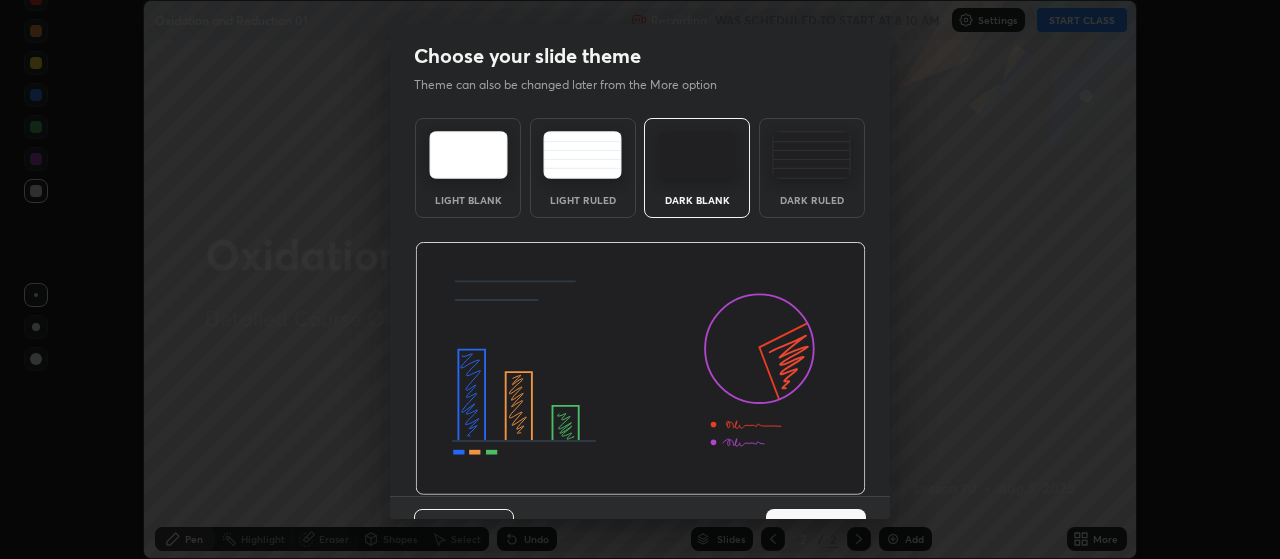 click at bounding box center [640, 369] 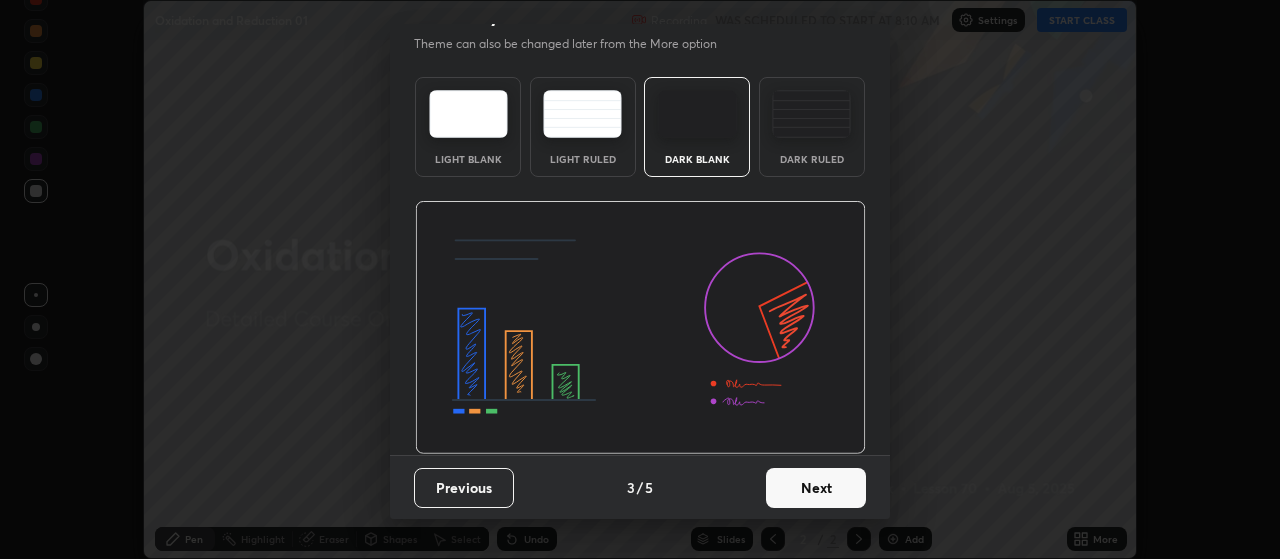 click on "Next" at bounding box center [816, 488] 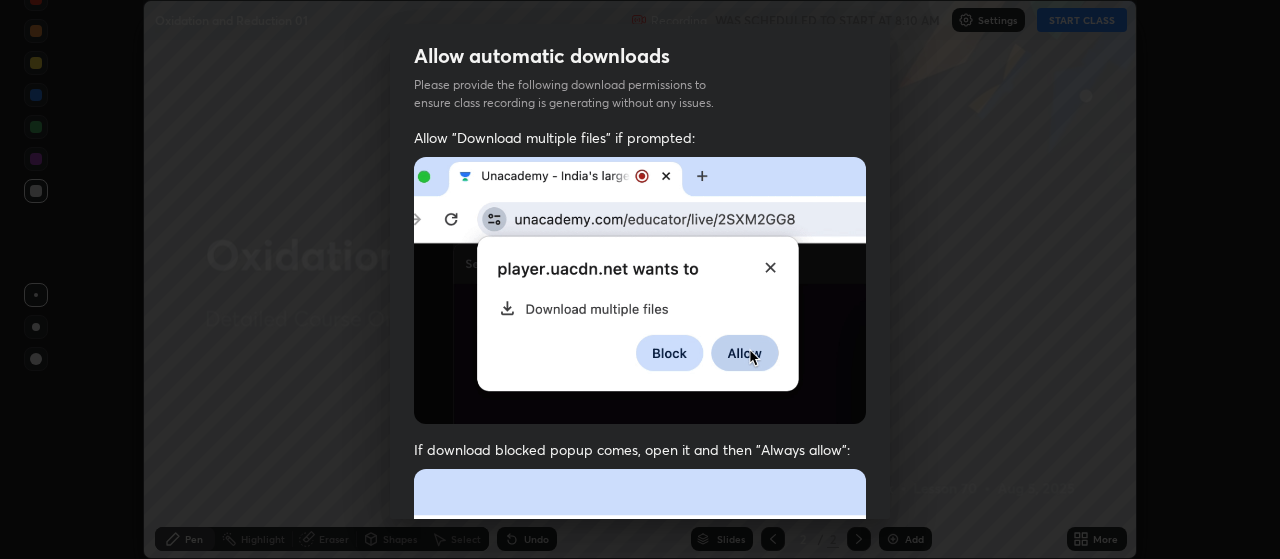 click at bounding box center [640, 687] 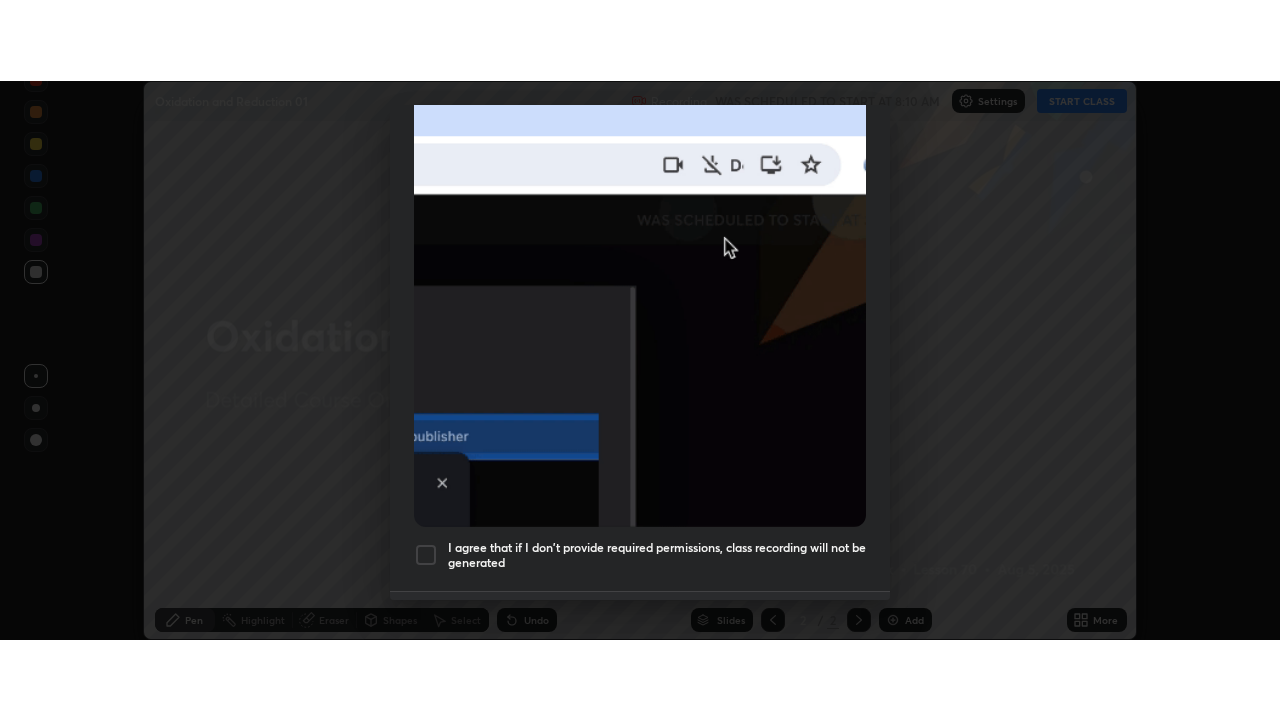scroll, scrollTop: 505, scrollLeft: 0, axis: vertical 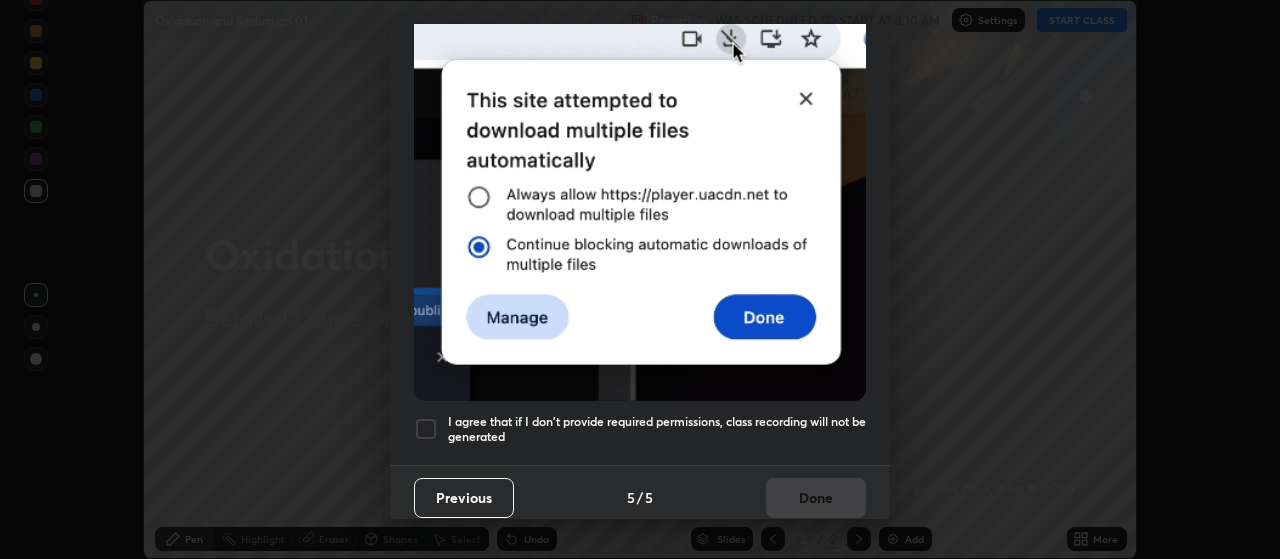 click on "I agree that if I don't provide required permissions, class recording will not be generated" at bounding box center (657, 429) 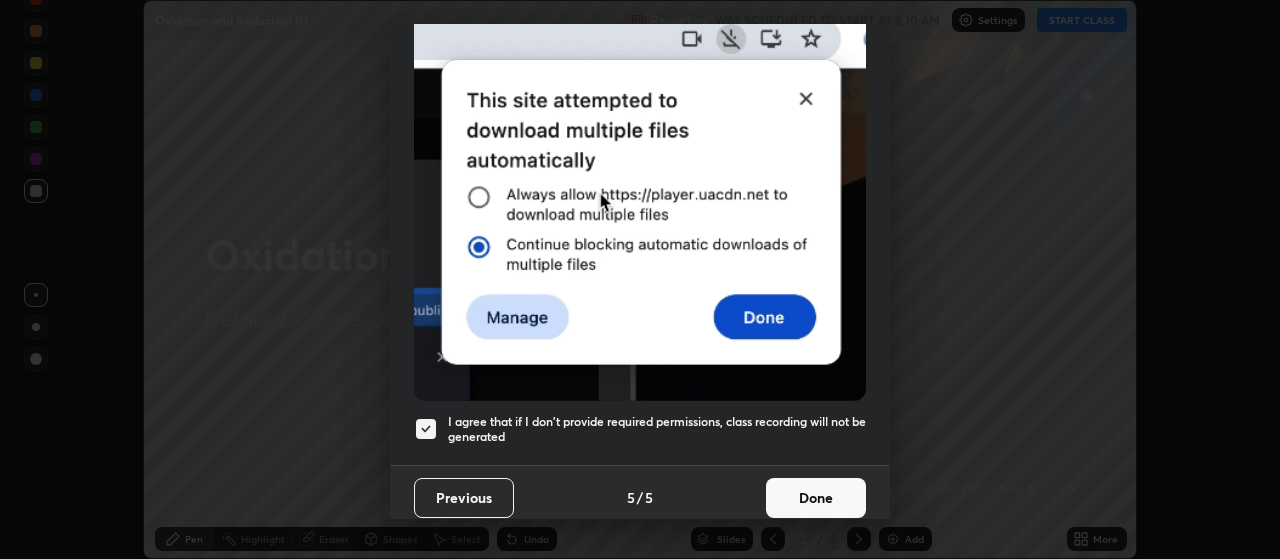 click on "Done" at bounding box center [816, 498] 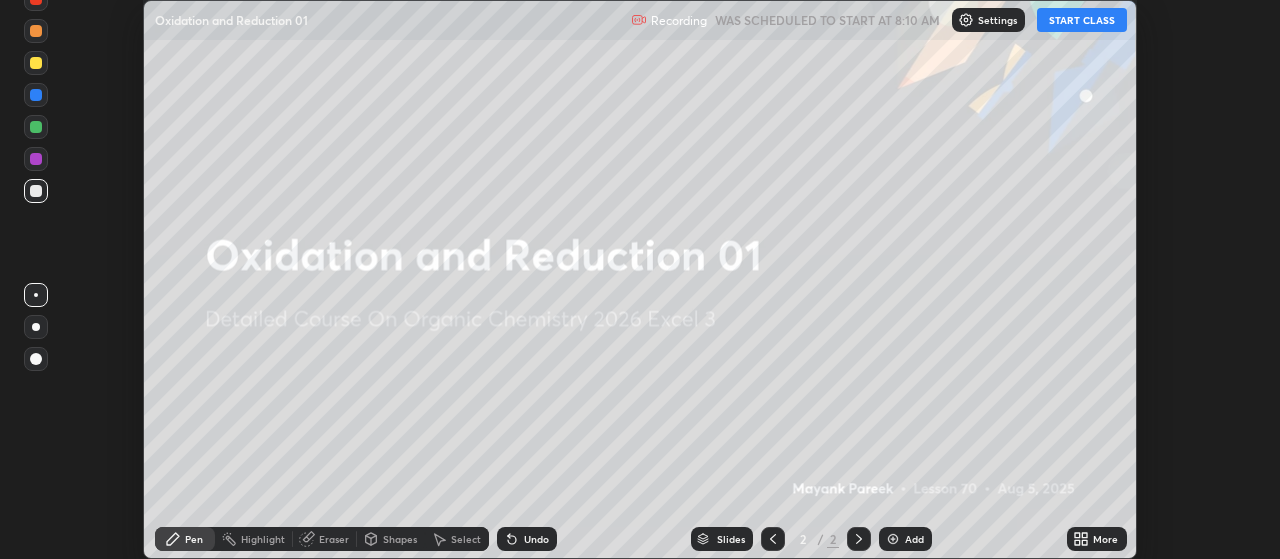 click on "Add" at bounding box center (905, 539) 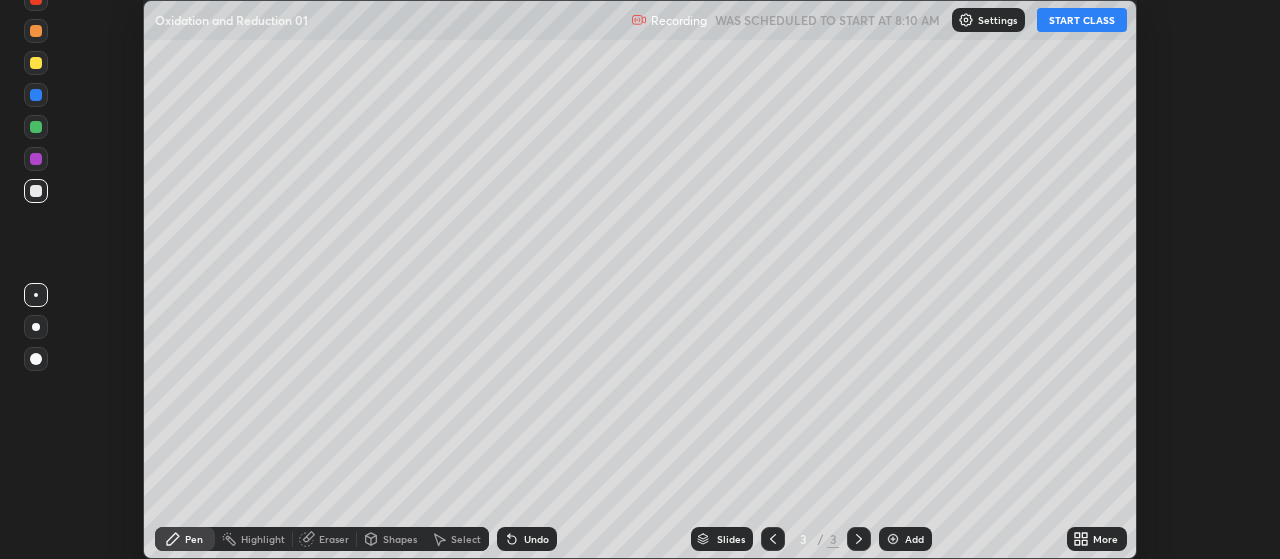 click 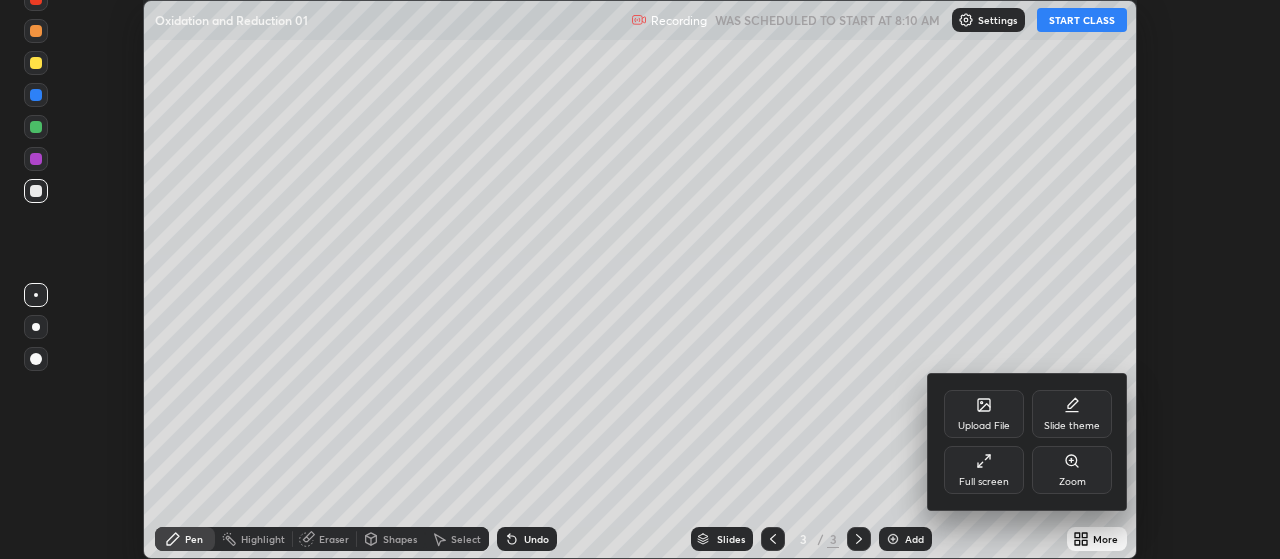 click 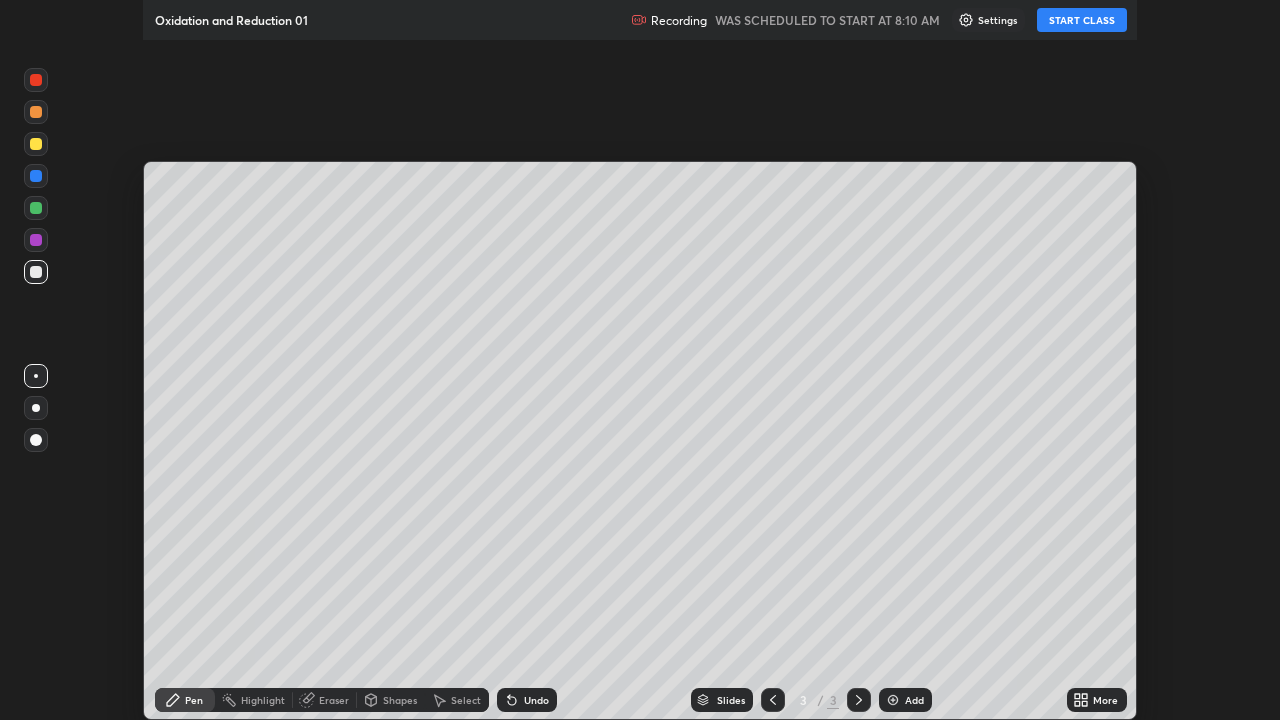 scroll, scrollTop: 99280, scrollLeft: 98720, axis: both 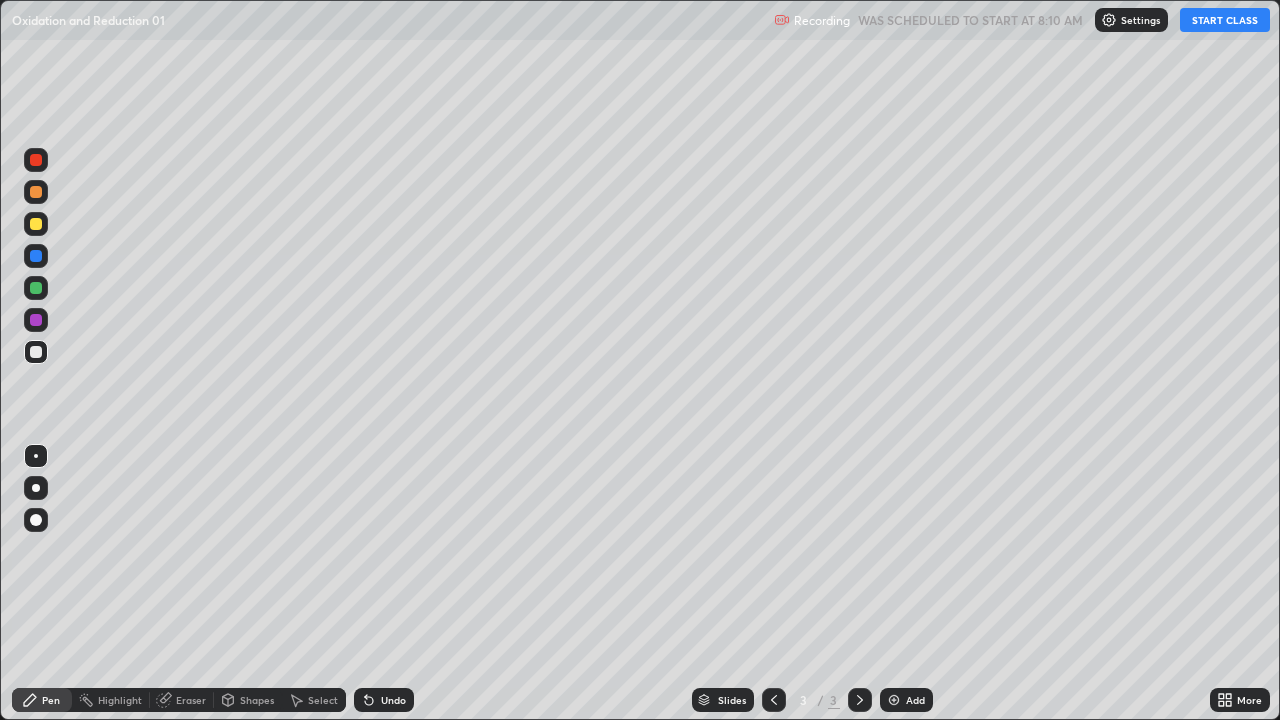 click on "START CLASS" at bounding box center (1225, 20) 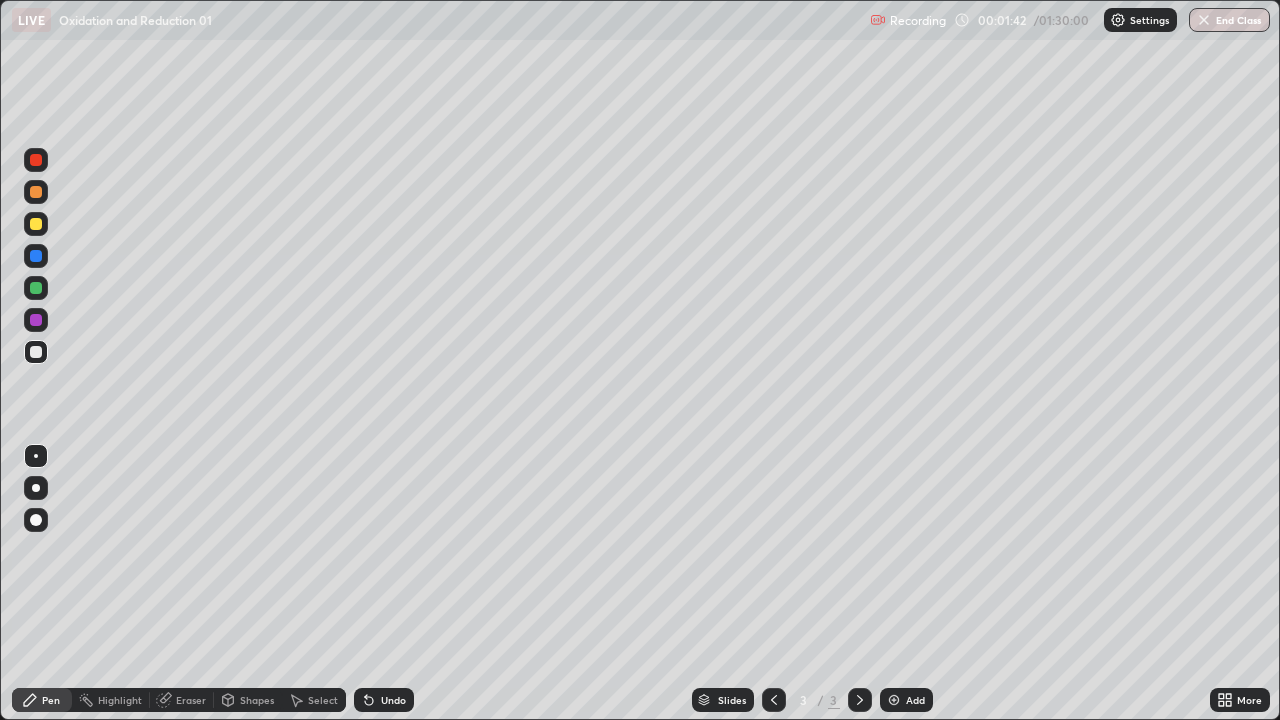 click at bounding box center (36, 224) 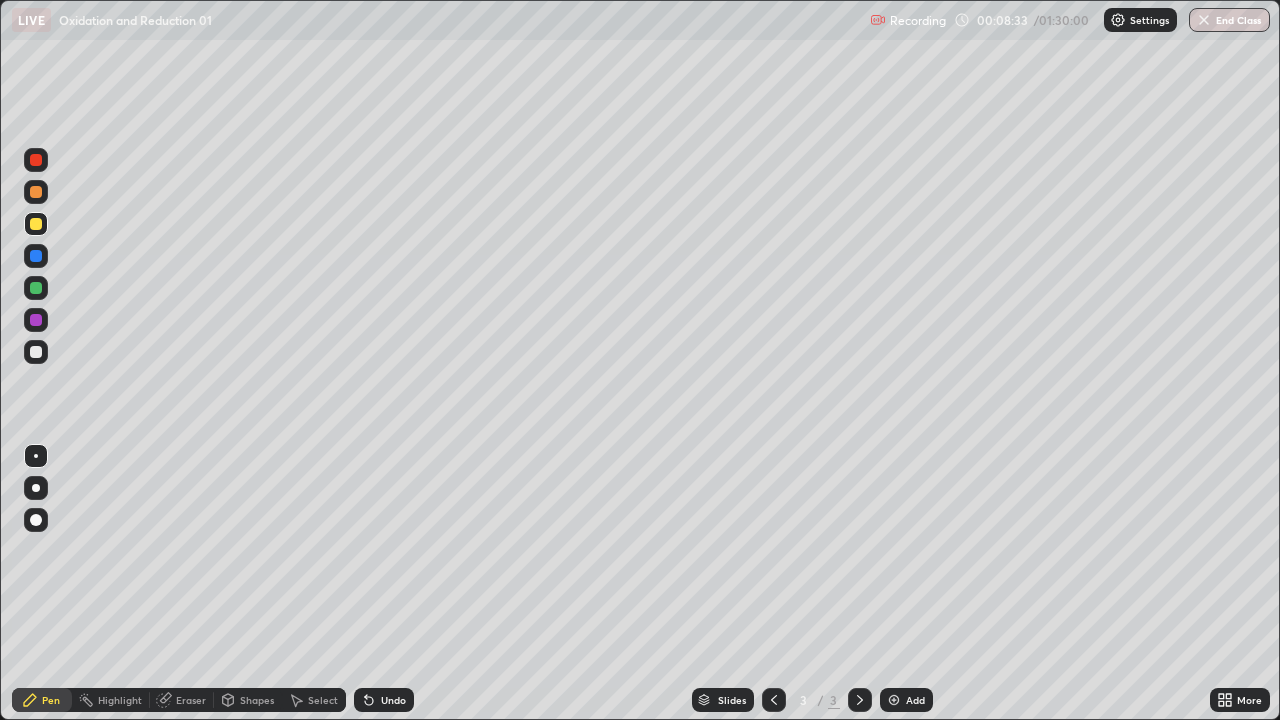 click on "Add" at bounding box center [906, 700] 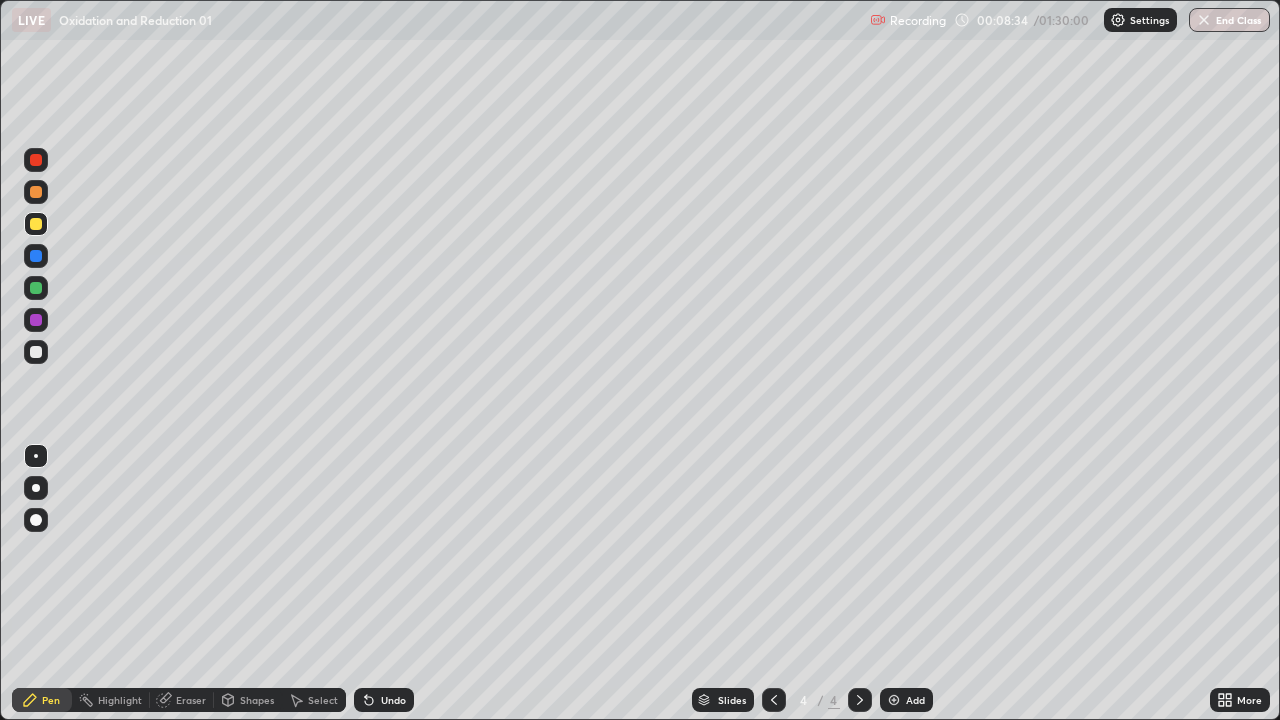 click at bounding box center [36, 352] 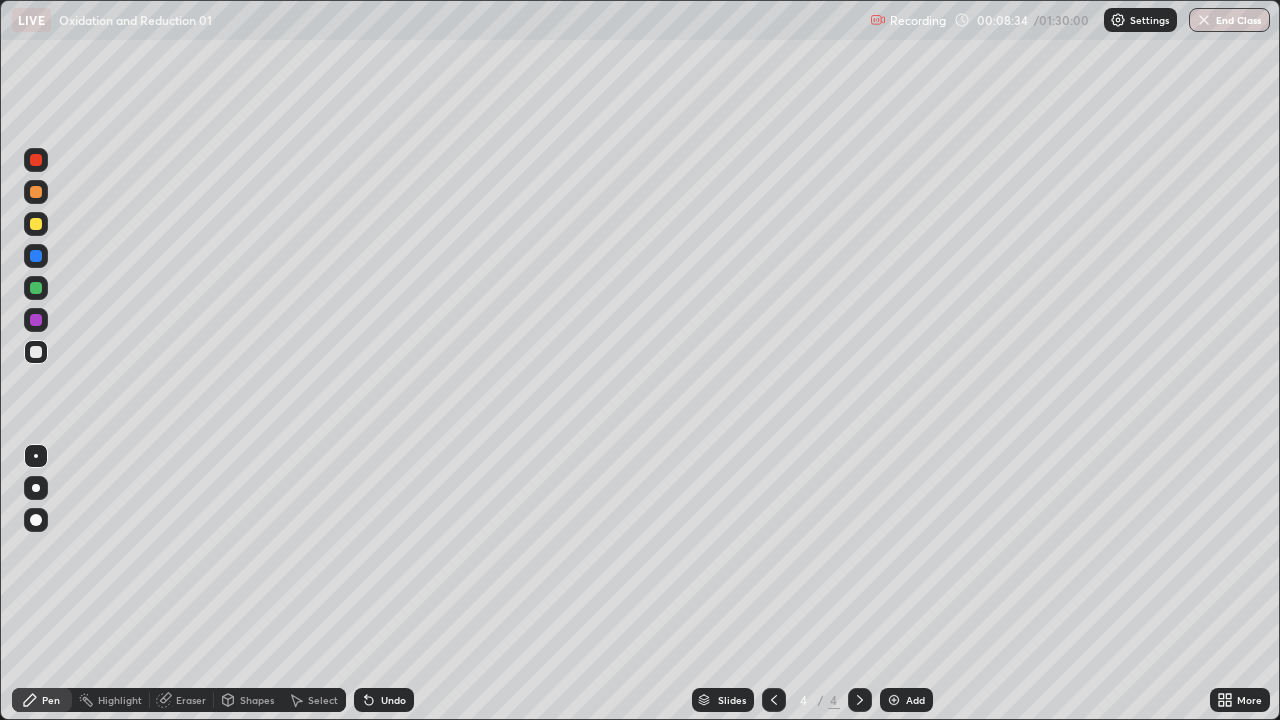 click at bounding box center (36, 352) 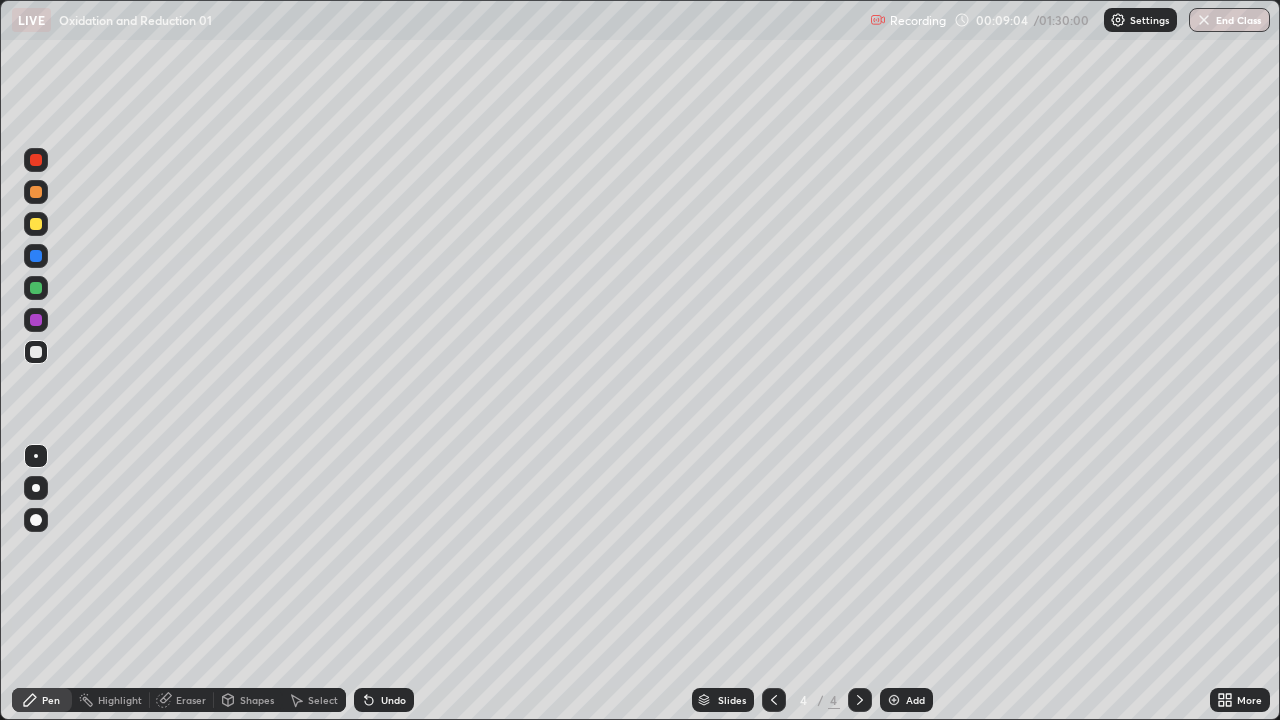 click 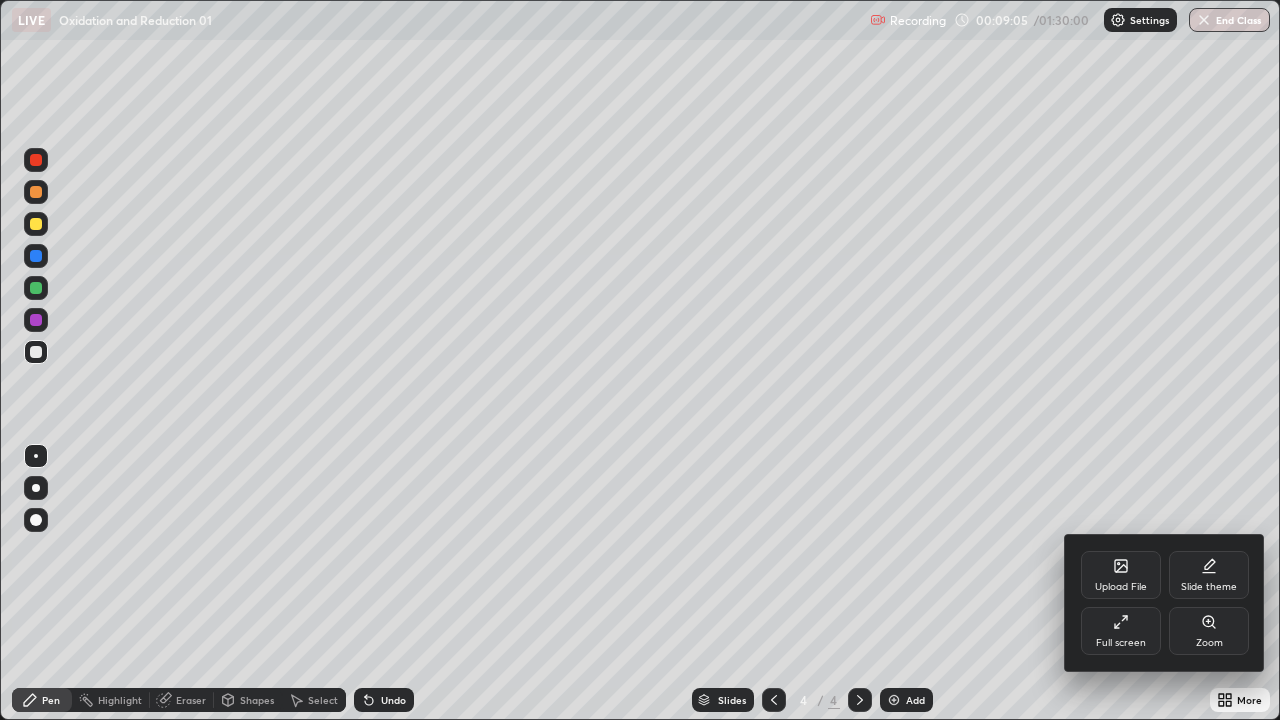 click 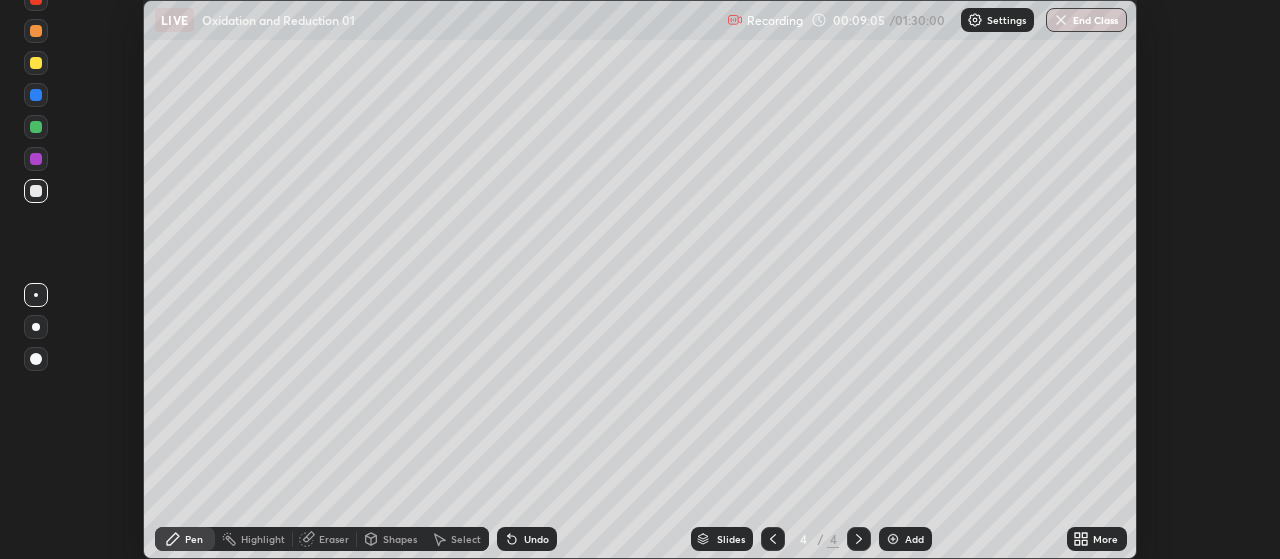 scroll, scrollTop: 559, scrollLeft: 1280, axis: both 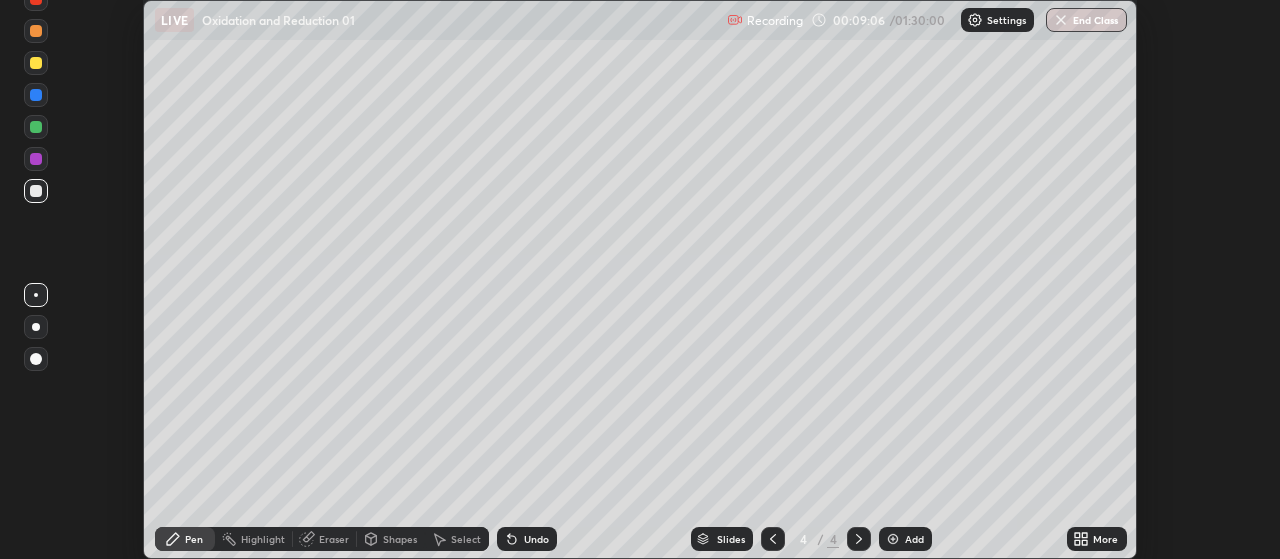 click on "More" at bounding box center [1105, 539] 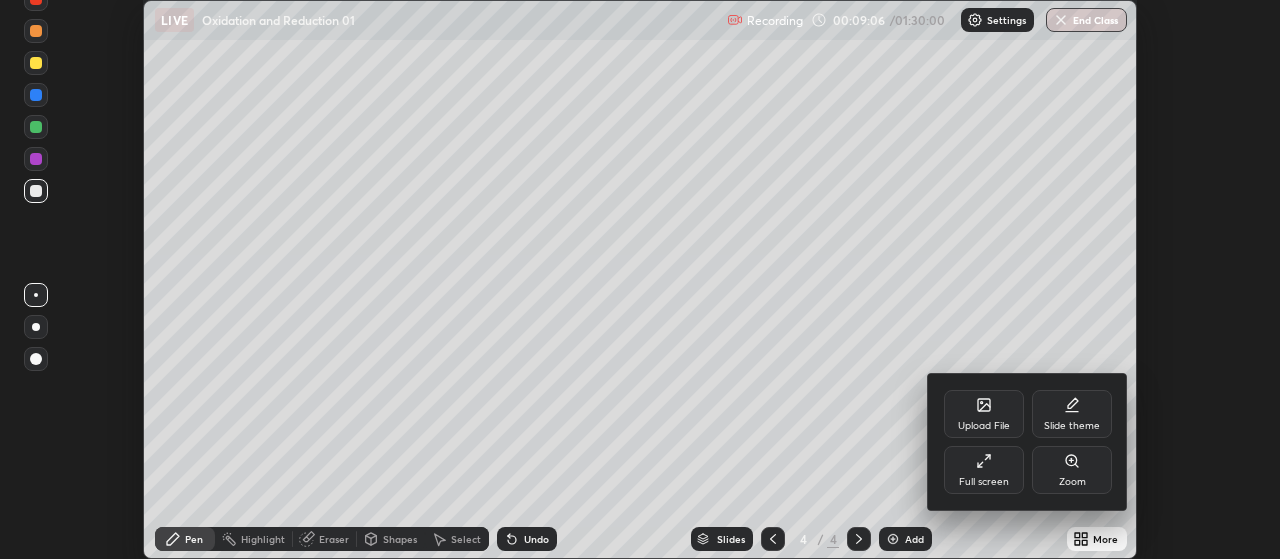 click on "Full screen" at bounding box center (984, 470) 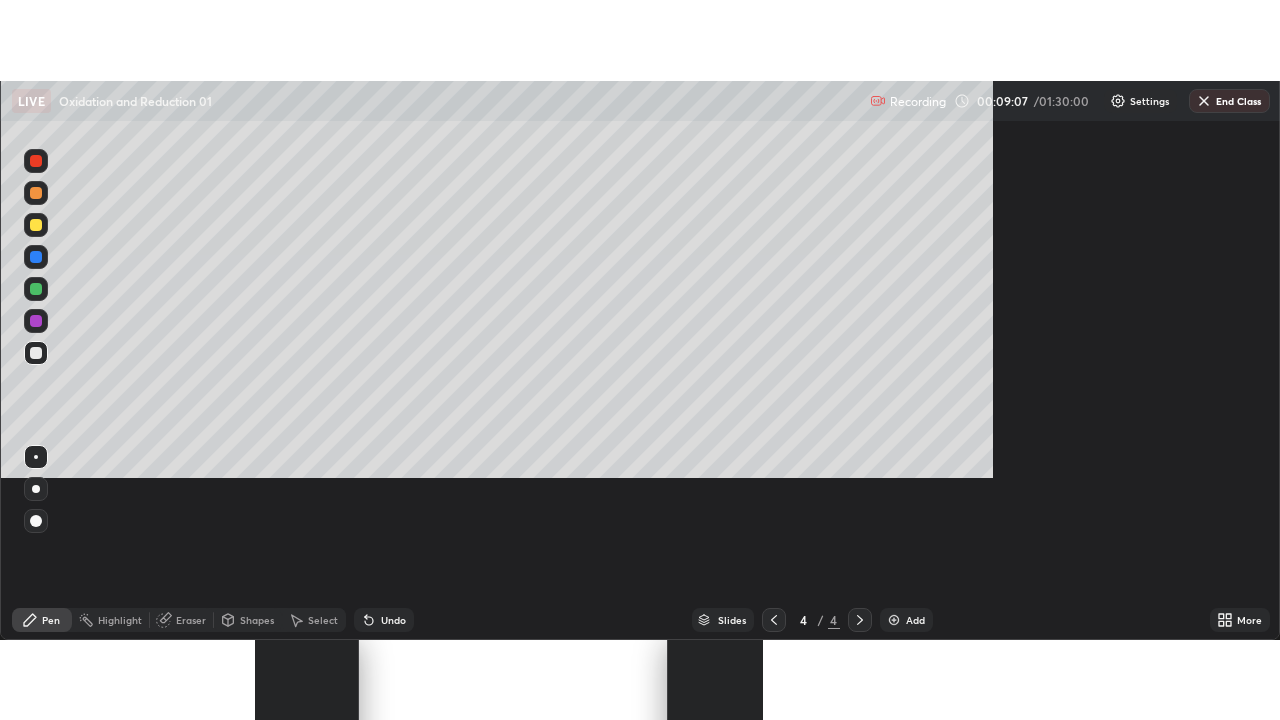 scroll, scrollTop: 99280, scrollLeft: 98720, axis: both 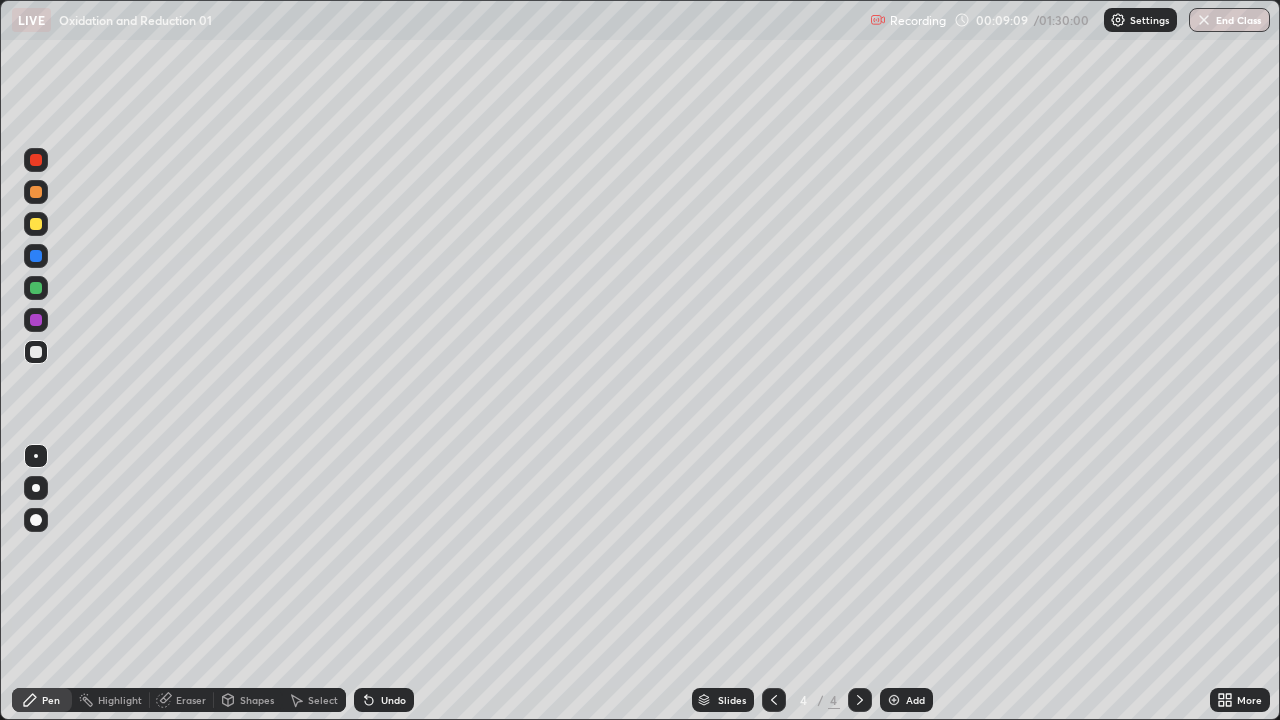 click on "Eraser" at bounding box center [191, 700] 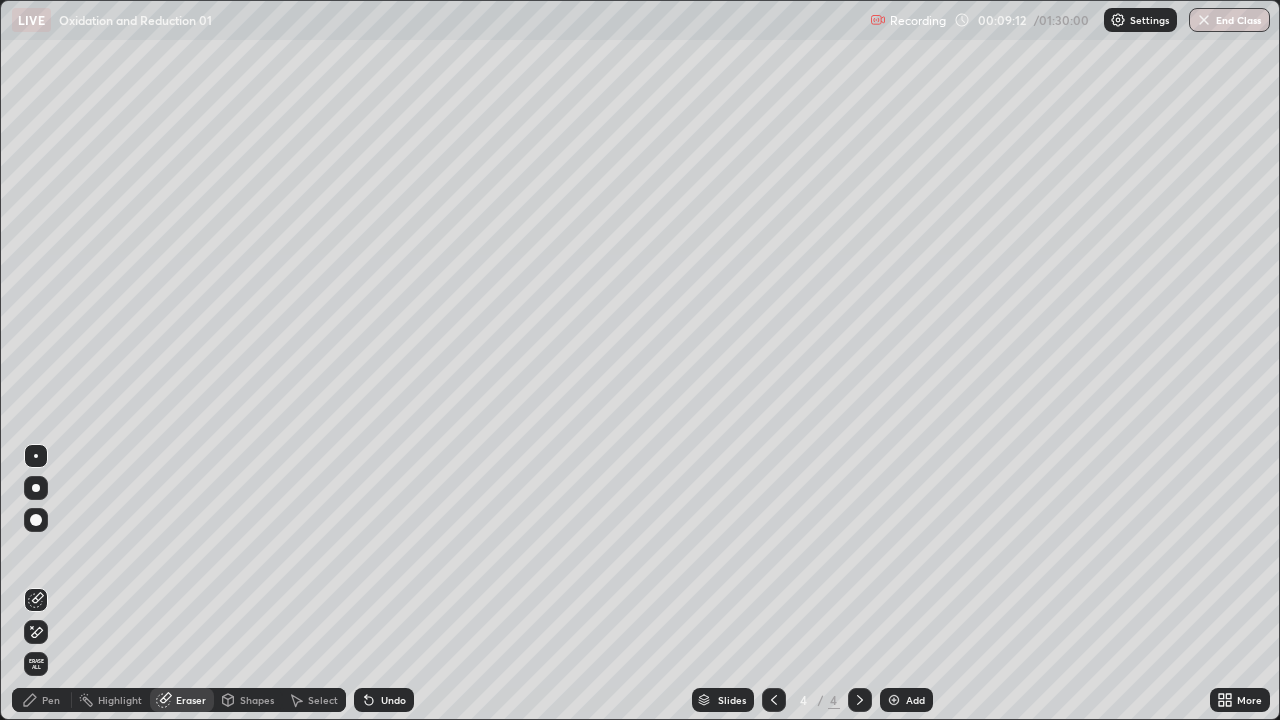 click on "Pen" at bounding box center [51, 700] 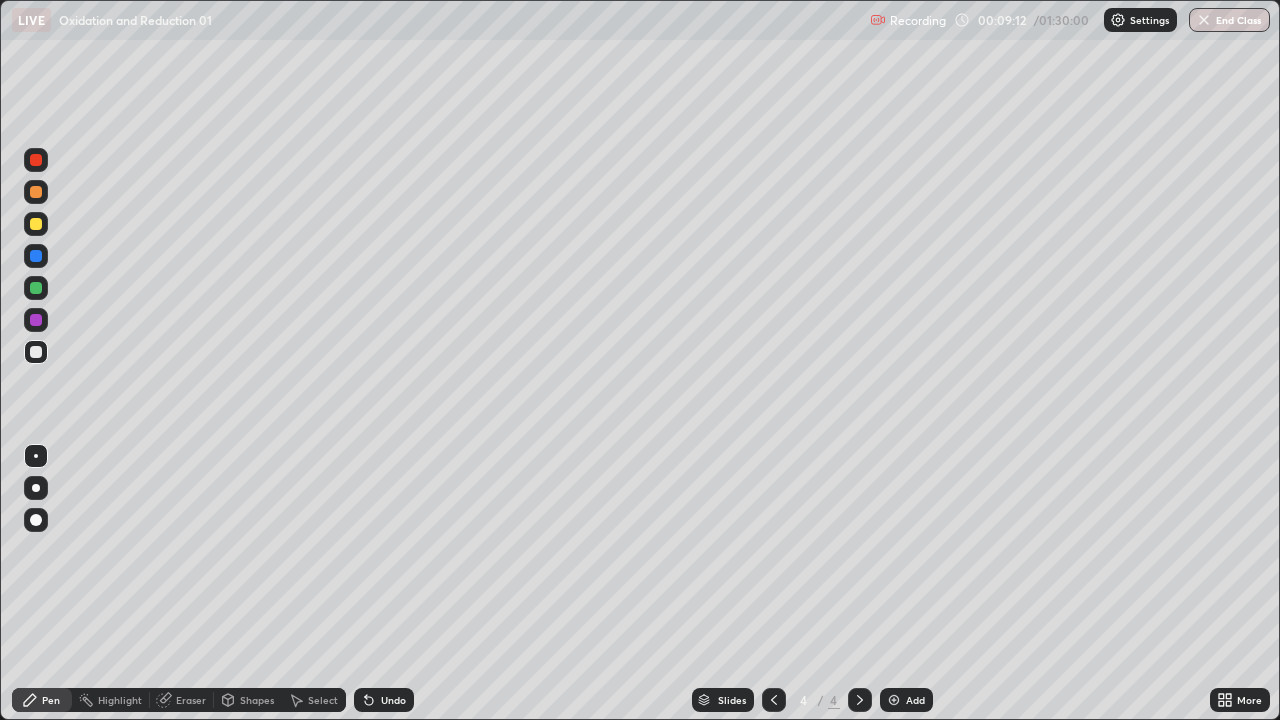 click on "Pen" at bounding box center (51, 700) 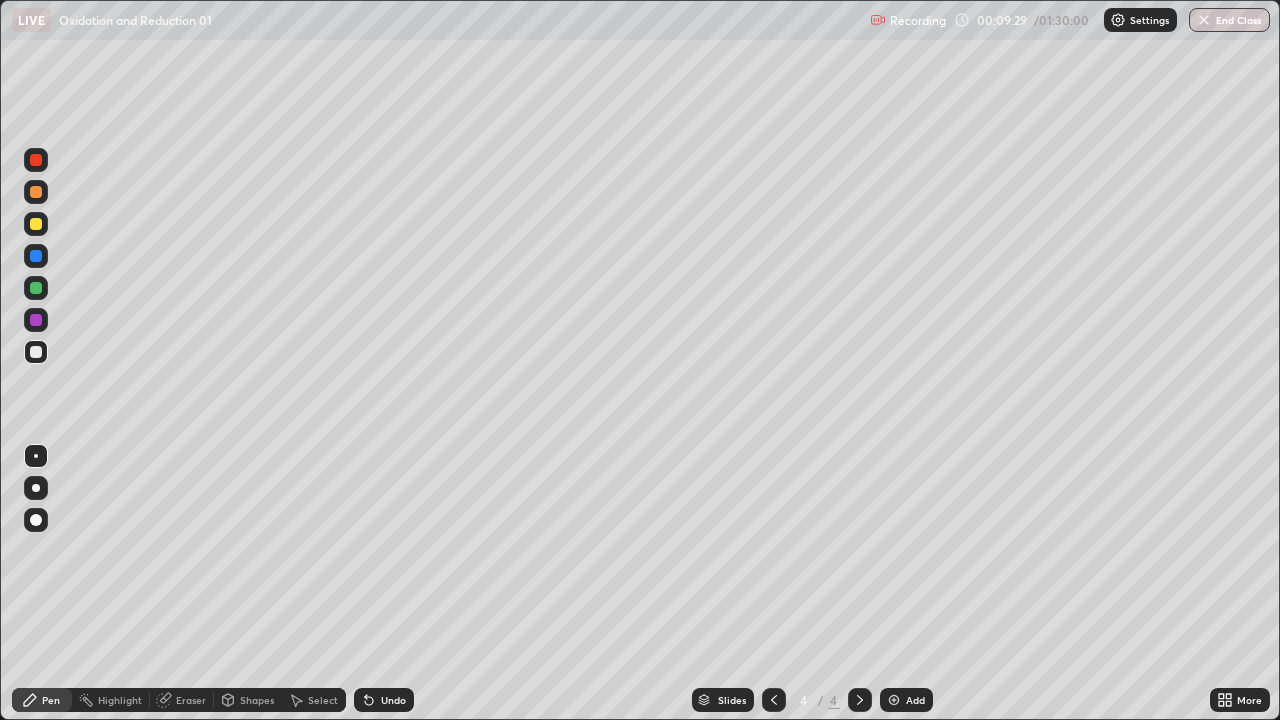 click on "Shapes" at bounding box center (248, 700) 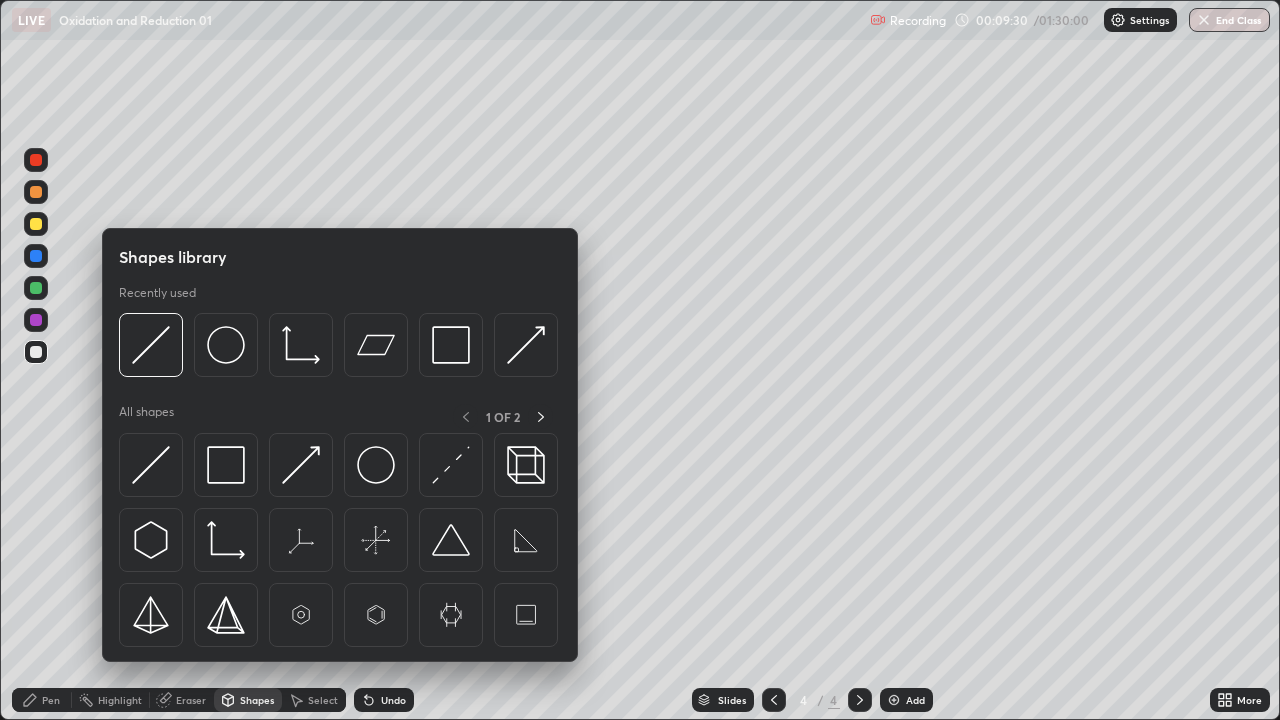 click on "Shapes" at bounding box center (257, 700) 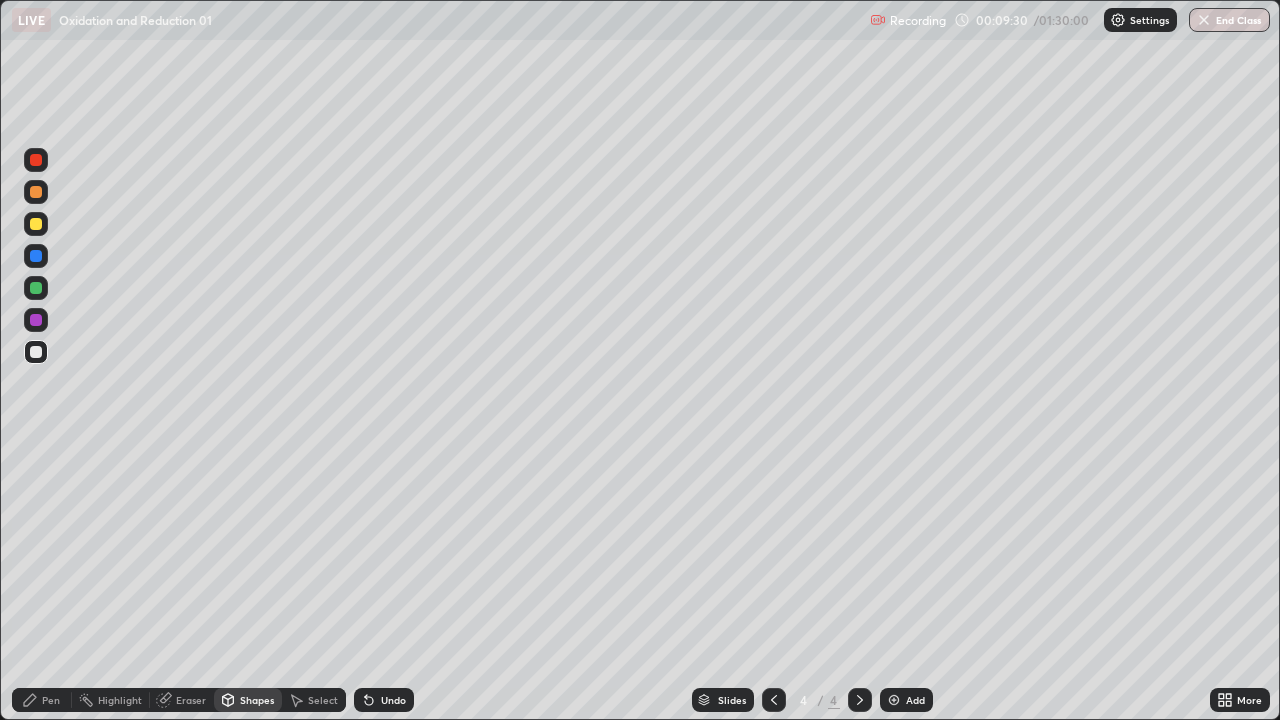 click on "Eraser" at bounding box center [182, 700] 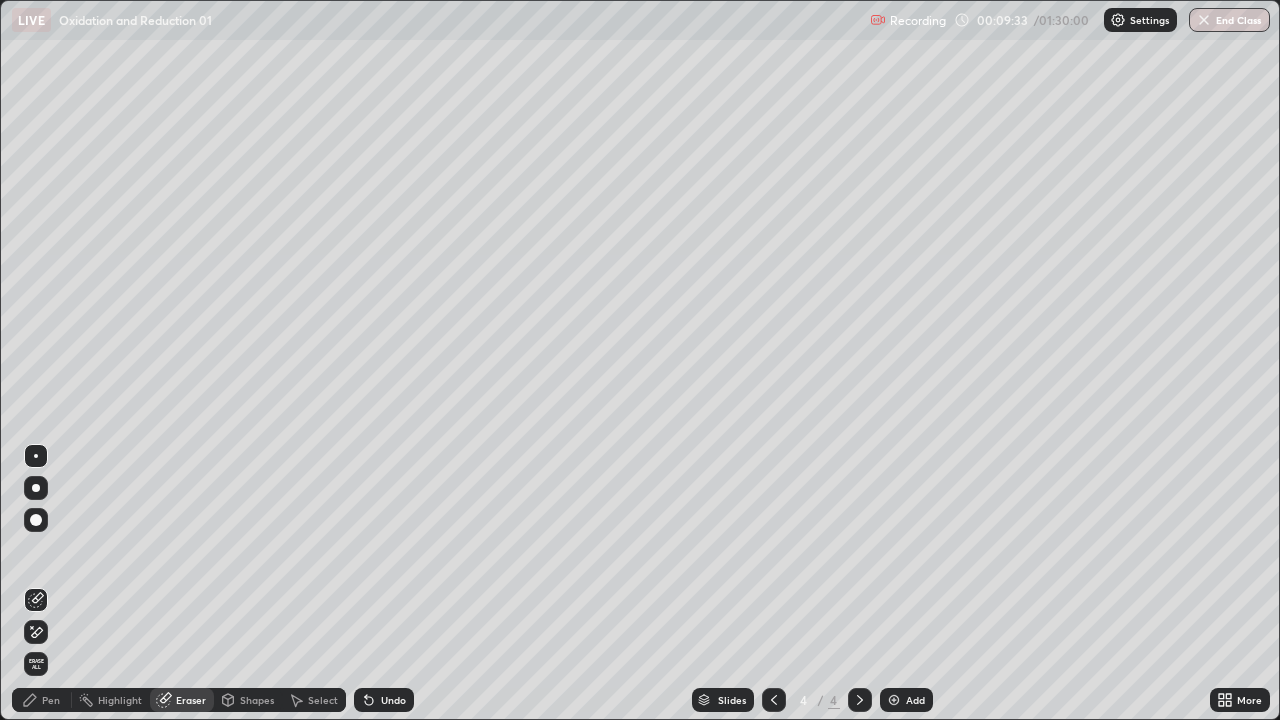 click on "Pen" at bounding box center (51, 700) 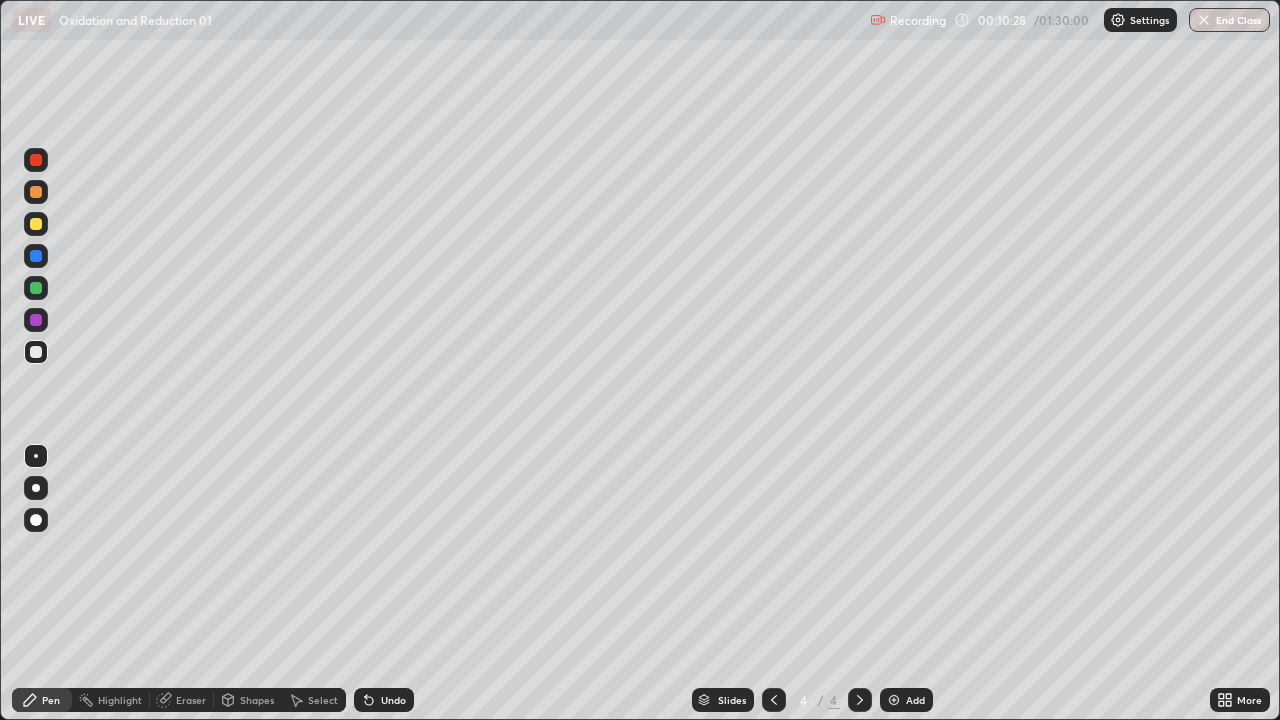 click on "Undo" at bounding box center (393, 700) 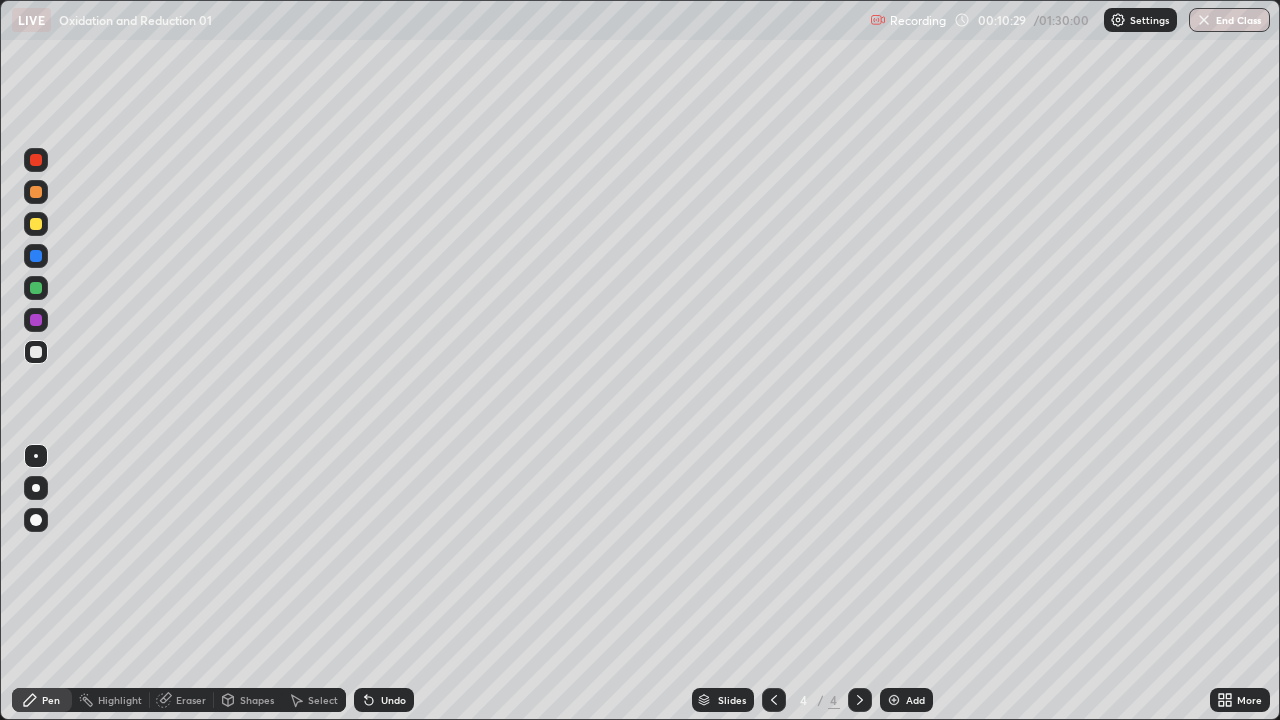 click on "Undo" at bounding box center [393, 700] 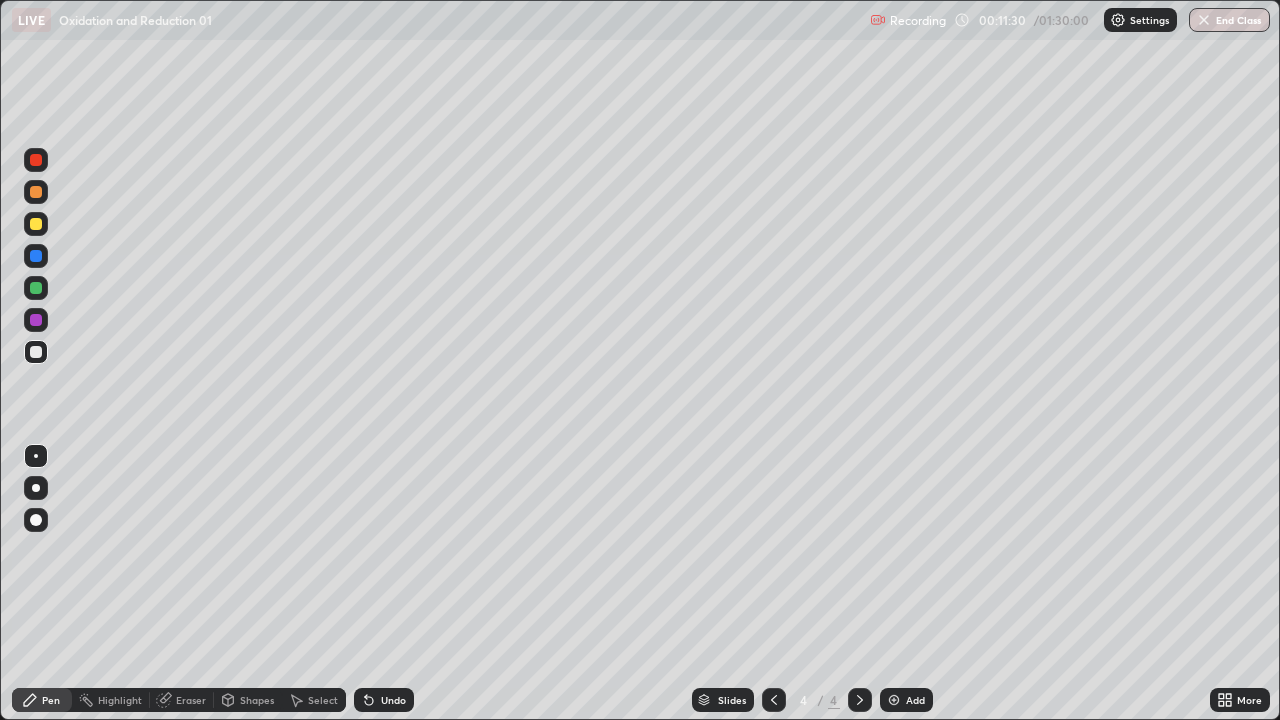 click on "Undo" at bounding box center (393, 700) 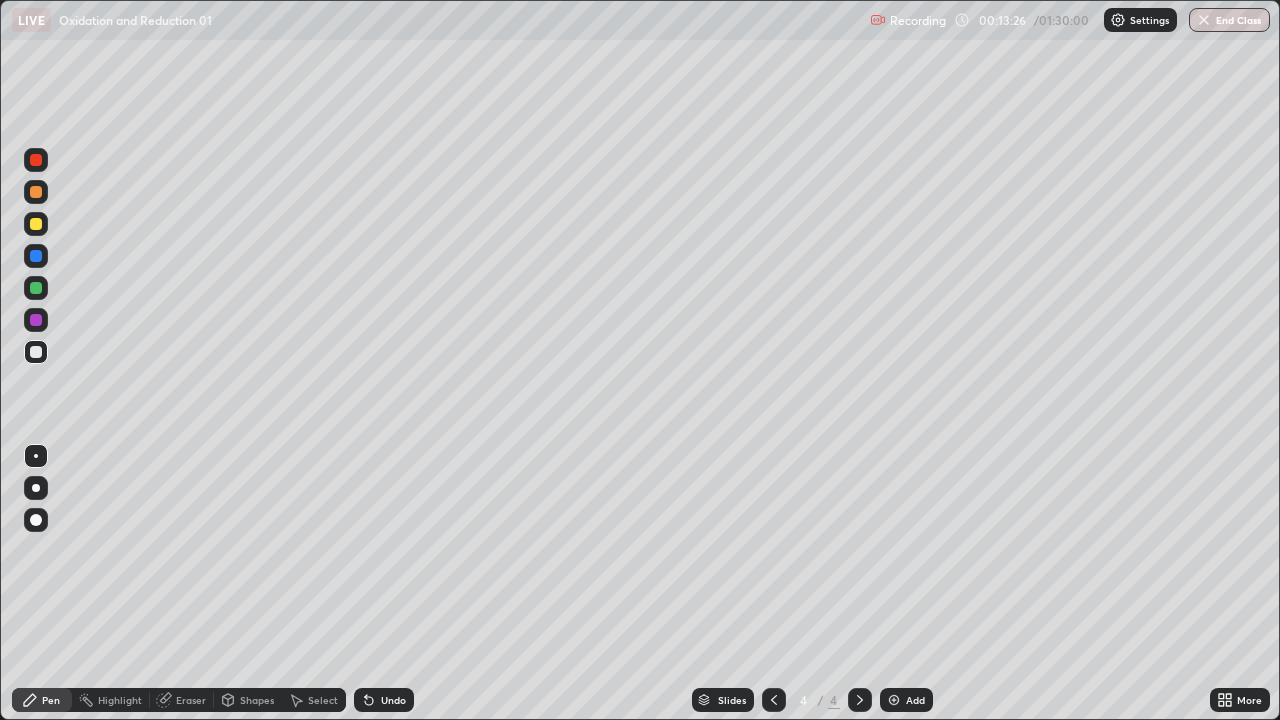 click on "Select" at bounding box center (323, 700) 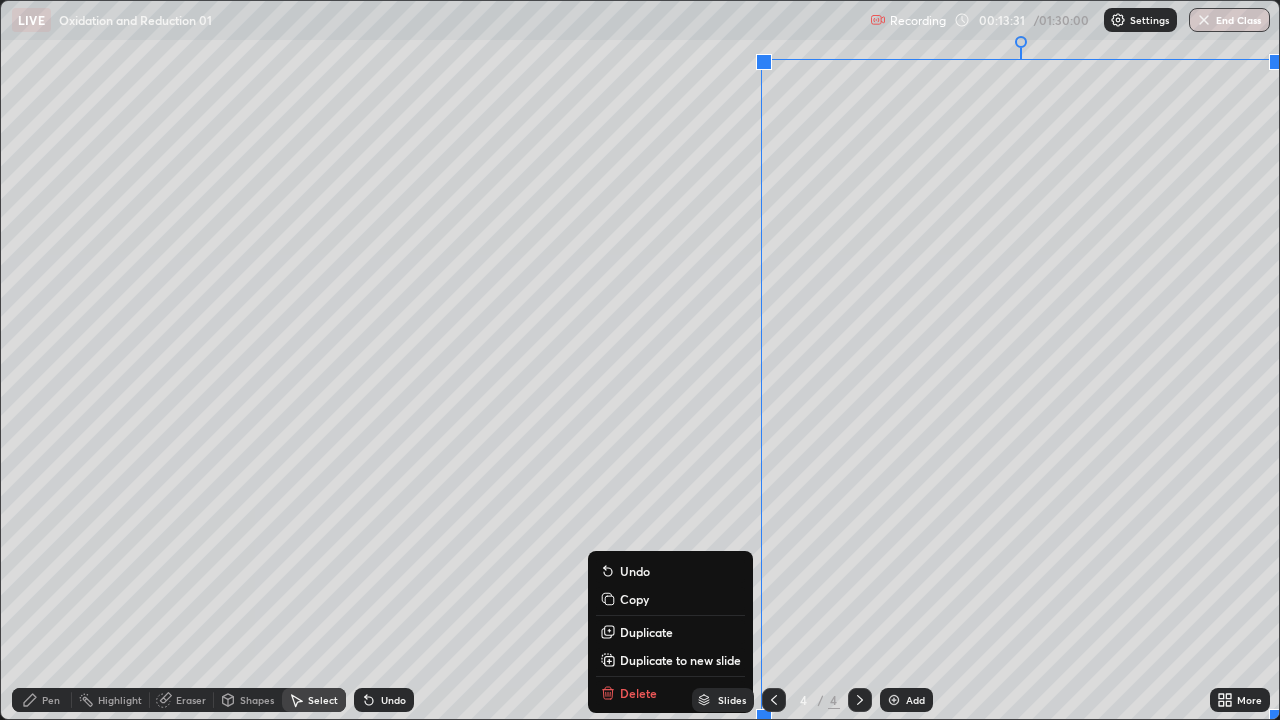 click on "Duplicate to new slide" at bounding box center [680, 660] 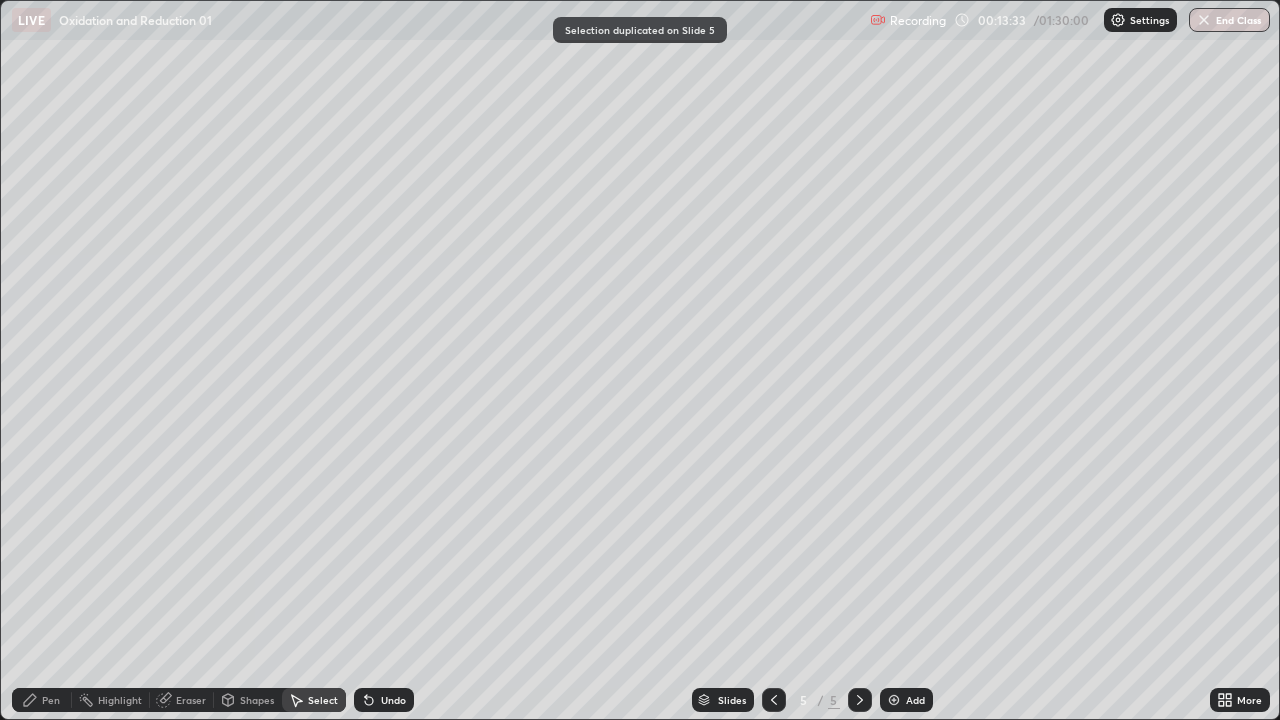 click on "Pen" at bounding box center (51, 700) 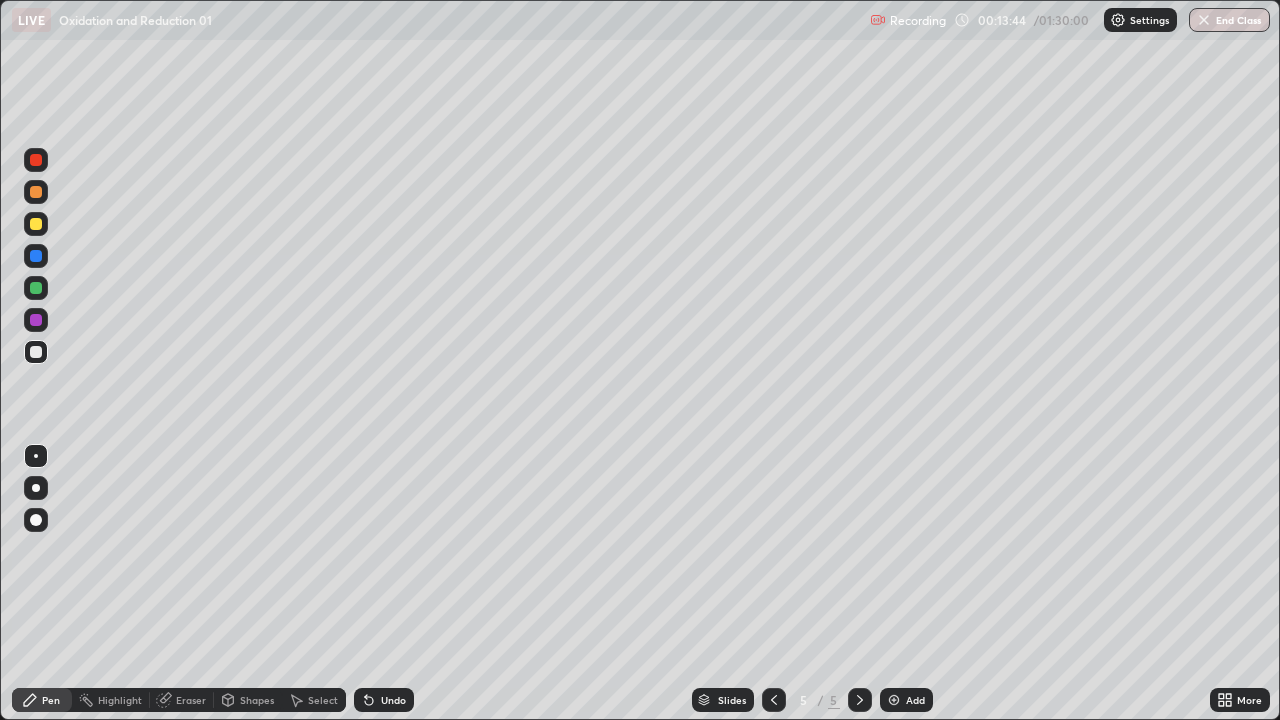click on "Undo" at bounding box center [384, 700] 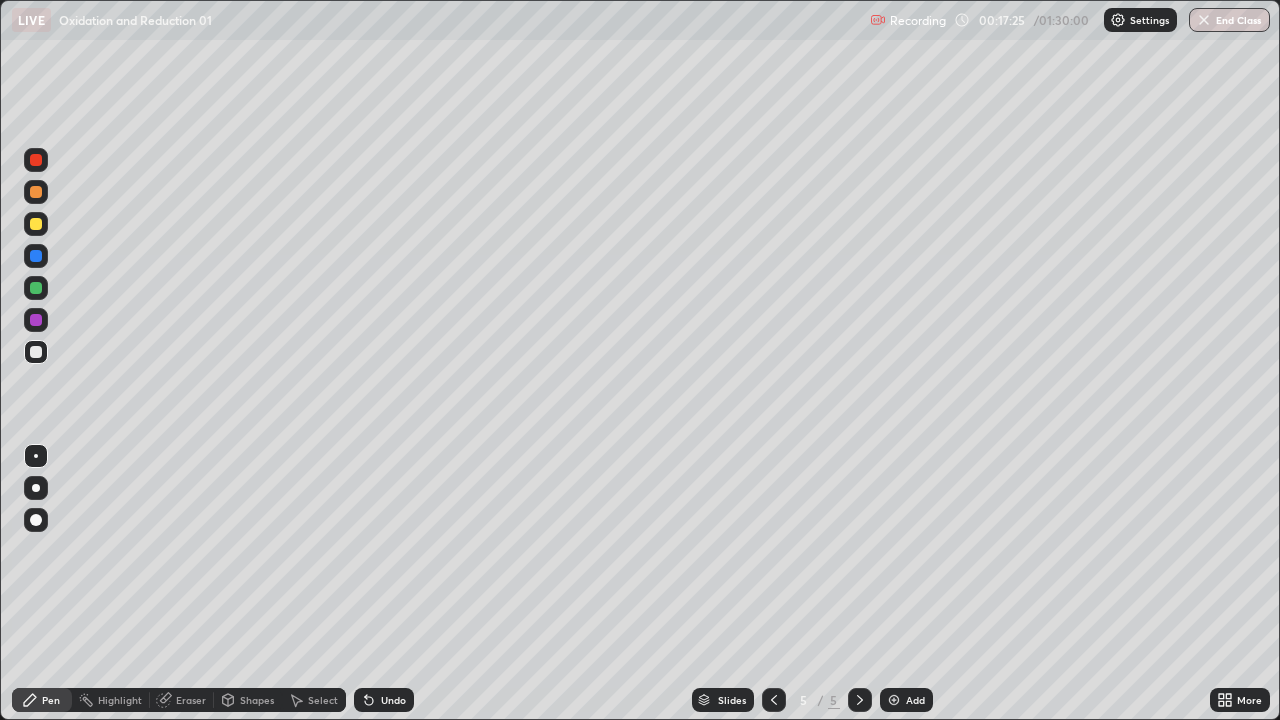 click on "Add" at bounding box center [915, 700] 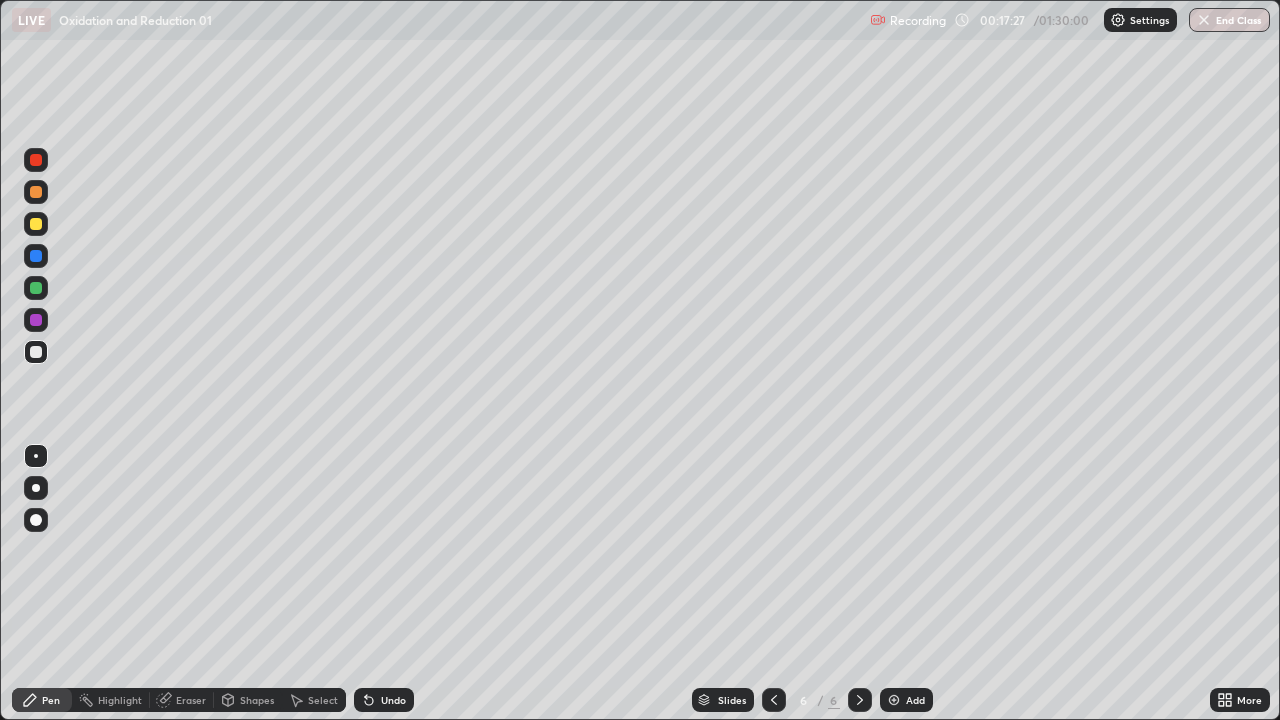 click at bounding box center (36, 352) 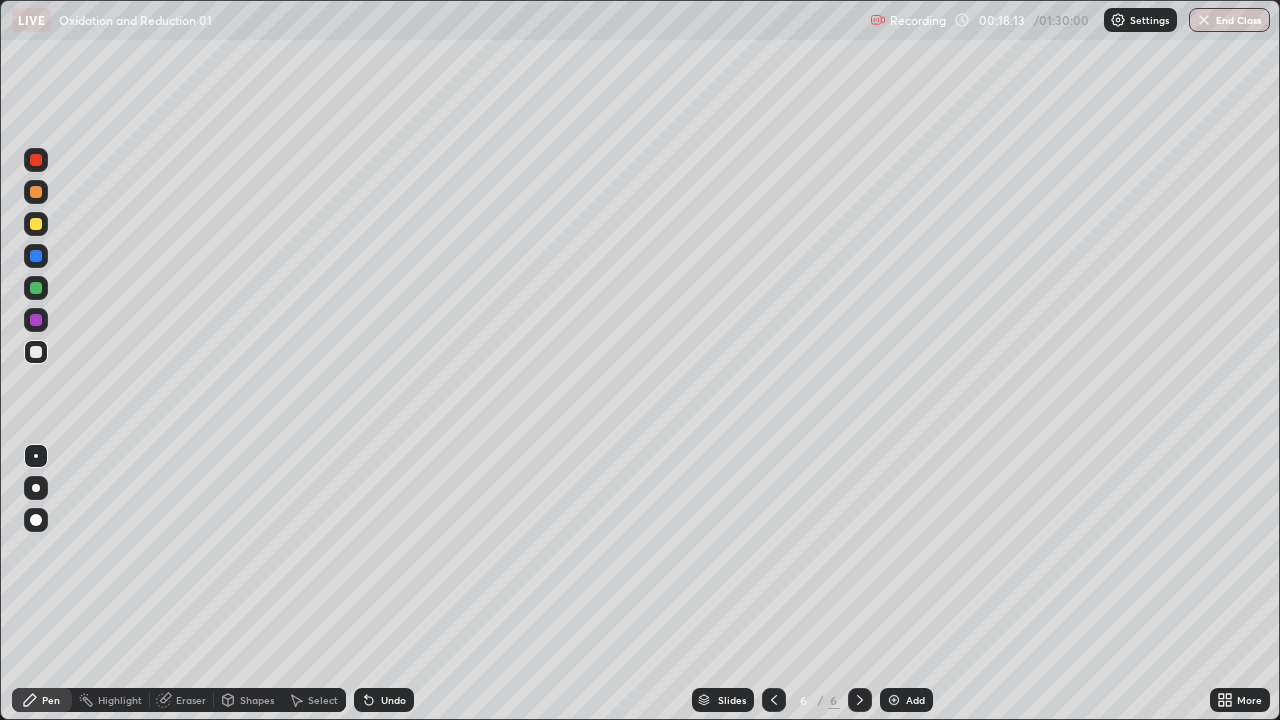 click on "Undo" at bounding box center [393, 700] 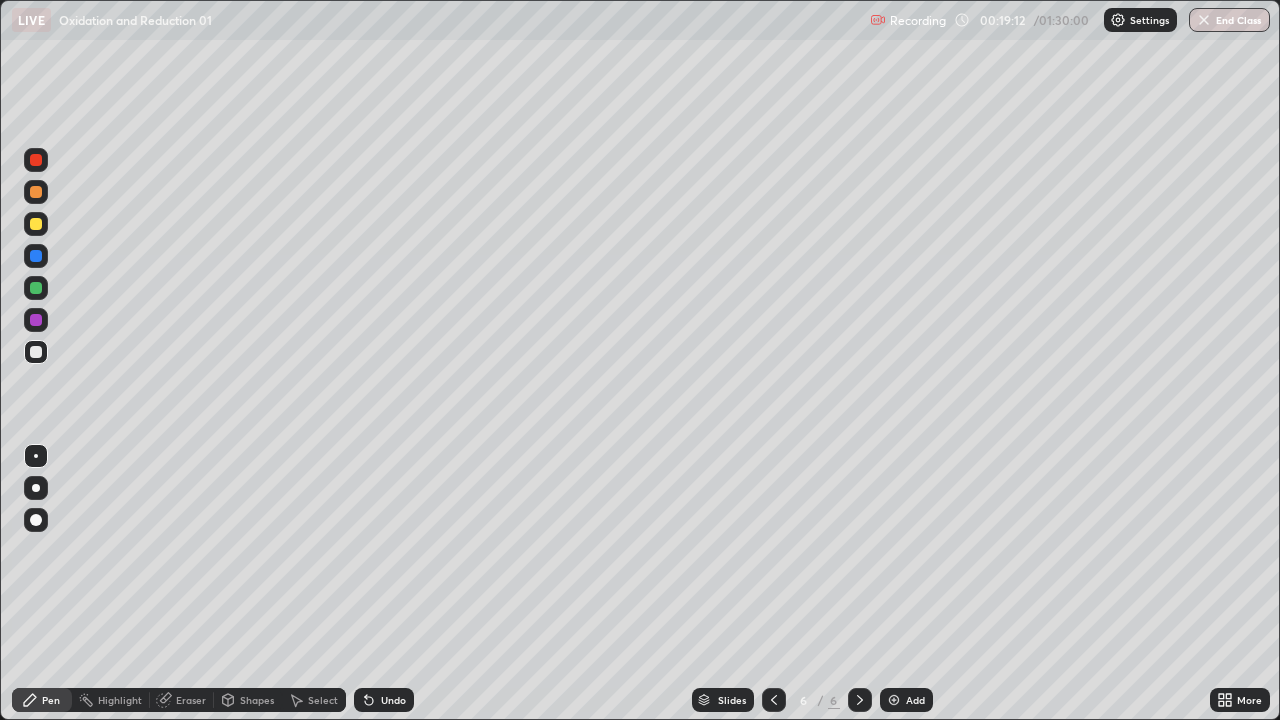 click on "Select" at bounding box center [314, 700] 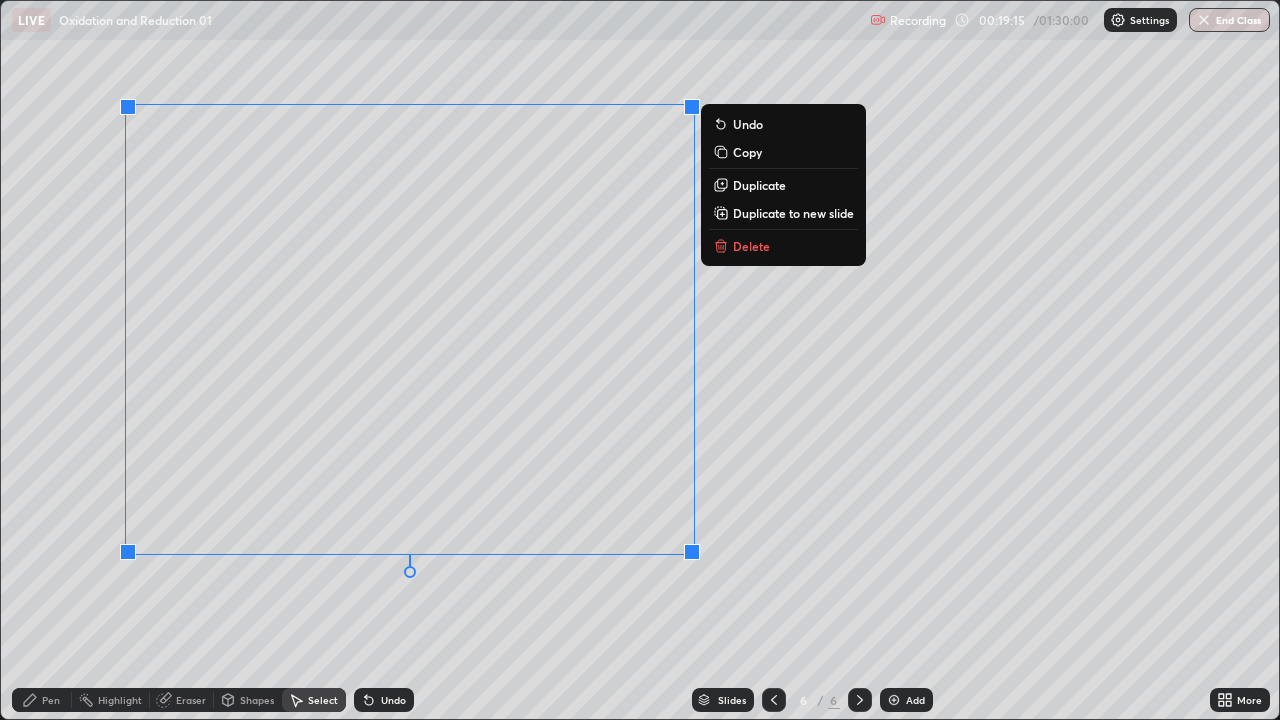 click on "Delete" at bounding box center [751, 246] 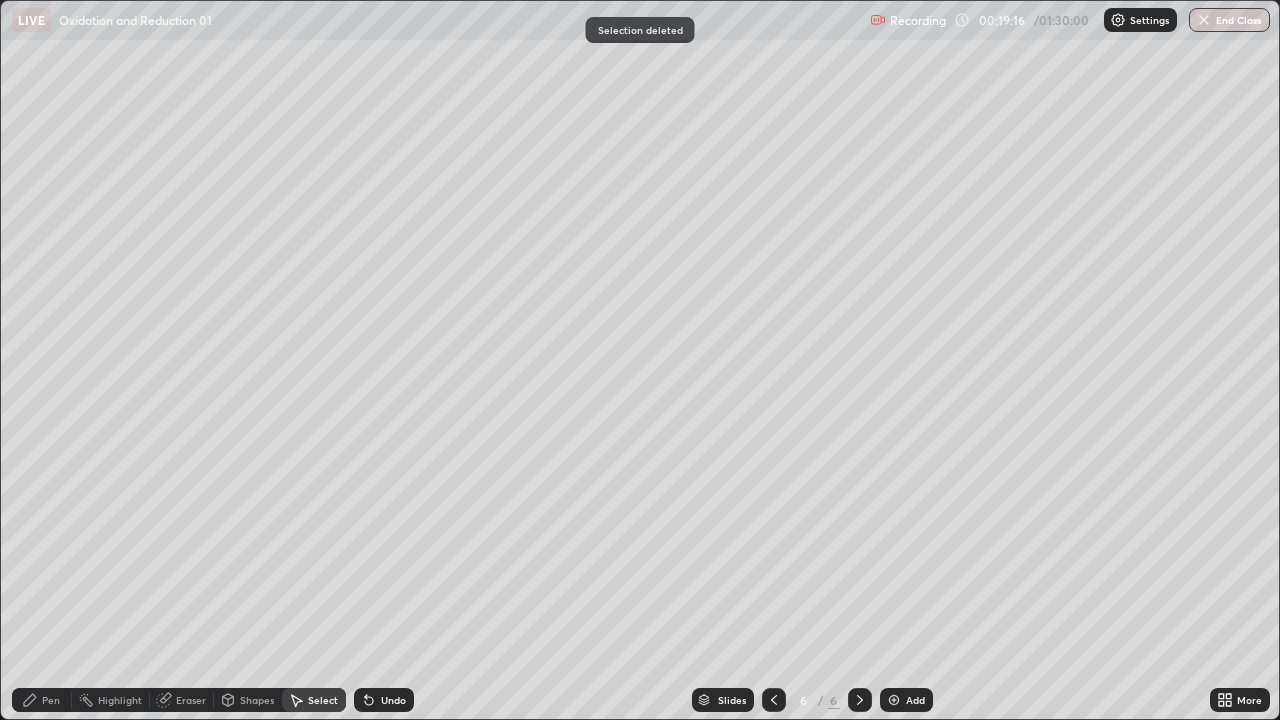 click on "Pen" at bounding box center [42, 700] 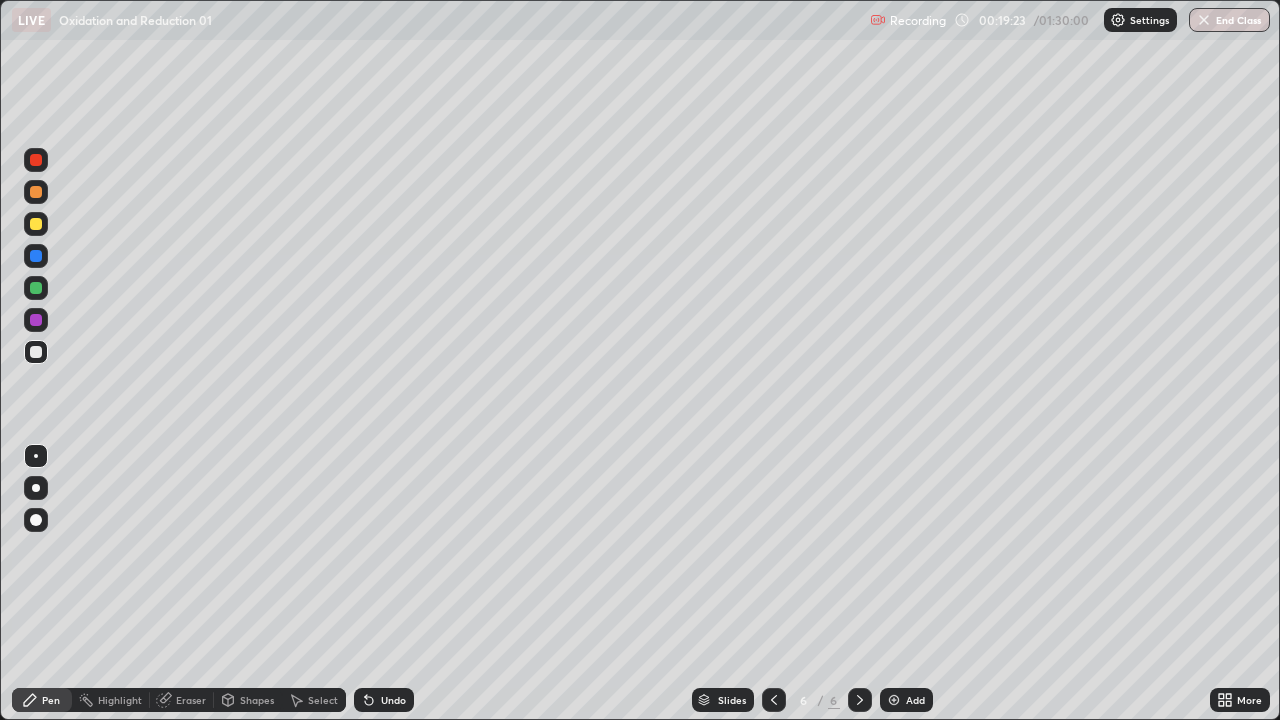 click on "Pen" at bounding box center [42, 700] 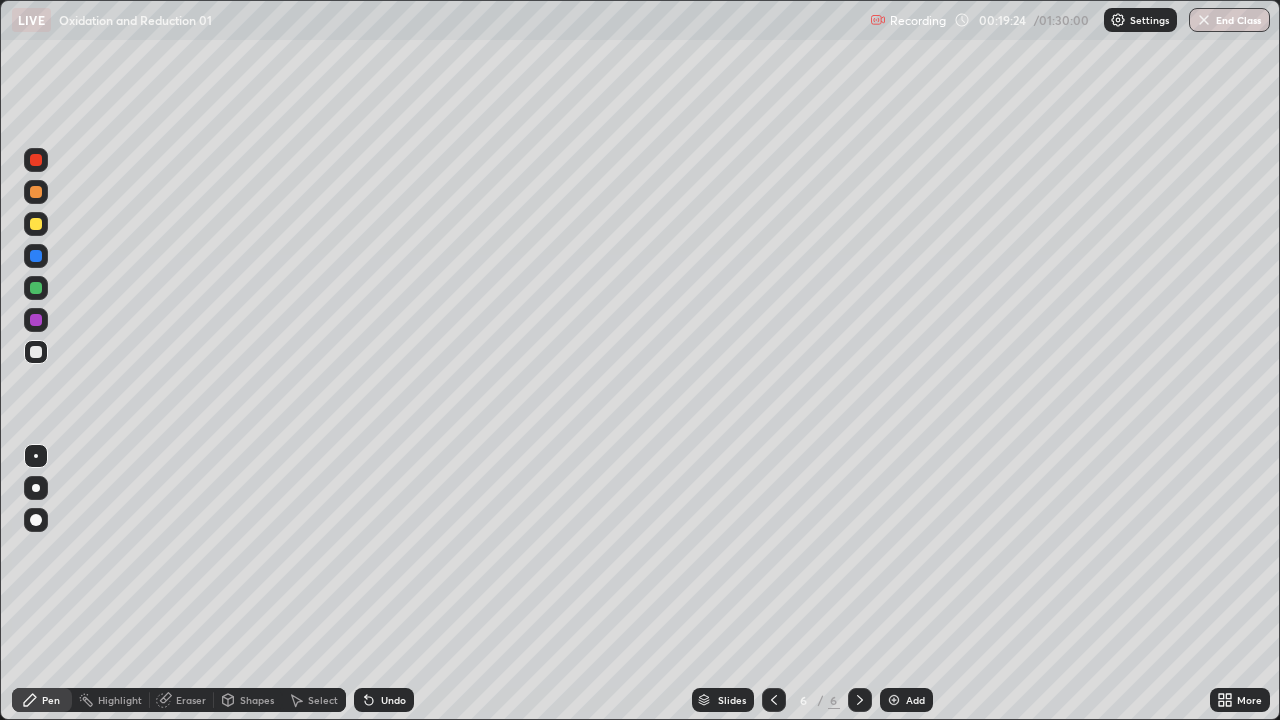 click at bounding box center (36, 224) 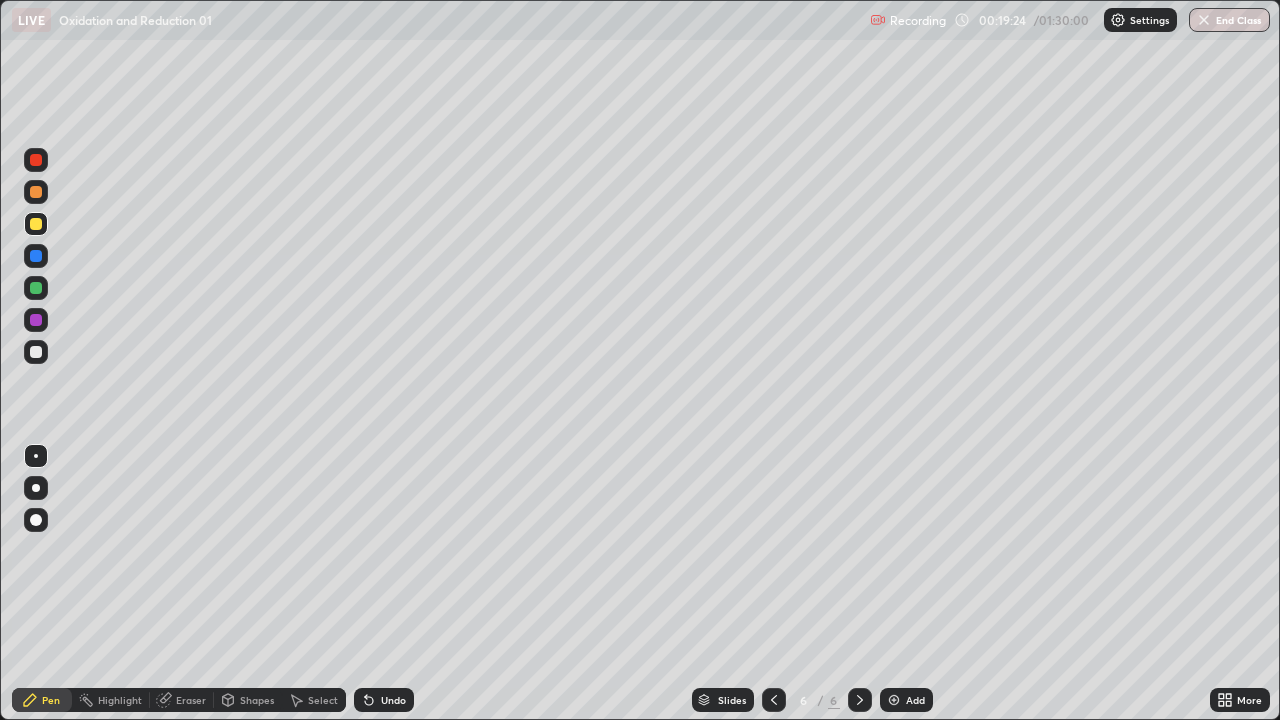 click at bounding box center (36, 224) 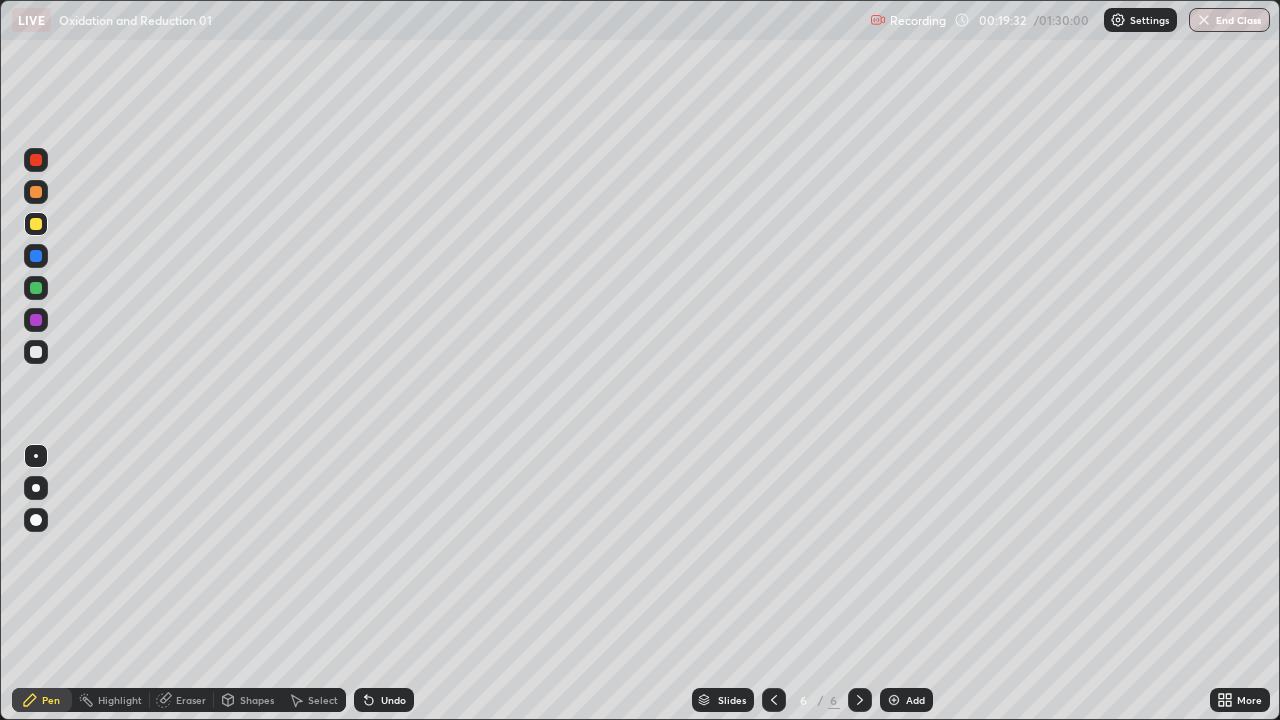 click on "Undo" at bounding box center (384, 700) 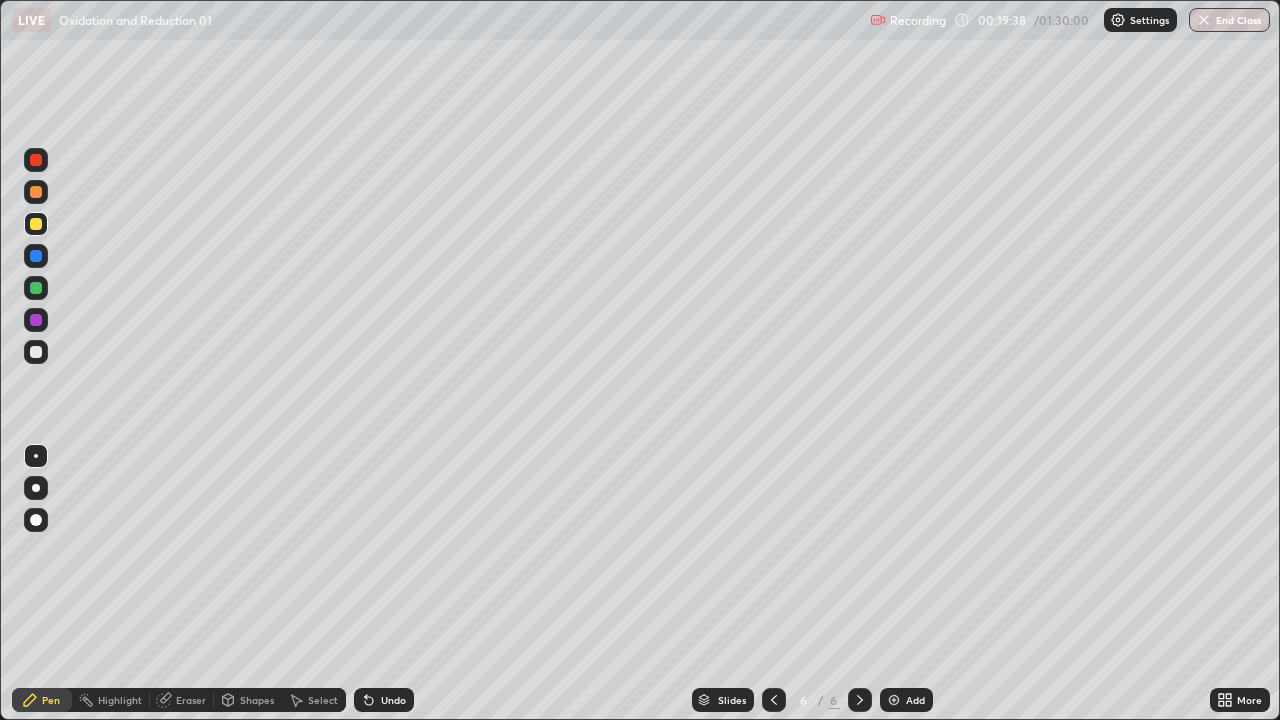 click at bounding box center (36, 352) 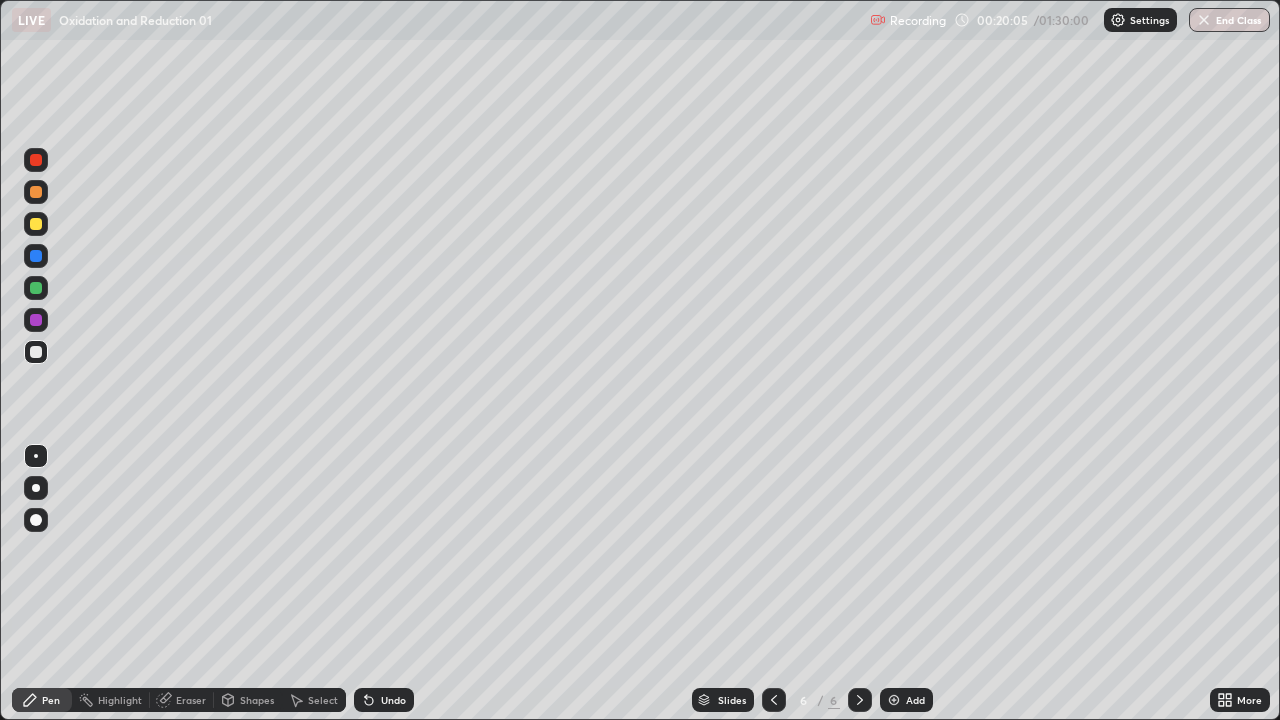 click at bounding box center [36, 288] 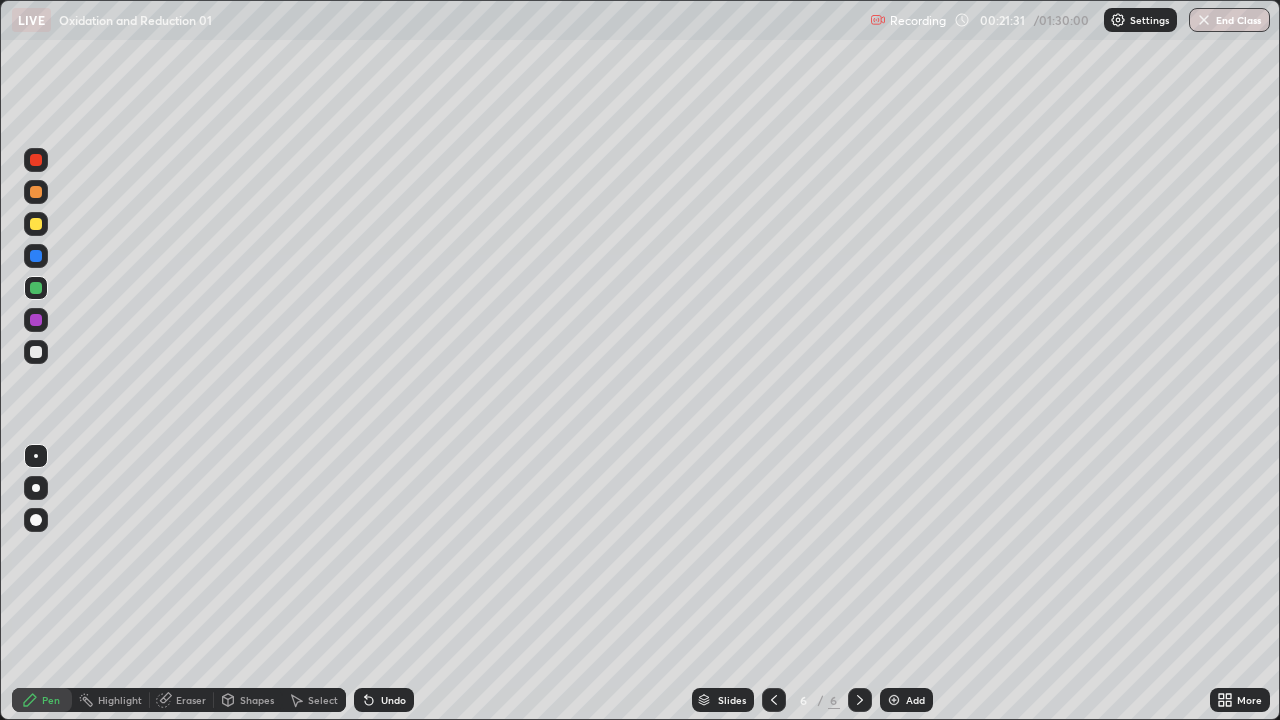 click at bounding box center (36, 352) 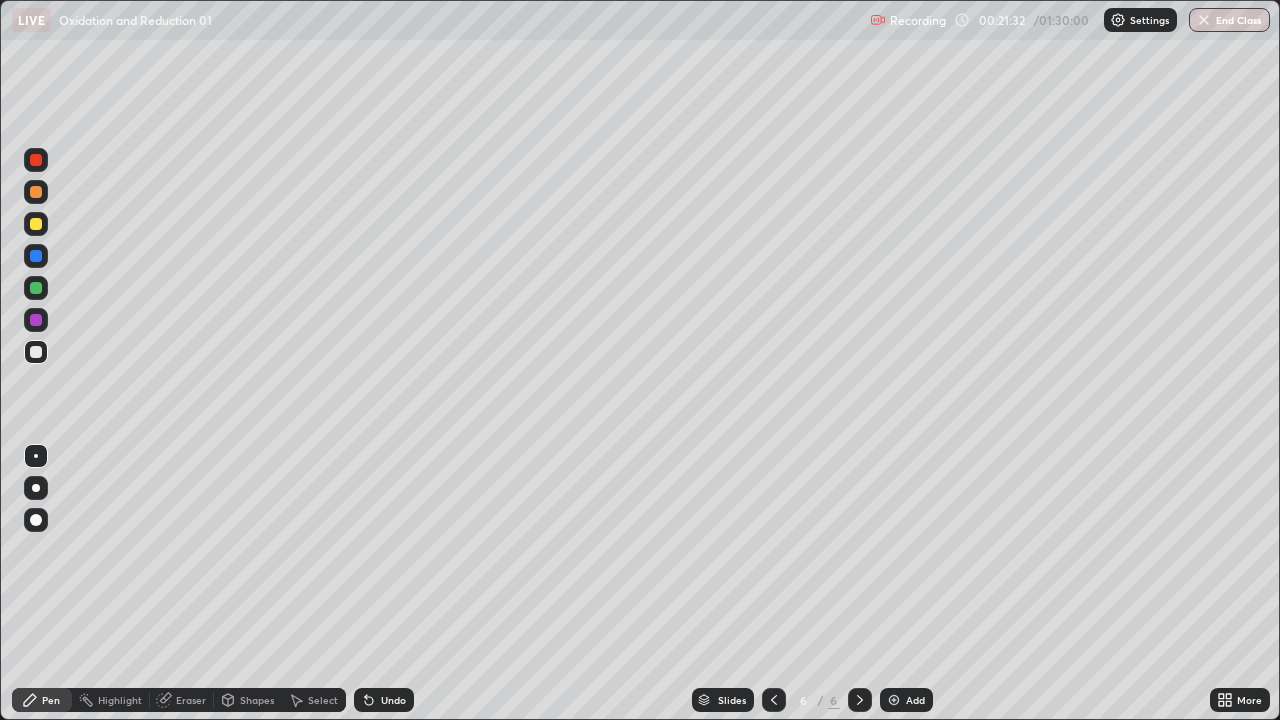 click at bounding box center (36, 352) 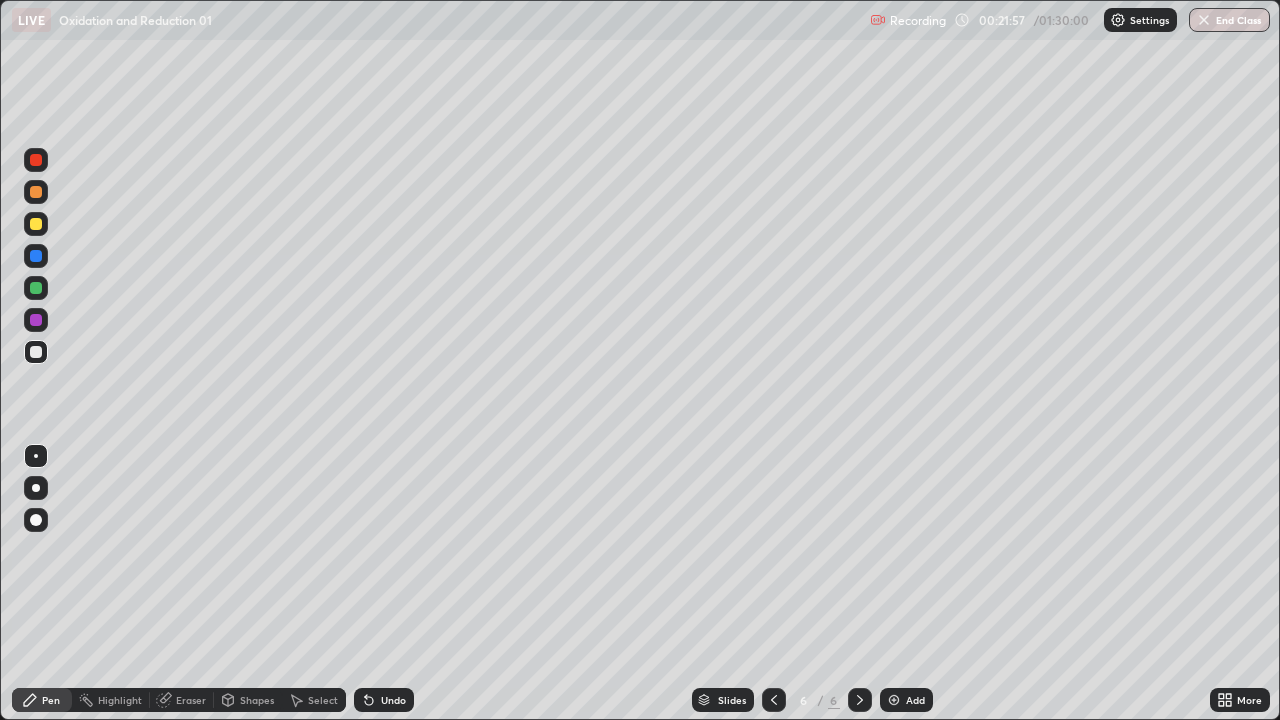 click on "Undo" at bounding box center (393, 700) 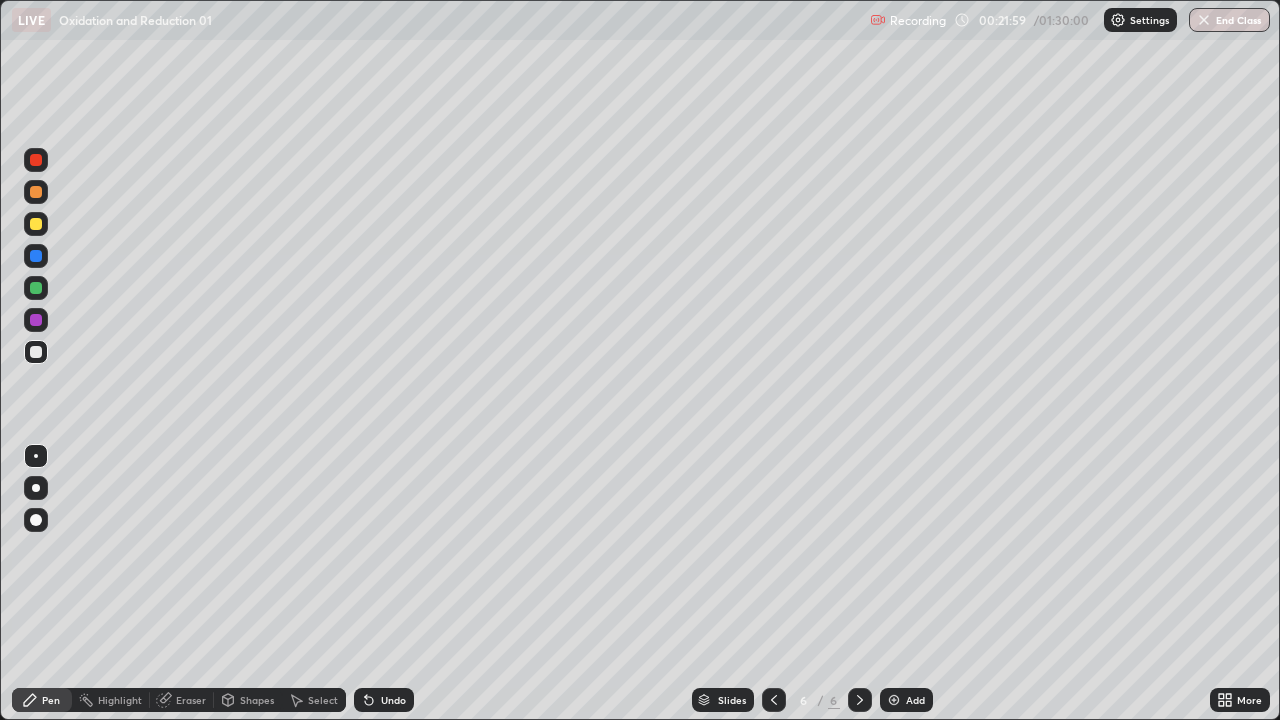 click 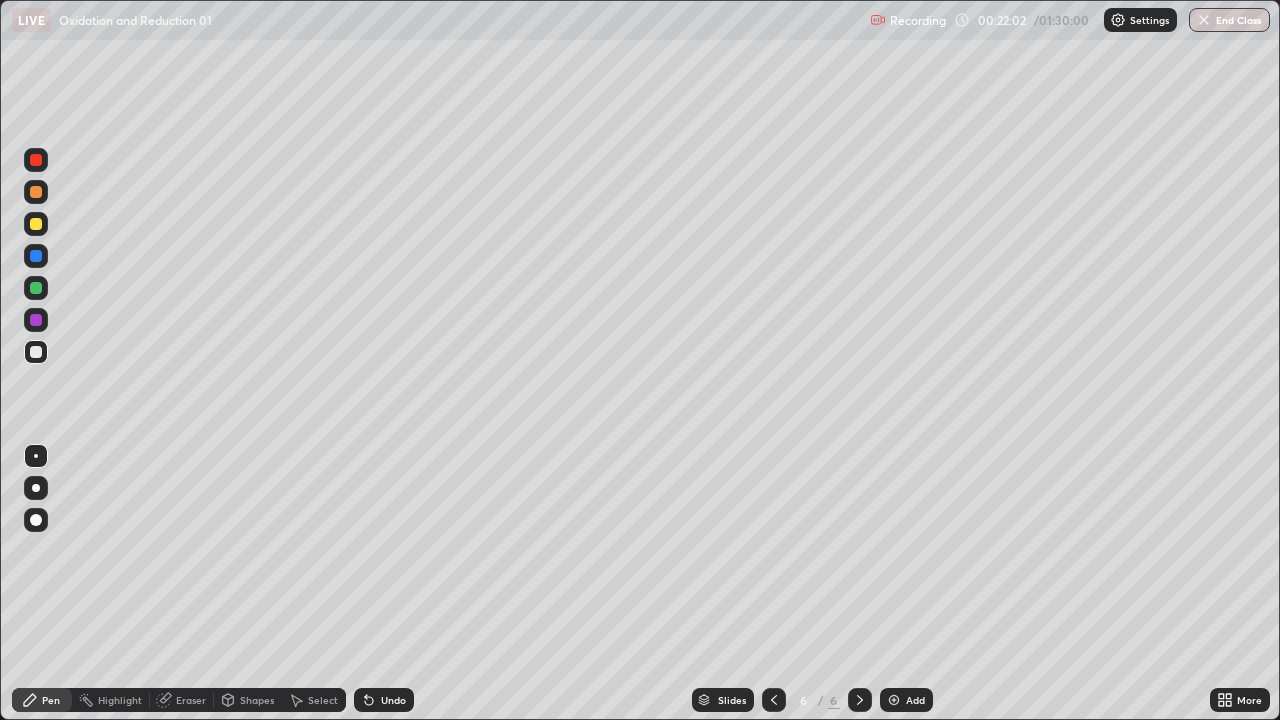click 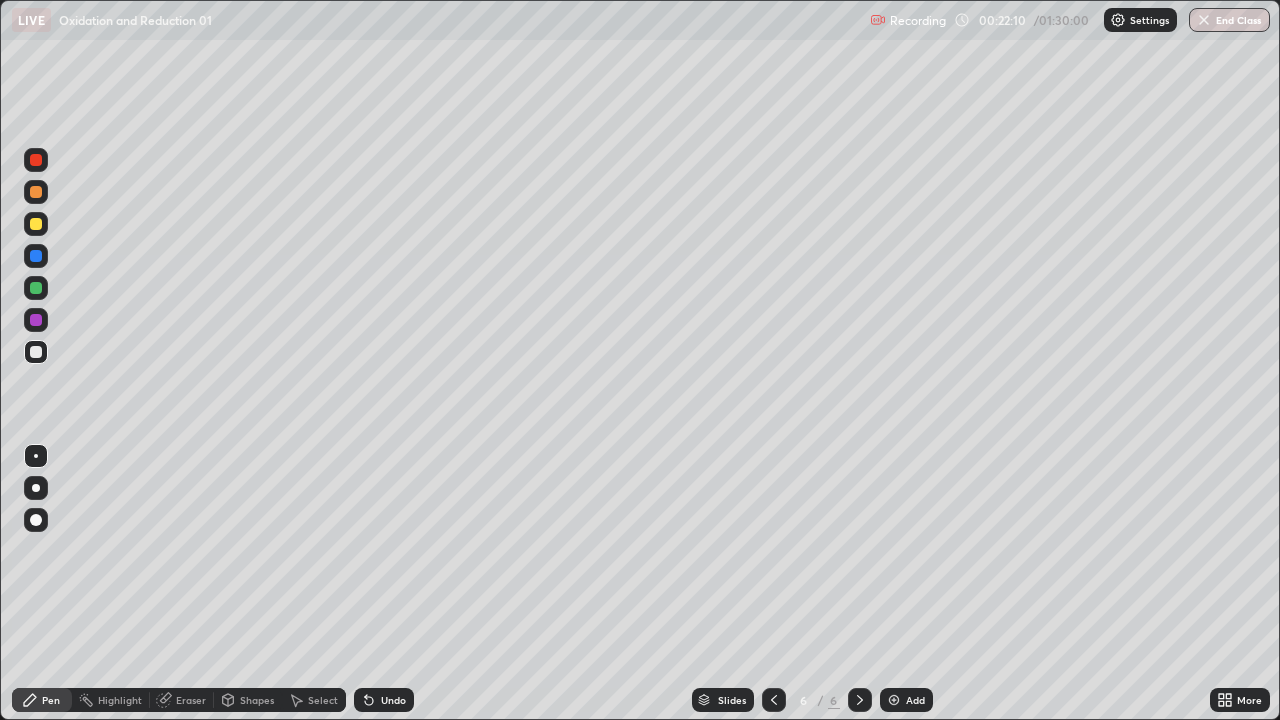 click on "Undo" at bounding box center (393, 700) 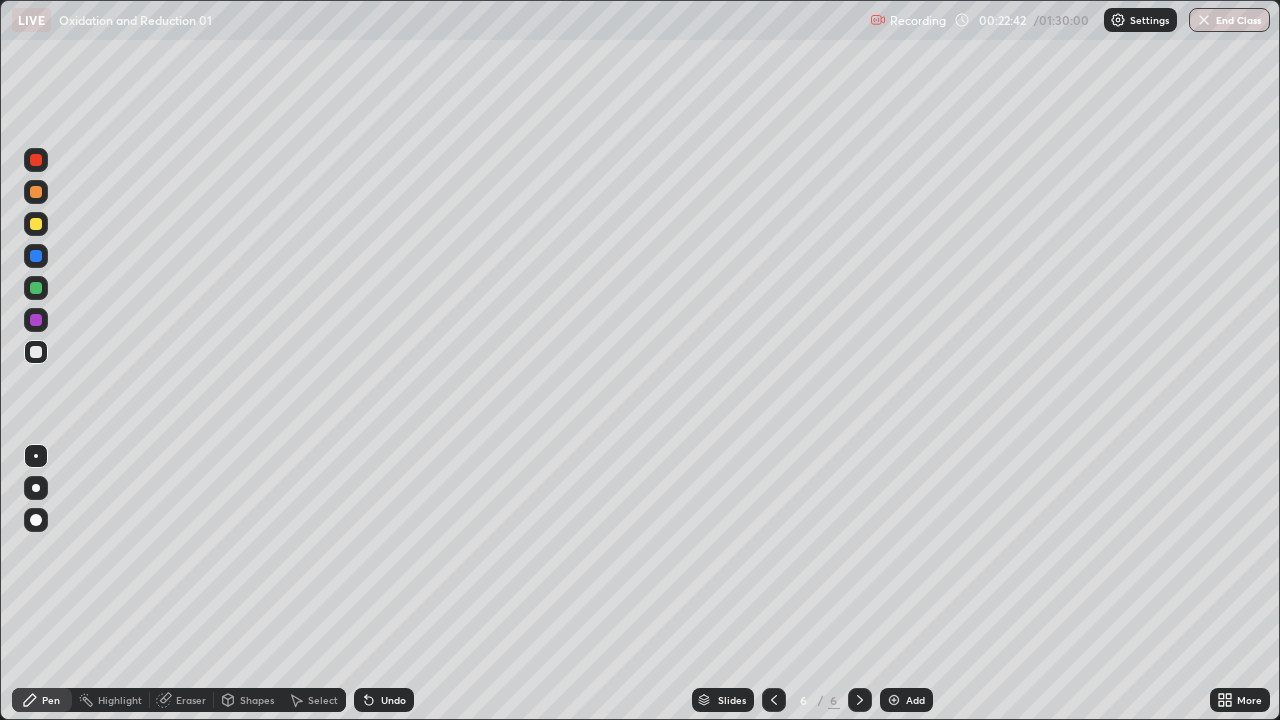 click on "Eraser" at bounding box center [191, 700] 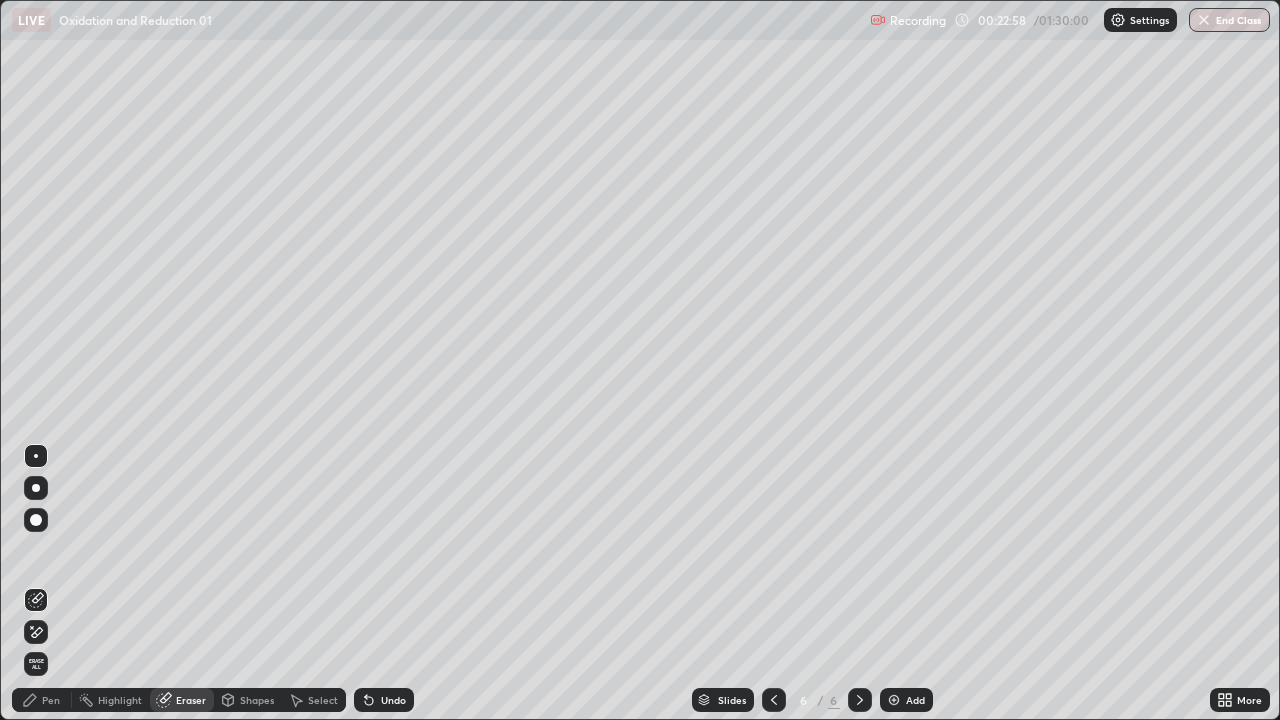 click on "Pen" at bounding box center [42, 700] 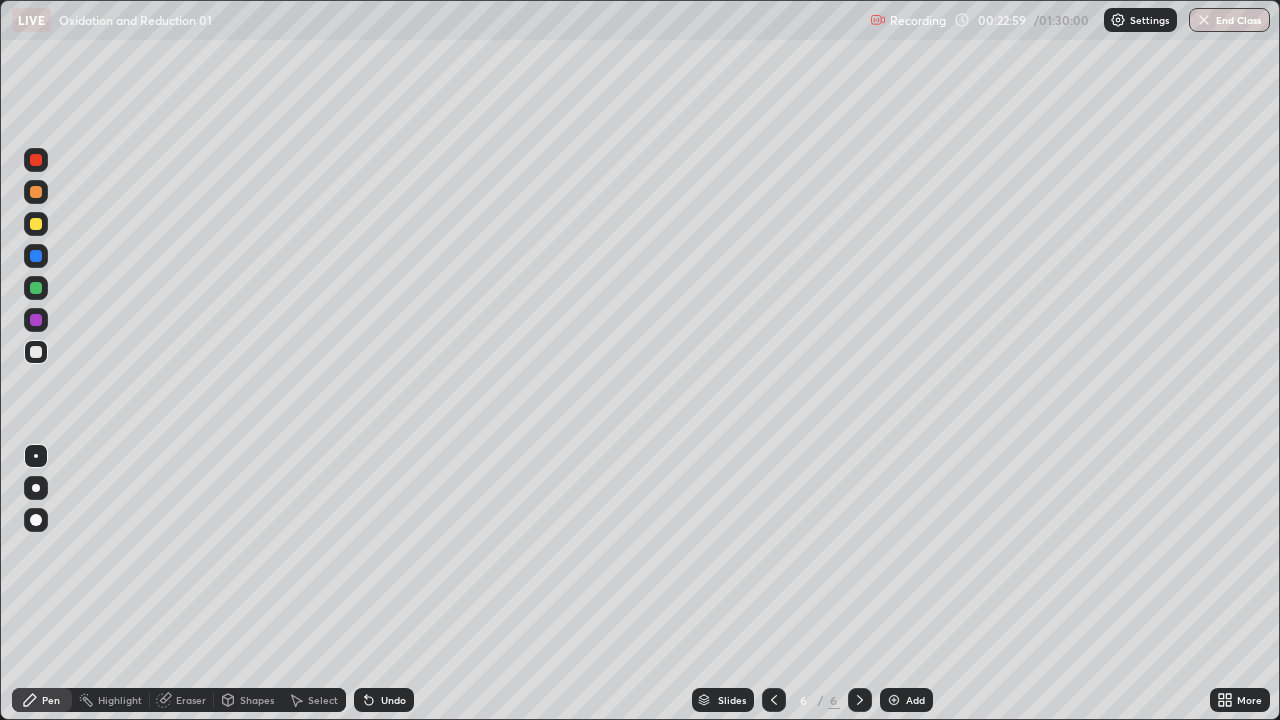 click at bounding box center [36, 288] 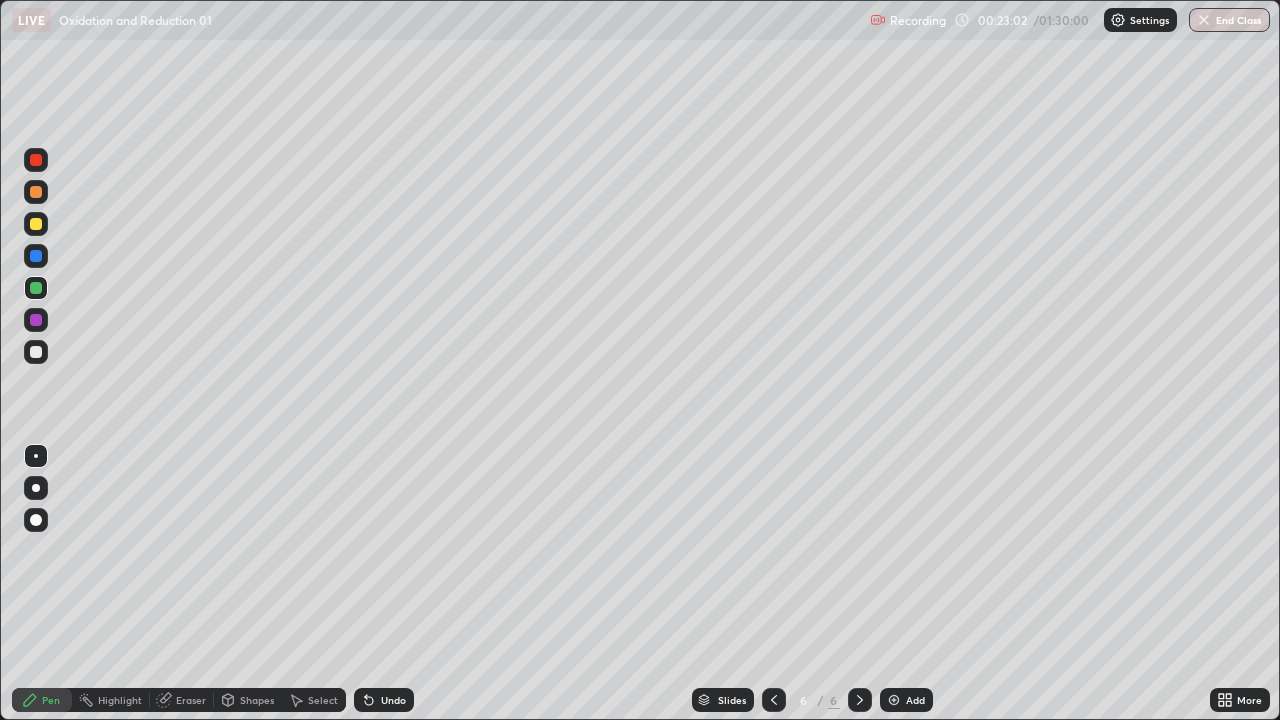click on "Undo" at bounding box center (393, 700) 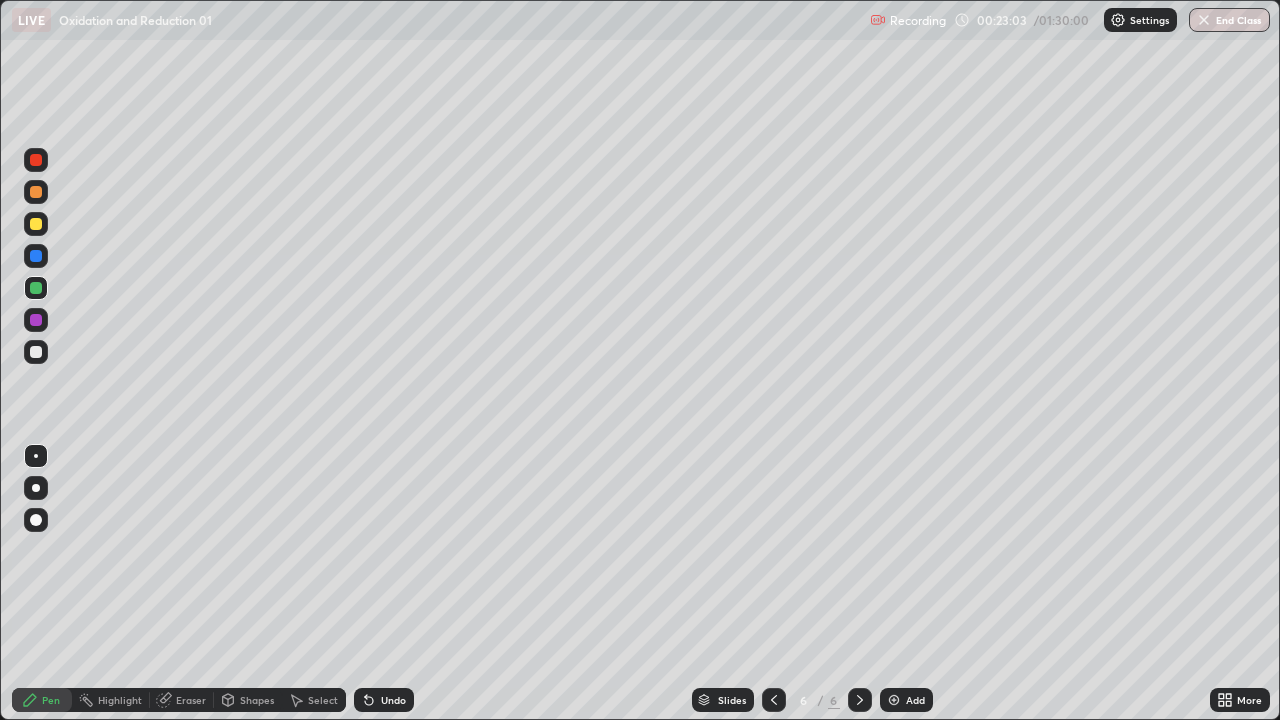 click 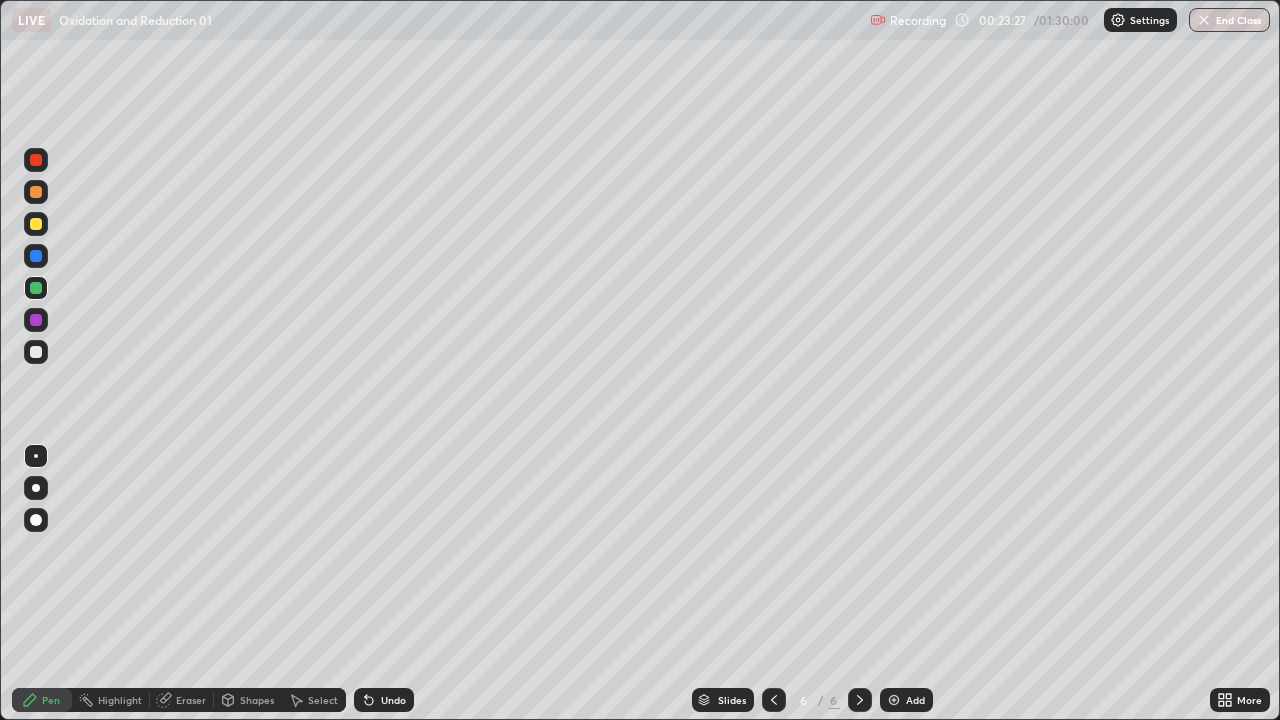 click at bounding box center [36, 352] 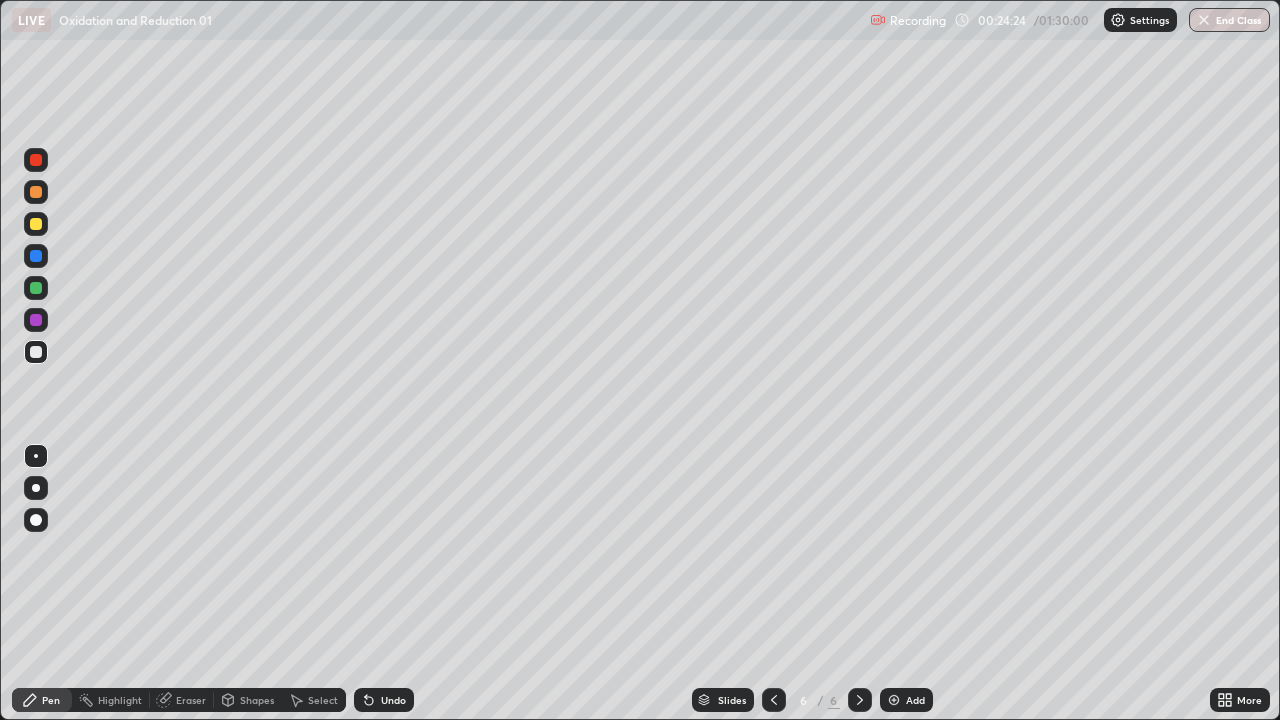 click at bounding box center (36, 224) 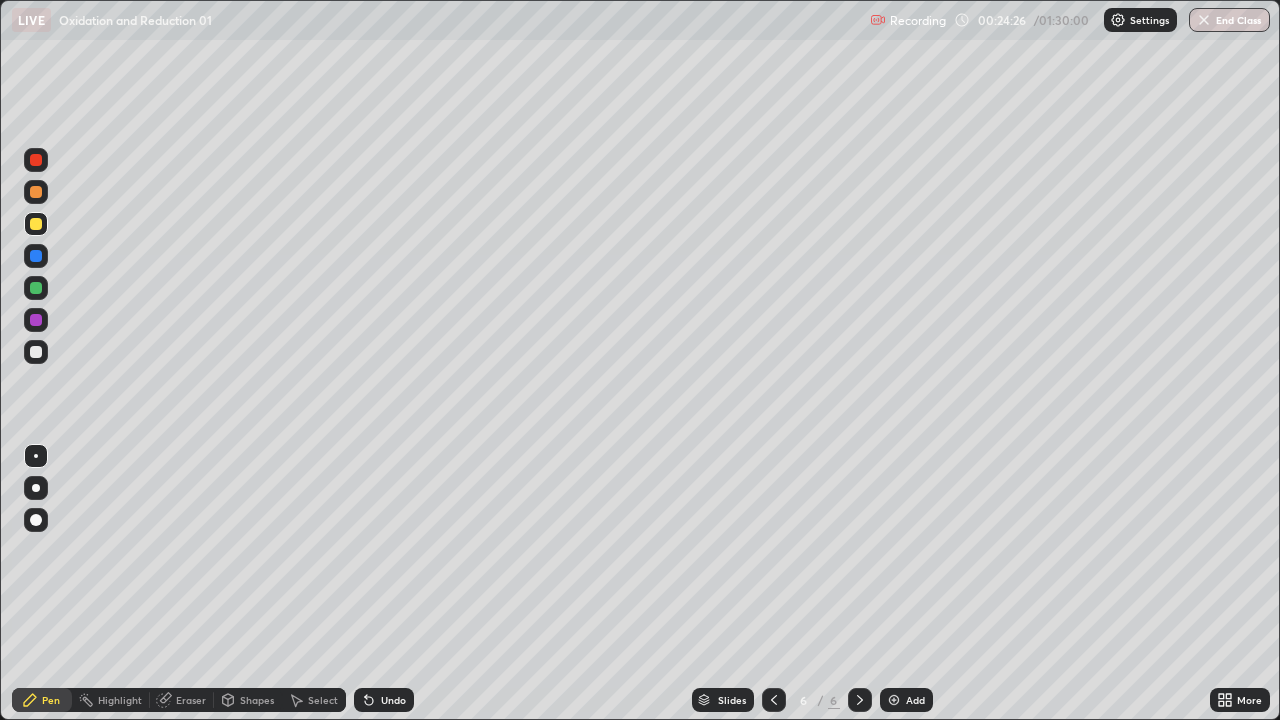 click at bounding box center [36, 352] 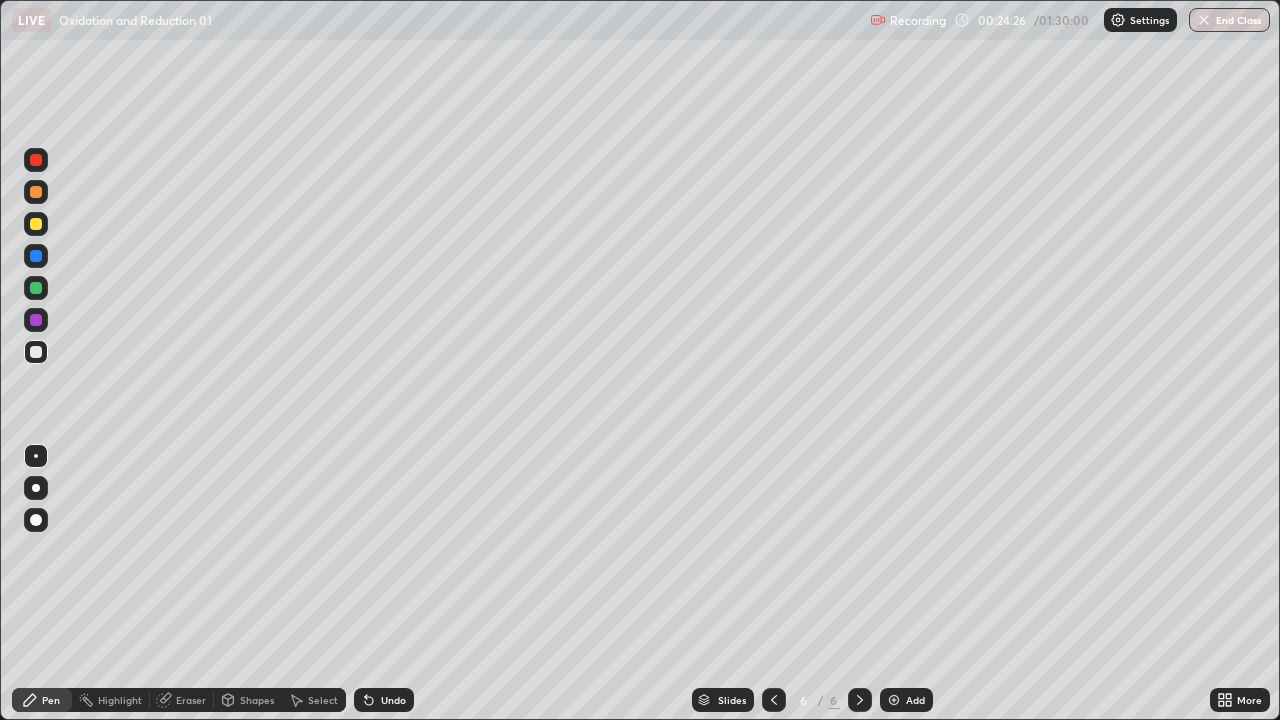 click at bounding box center [36, 352] 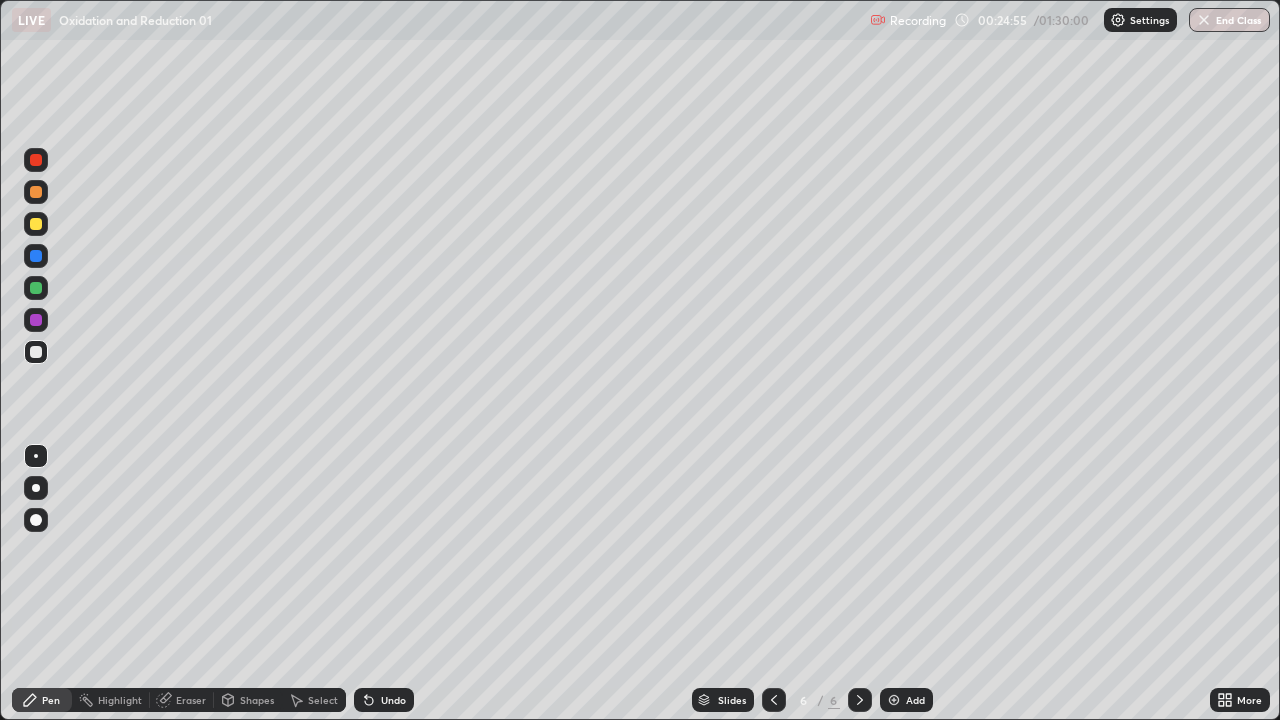 click at bounding box center [36, 352] 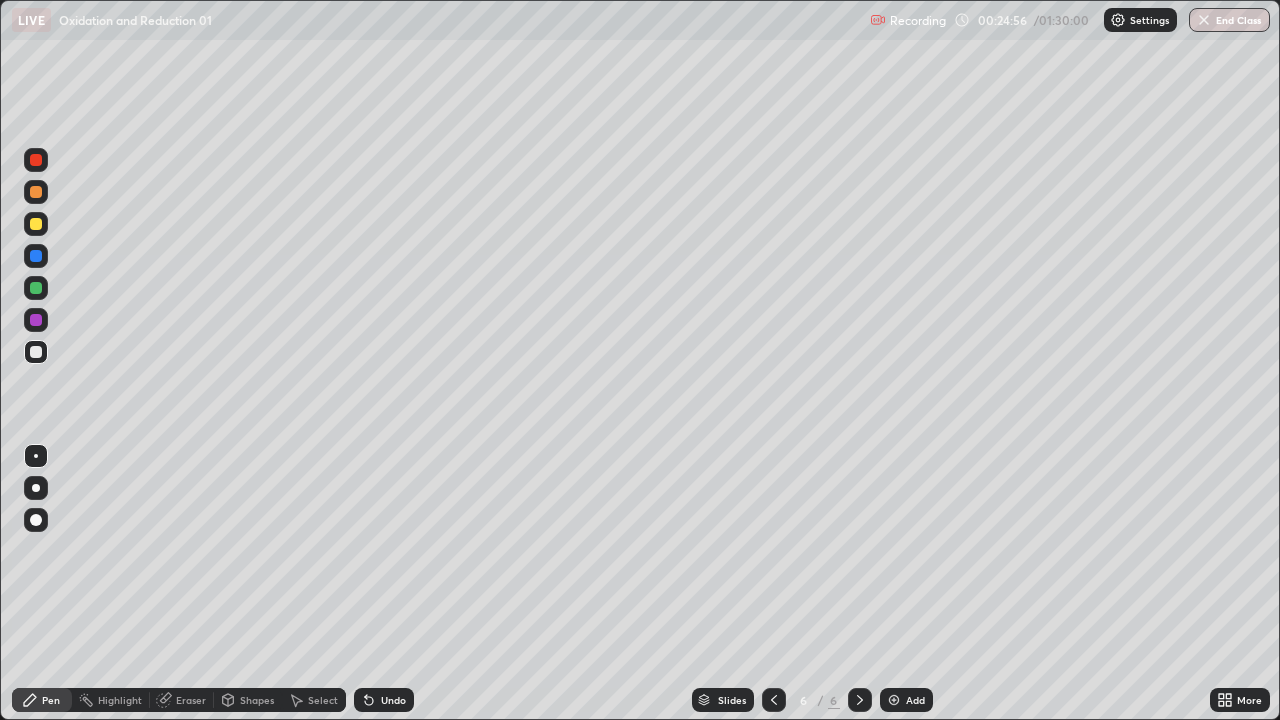 click at bounding box center [36, 352] 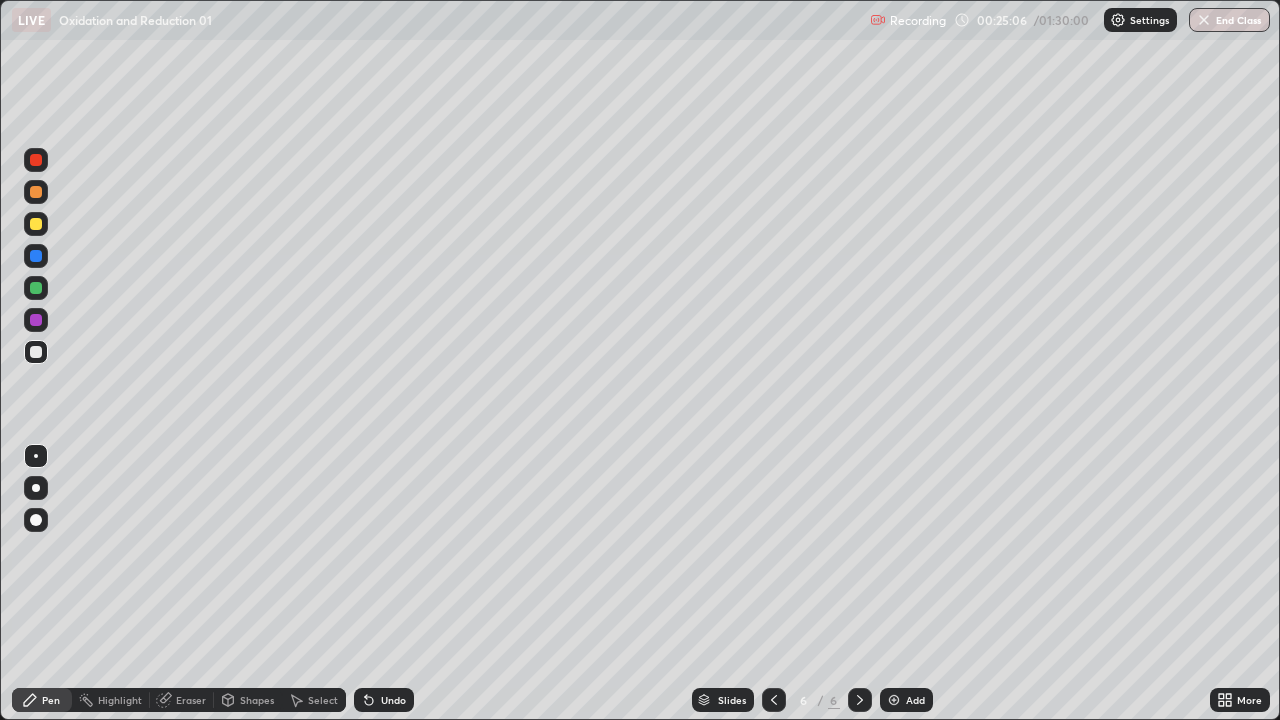 click on "Eraser" at bounding box center (191, 700) 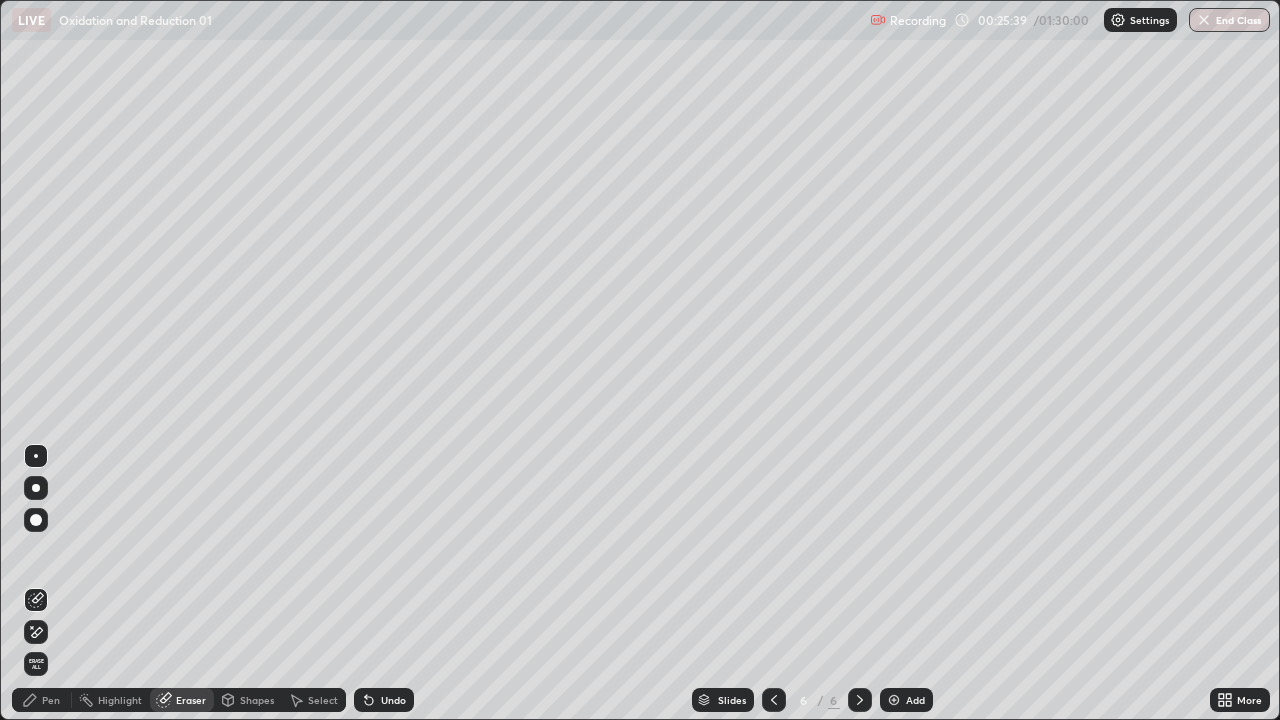 click on "Pen" at bounding box center (51, 700) 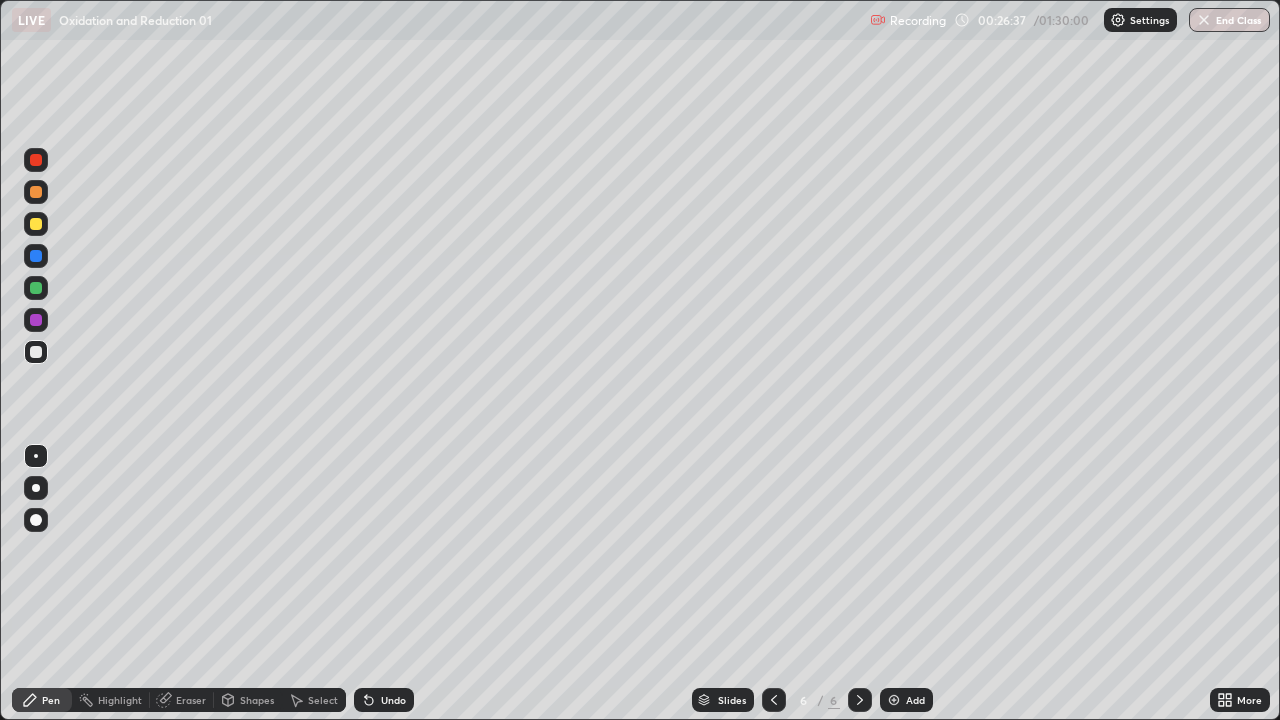 click at bounding box center [36, 352] 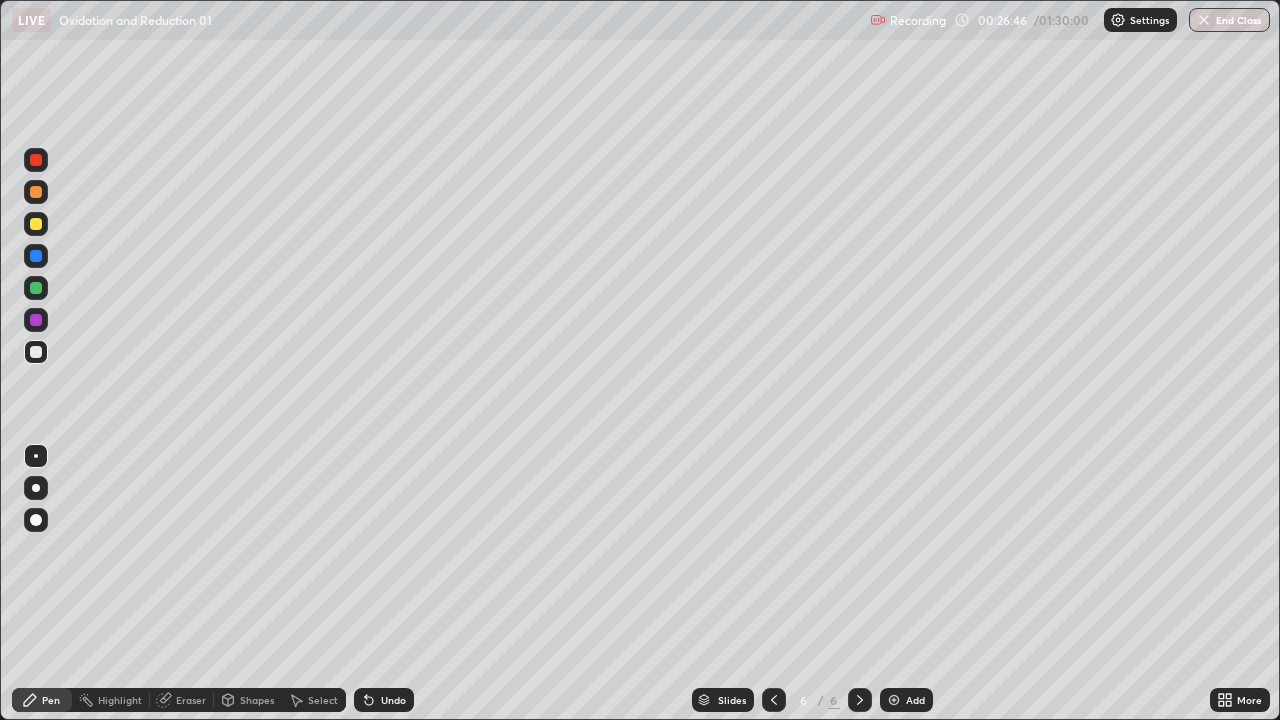 click on "Undo" at bounding box center [393, 700] 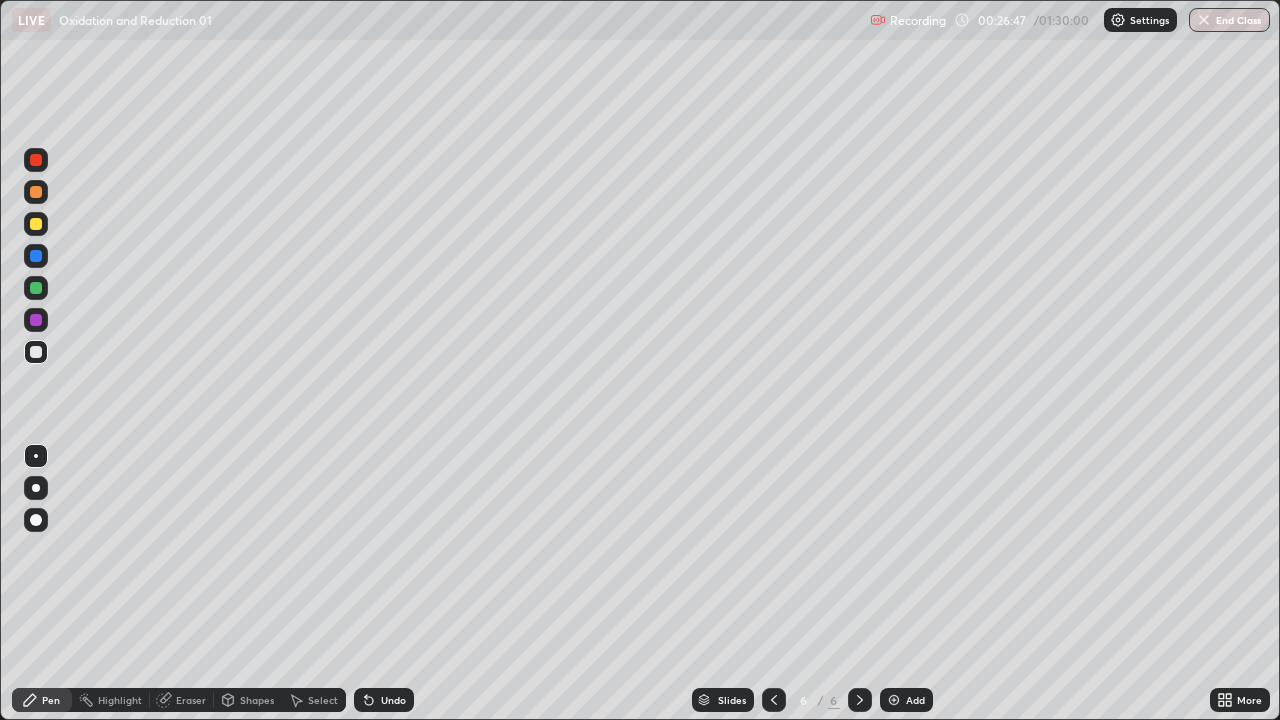 click on "Undo" at bounding box center (393, 700) 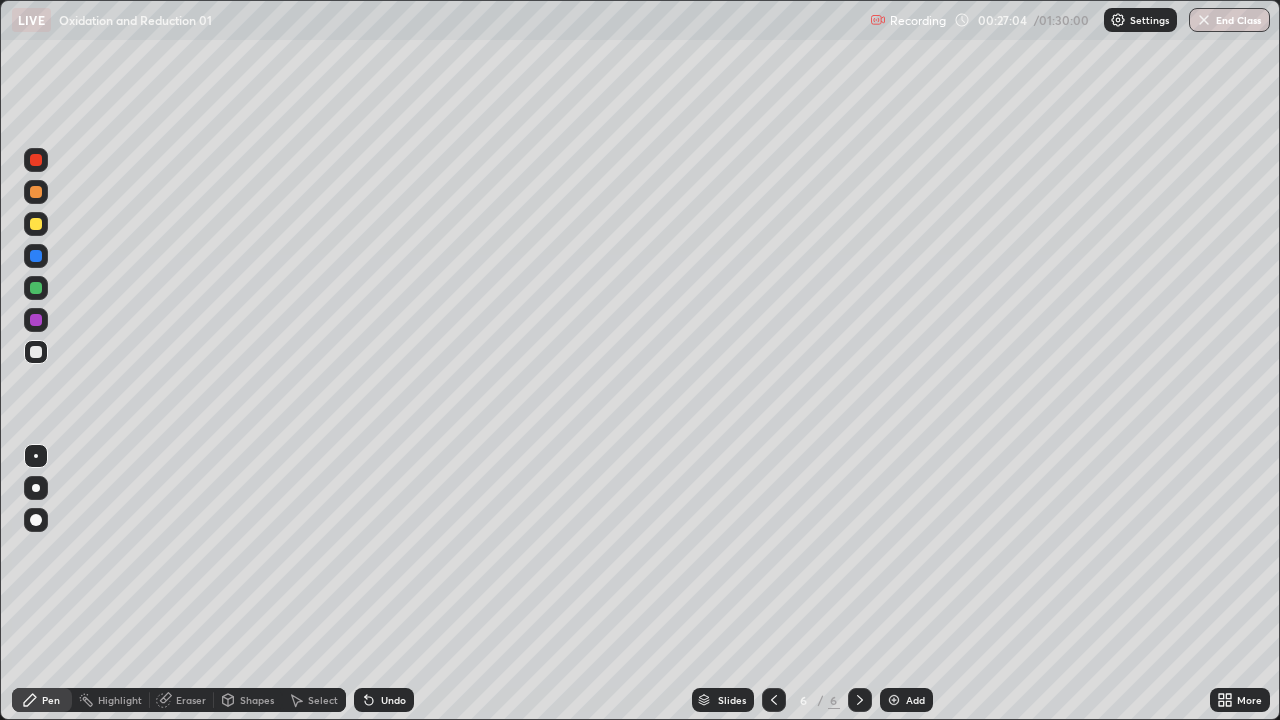 click on "Undo" at bounding box center [393, 700] 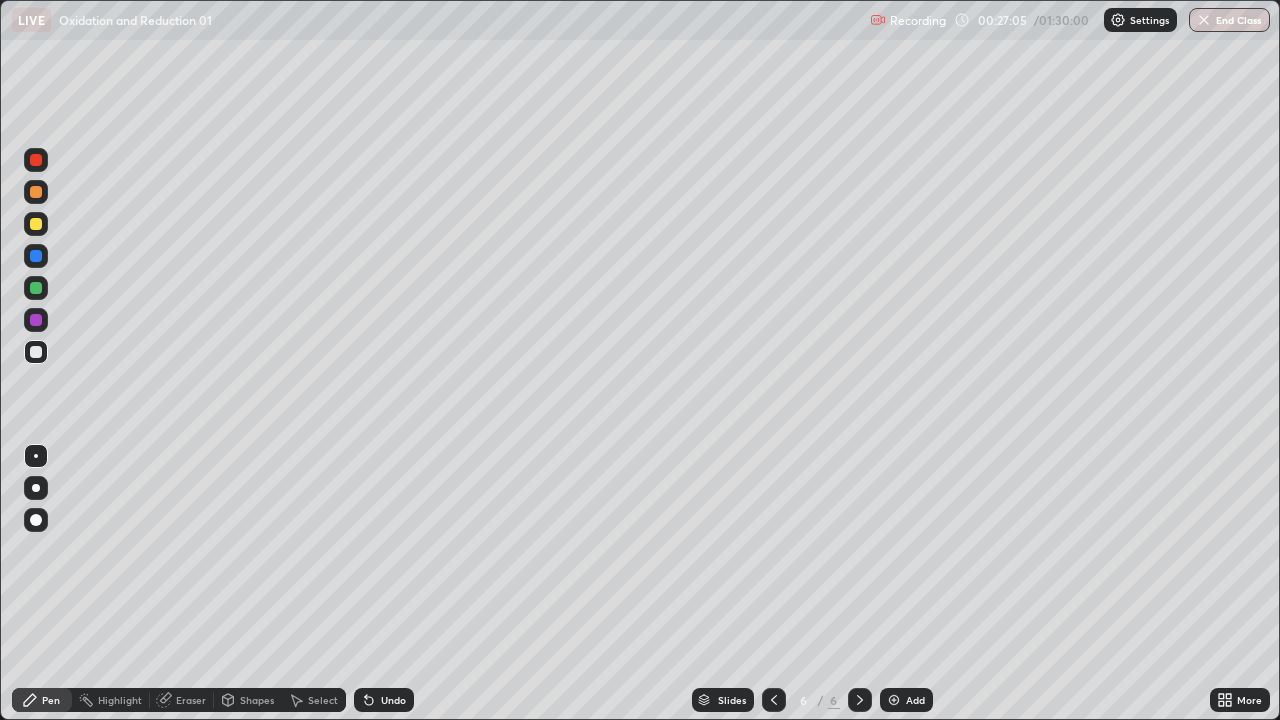click at bounding box center (36, 288) 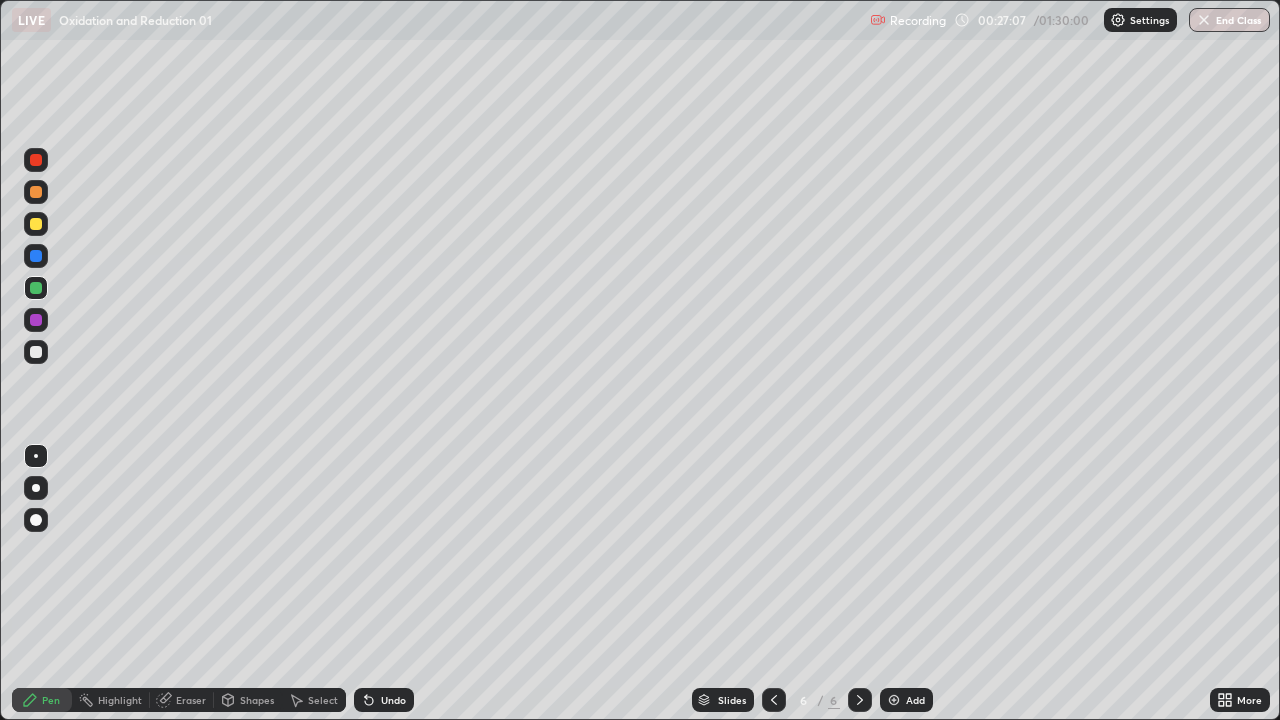 click at bounding box center (36, 352) 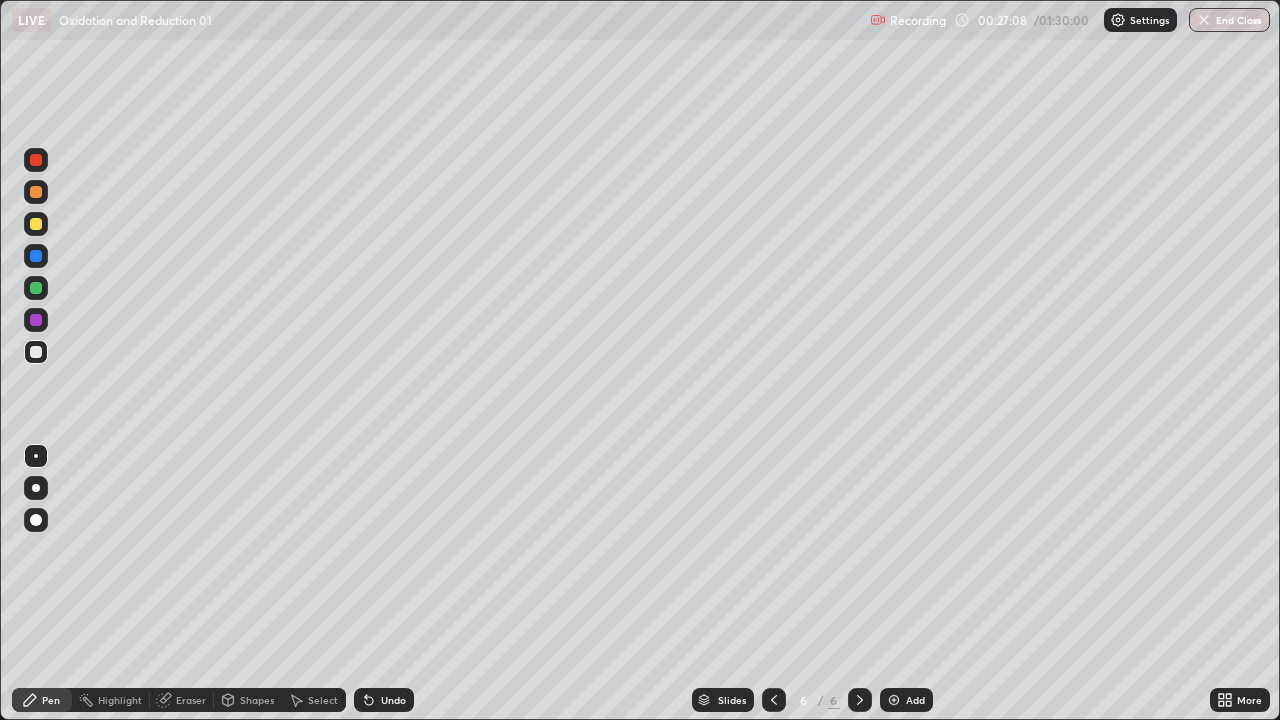 click at bounding box center [36, 352] 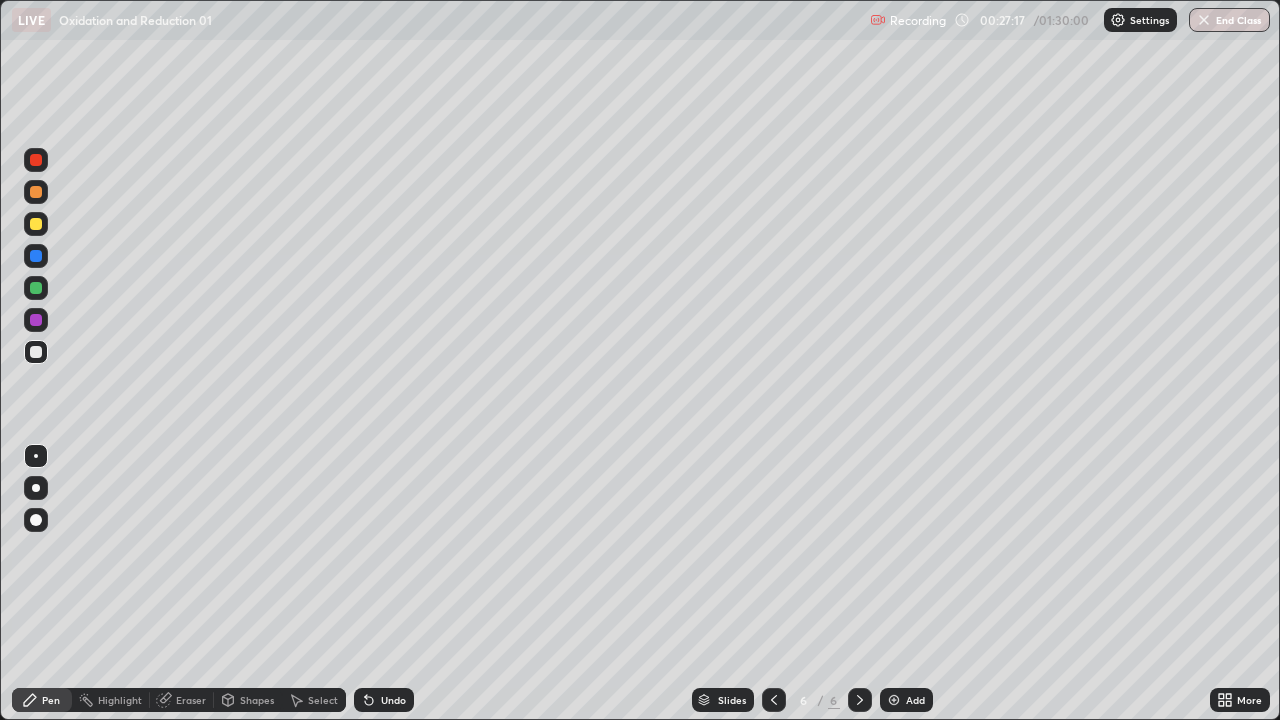 click at bounding box center (36, 352) 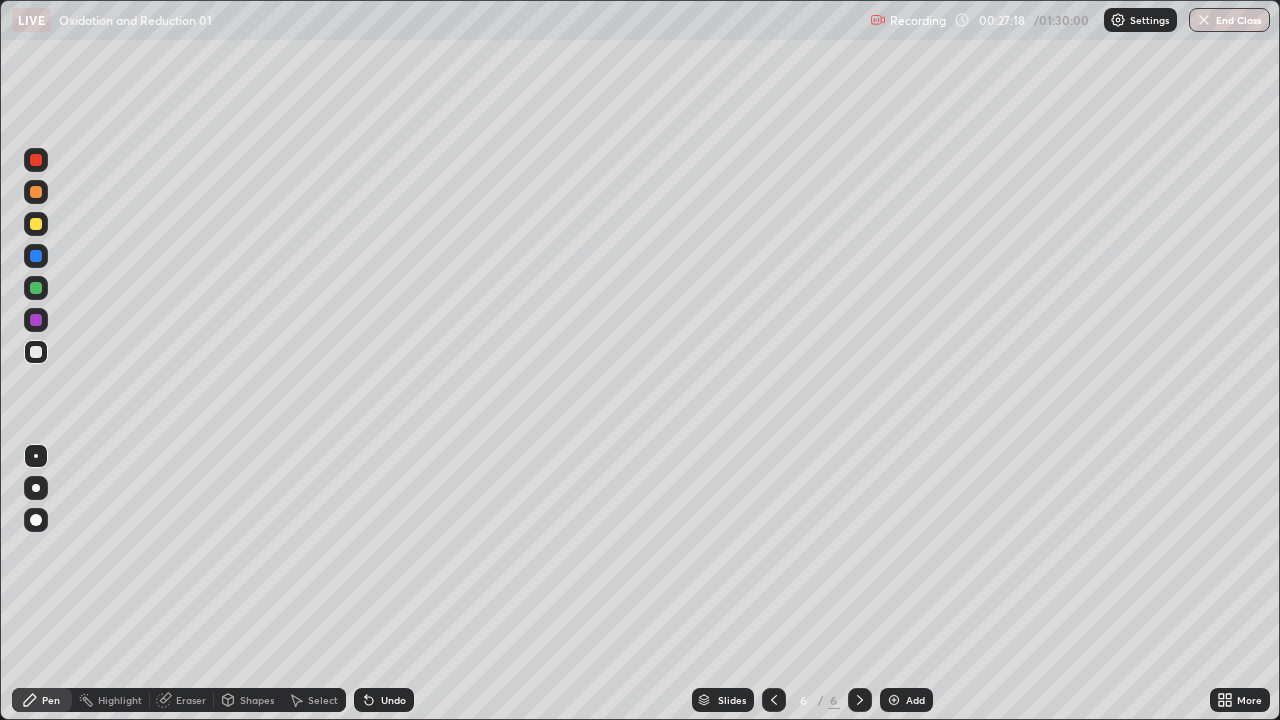 click at bounding box center [36, 352] 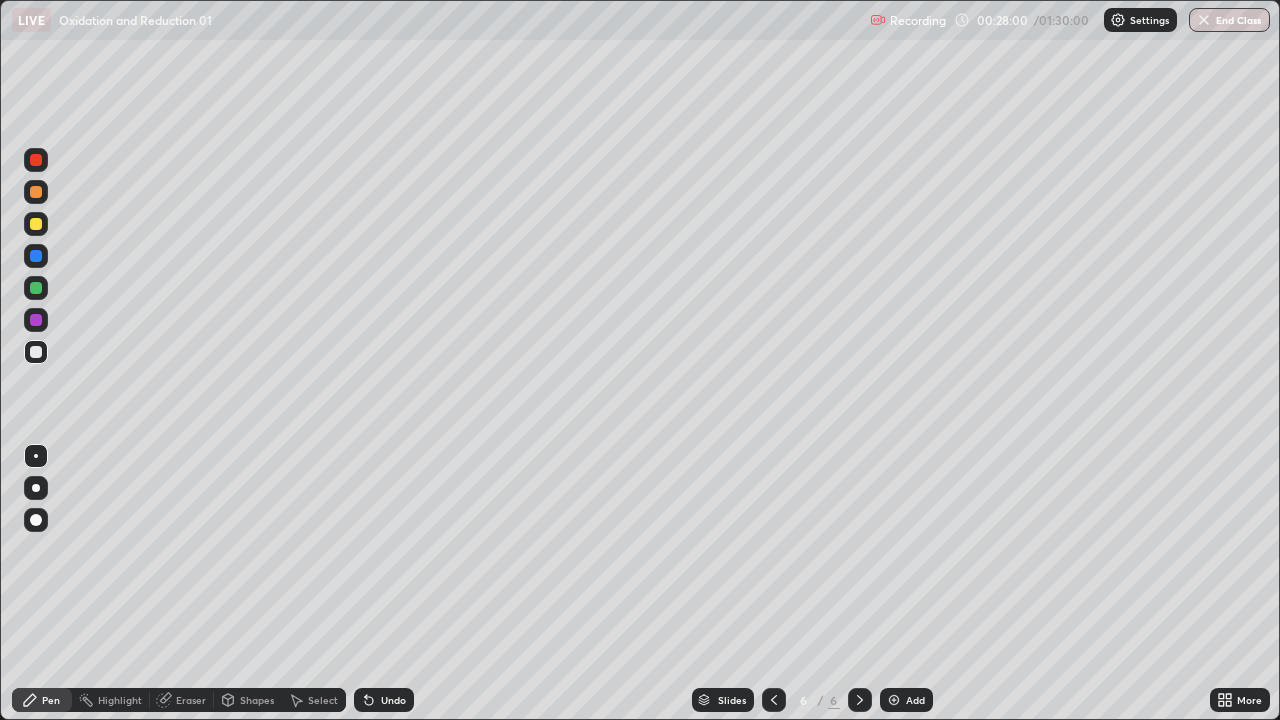 click at bounding box center [36, 224] 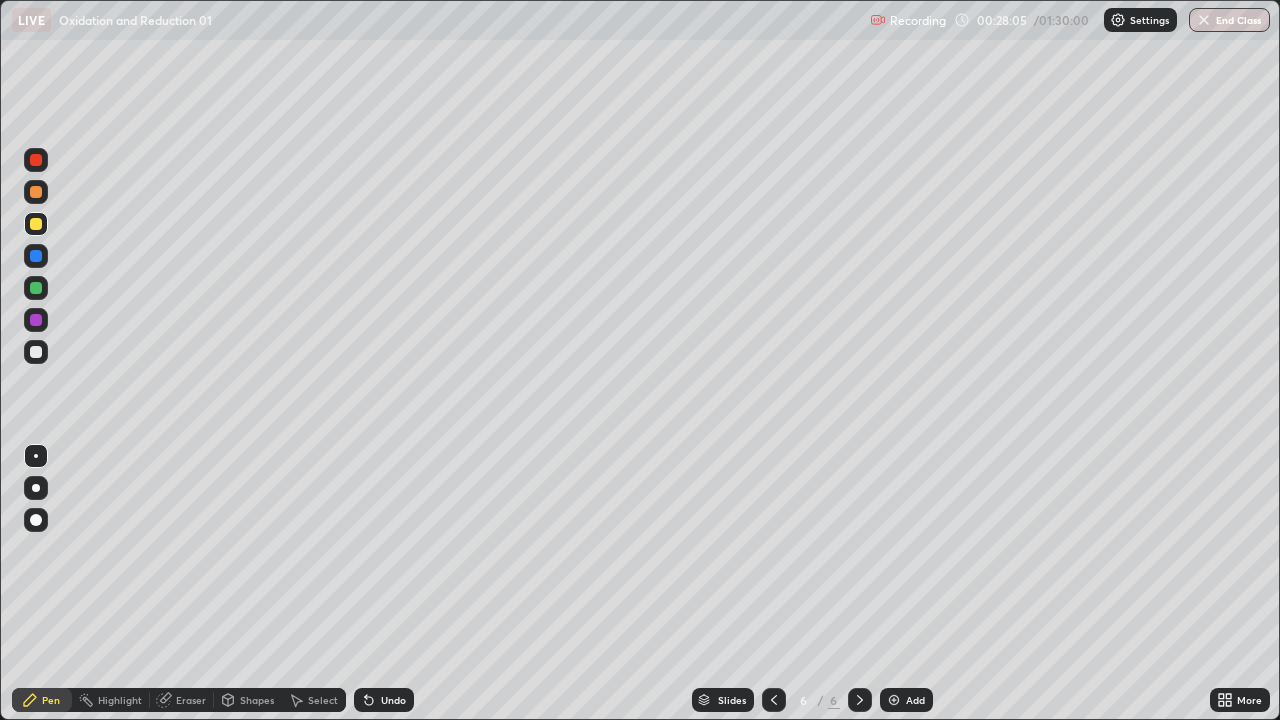 click on "Undo" at bounding box center (384, 700) 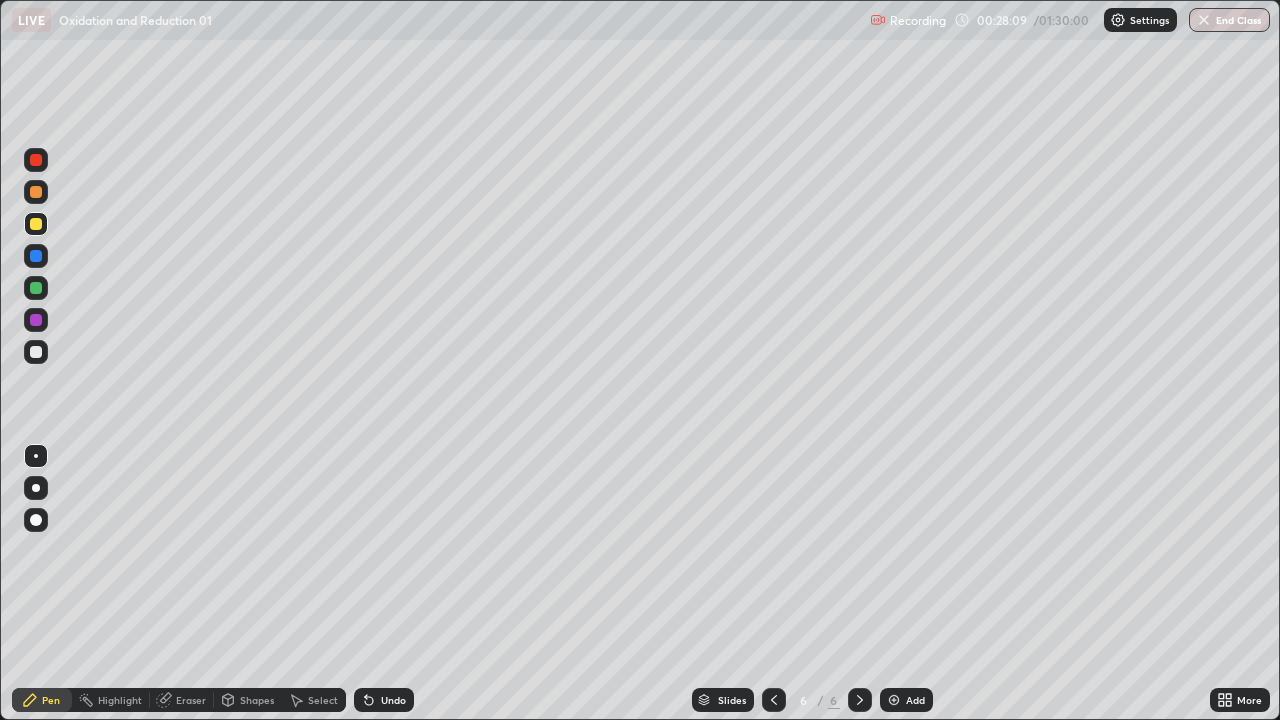 click at bounding box center [36, 352] 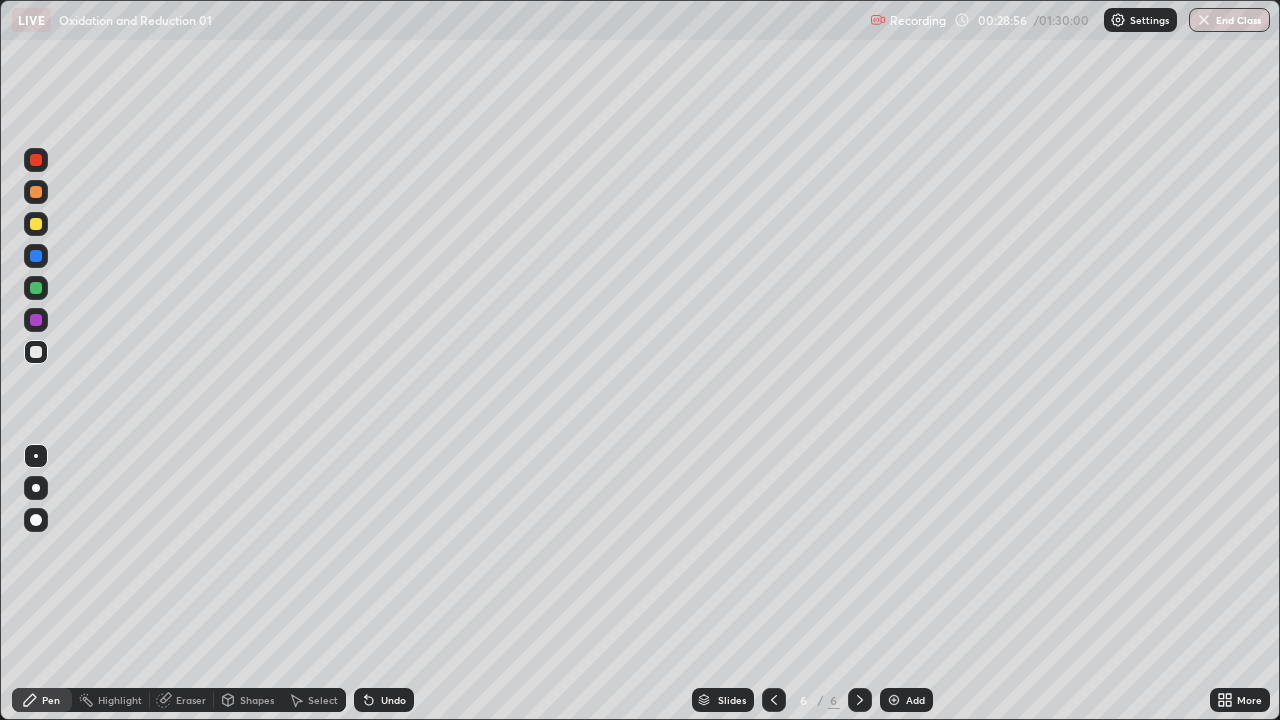 click on "Eraser" at bounding box center [191, 700] 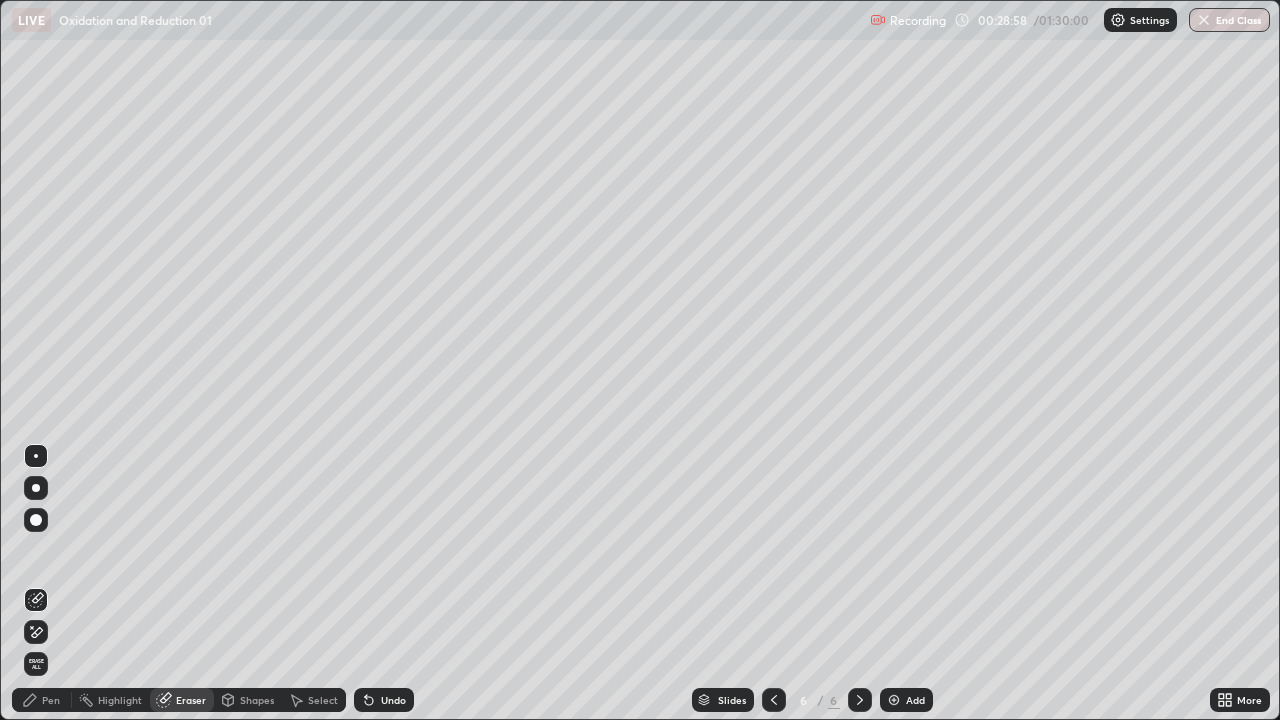 click on "Pen" at bounding box center [42, 700] 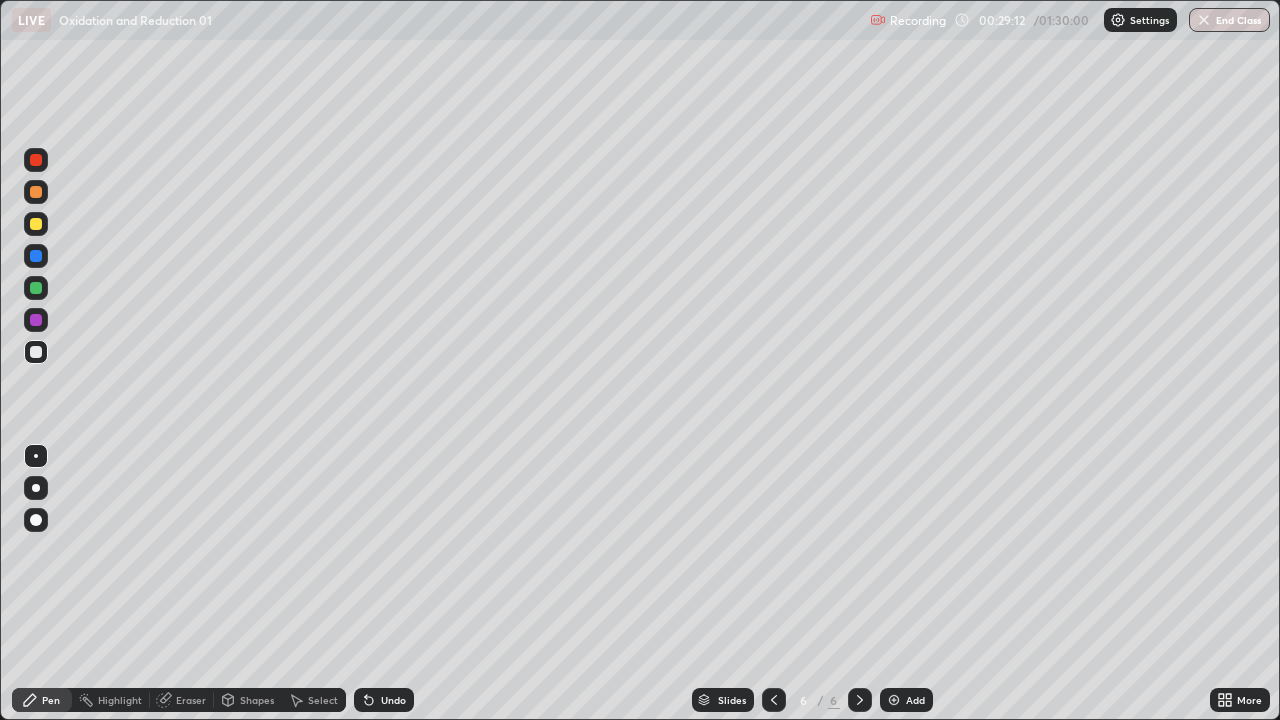 click at bounding box center [36, 224] 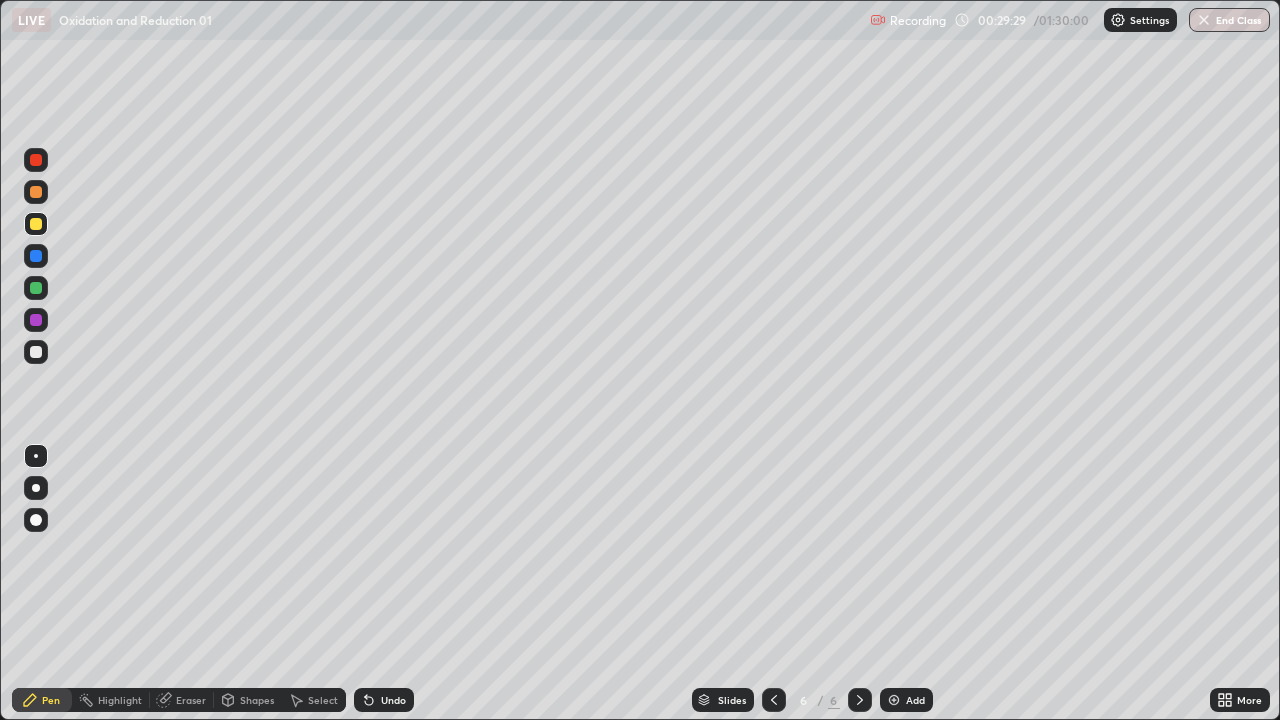 click at bounding box center [36, 352] 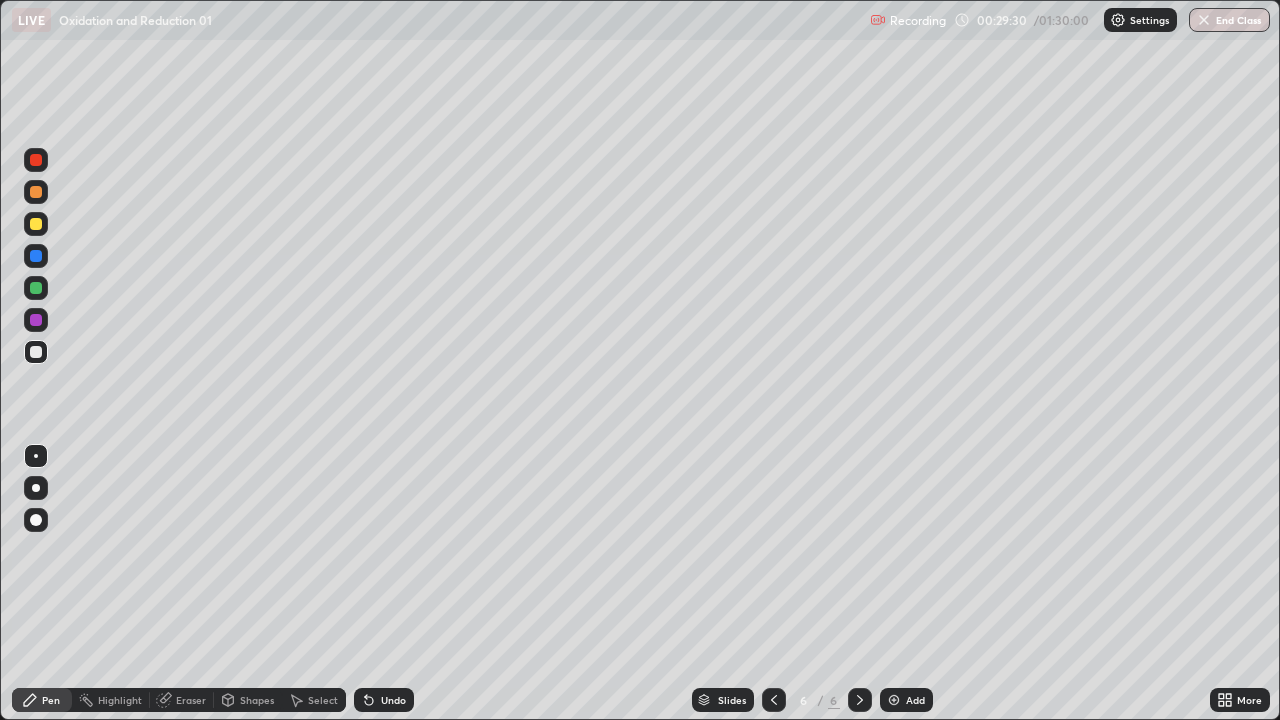 click at bounding box center (36, 352) 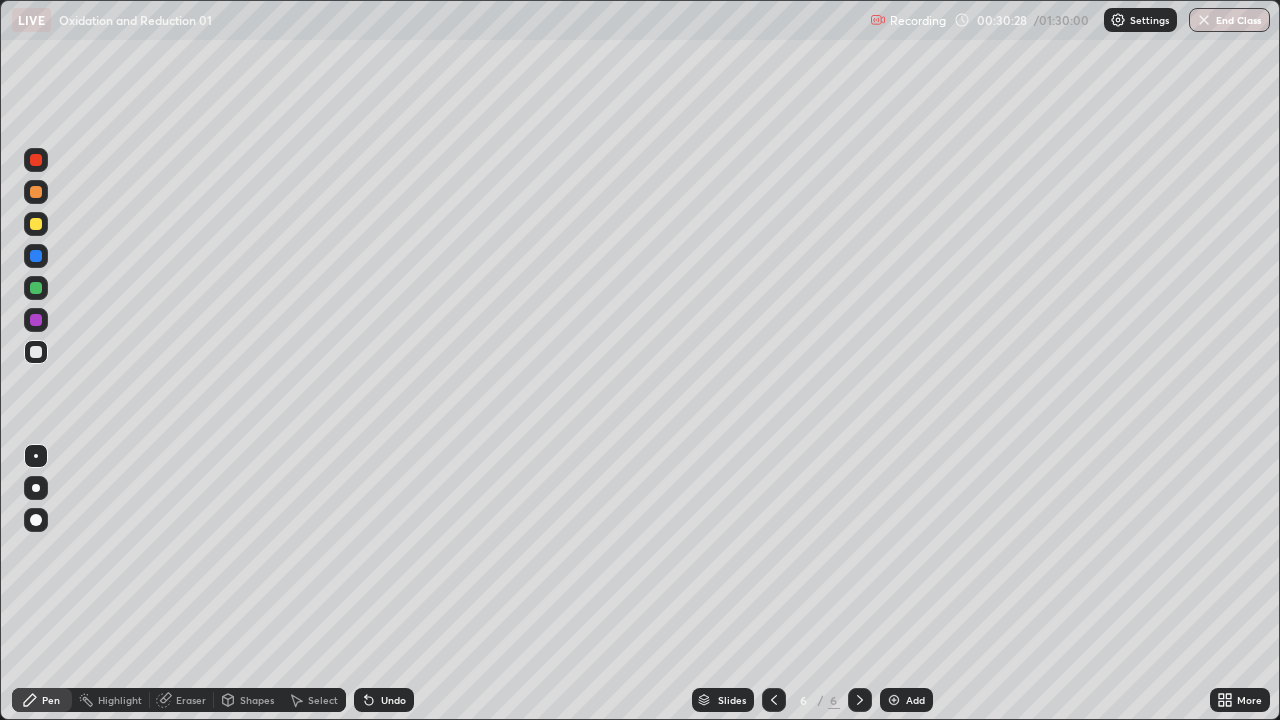 click at bounding box center (36, 352) 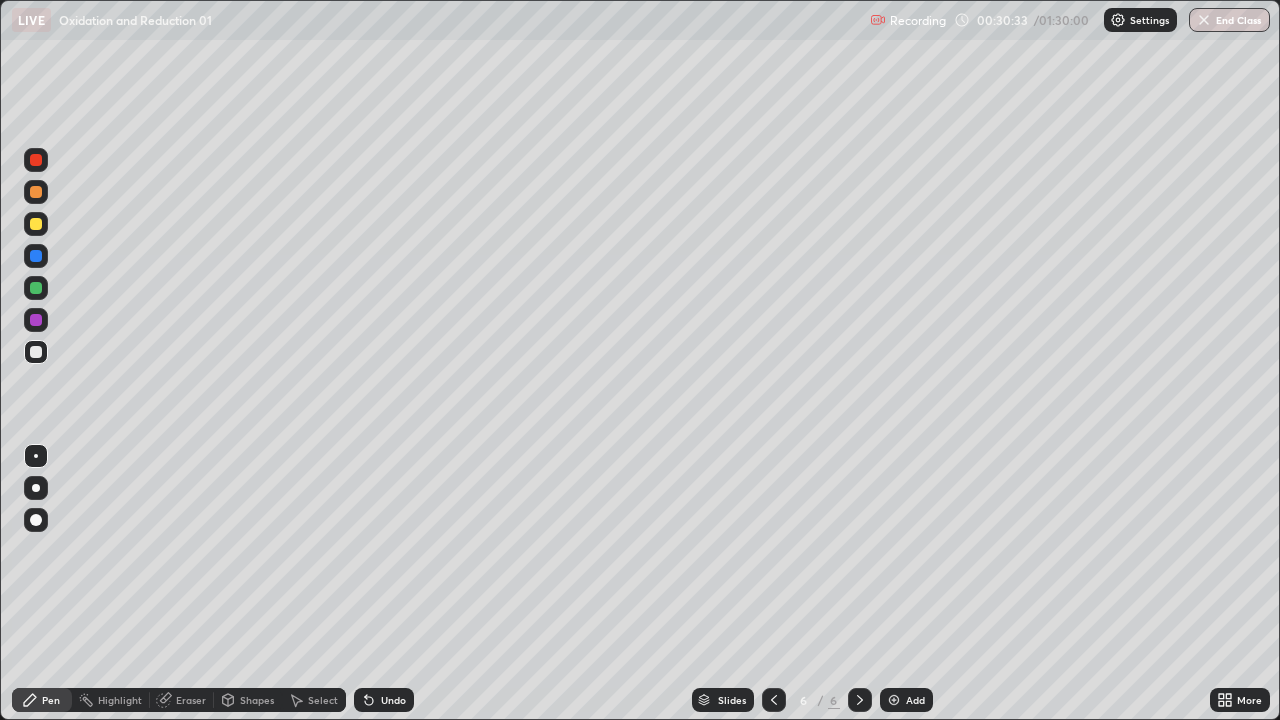 click at bounding box center (36, 288) 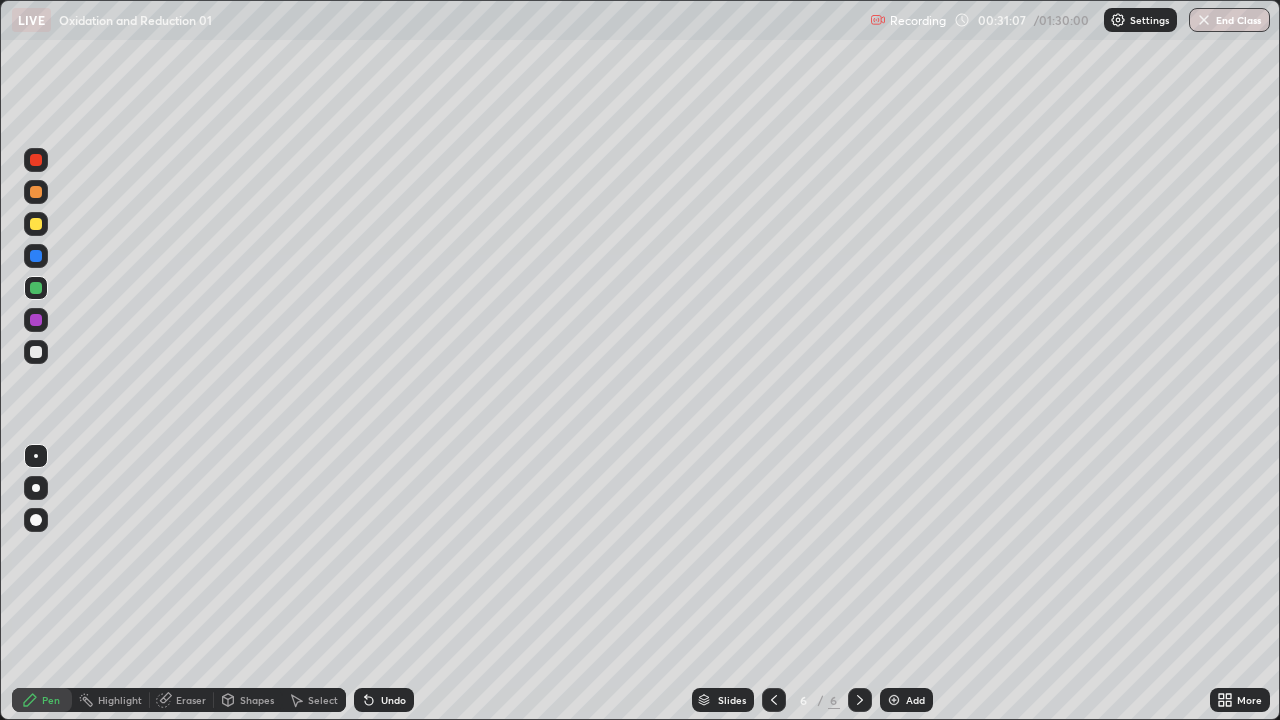 click at bounding box center [36, 352] 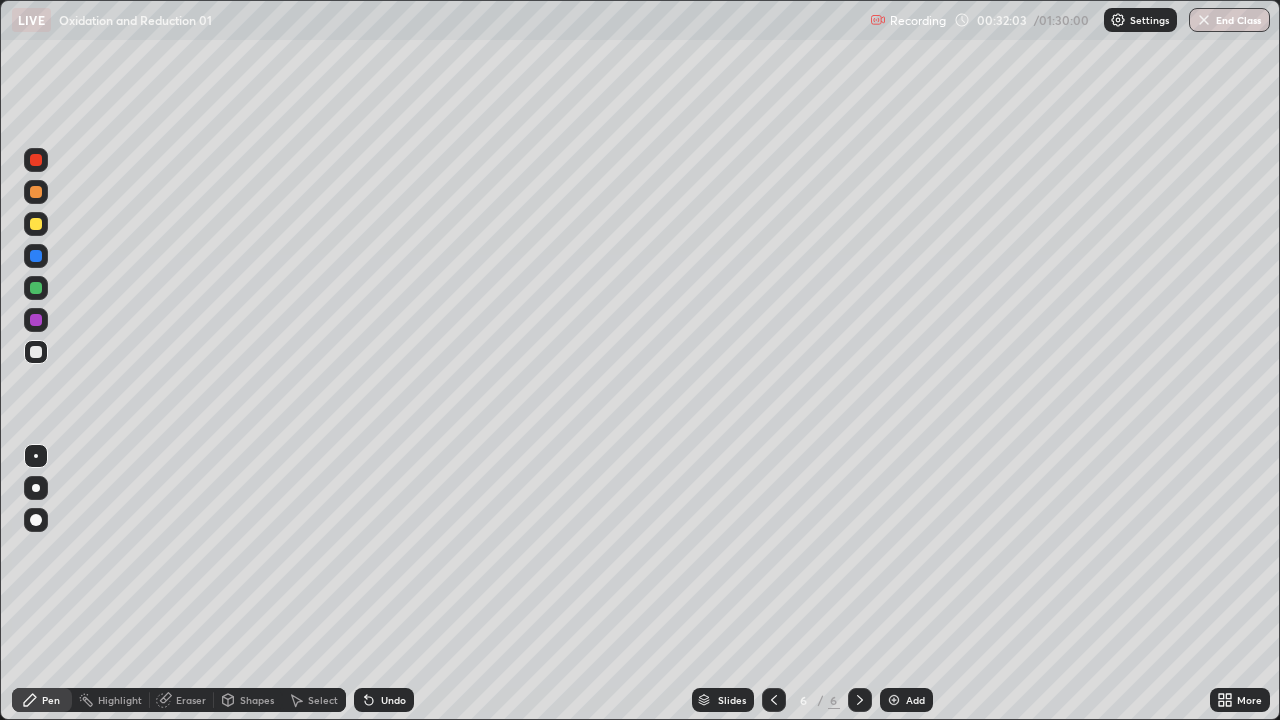 click on "Undo" at bounding box center (393, 700) 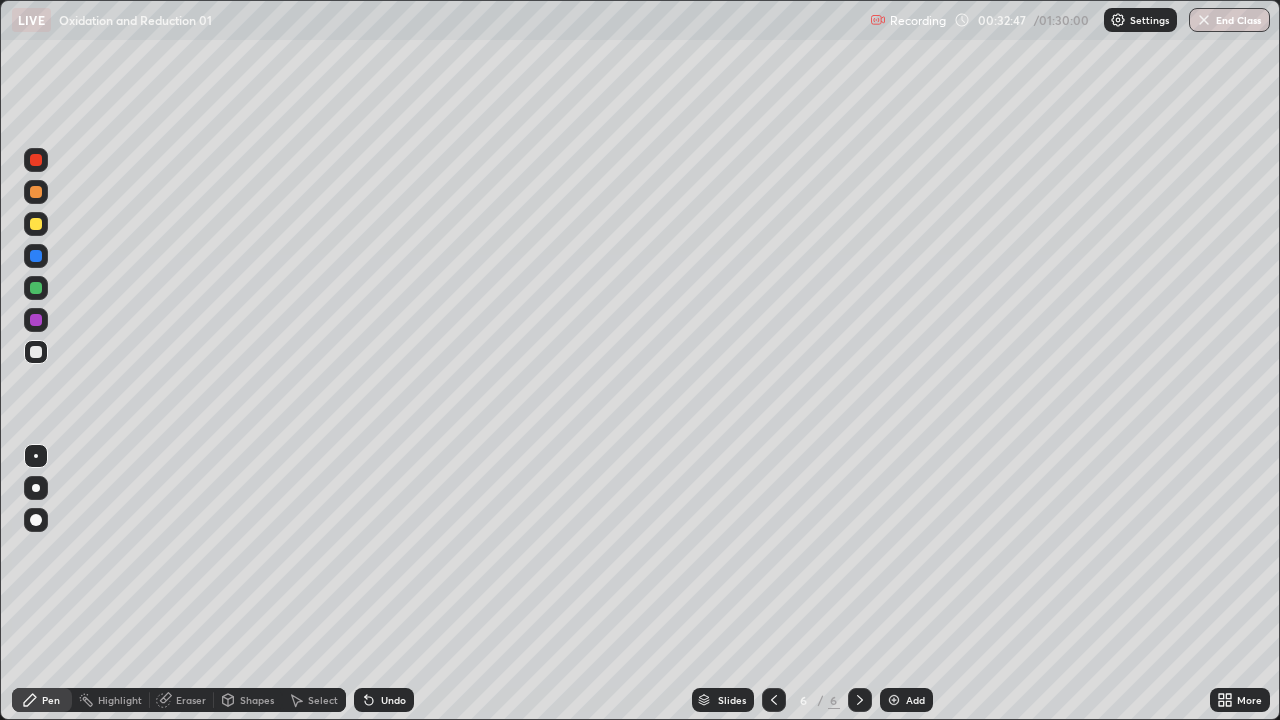 click at bounding box center (36, 288) 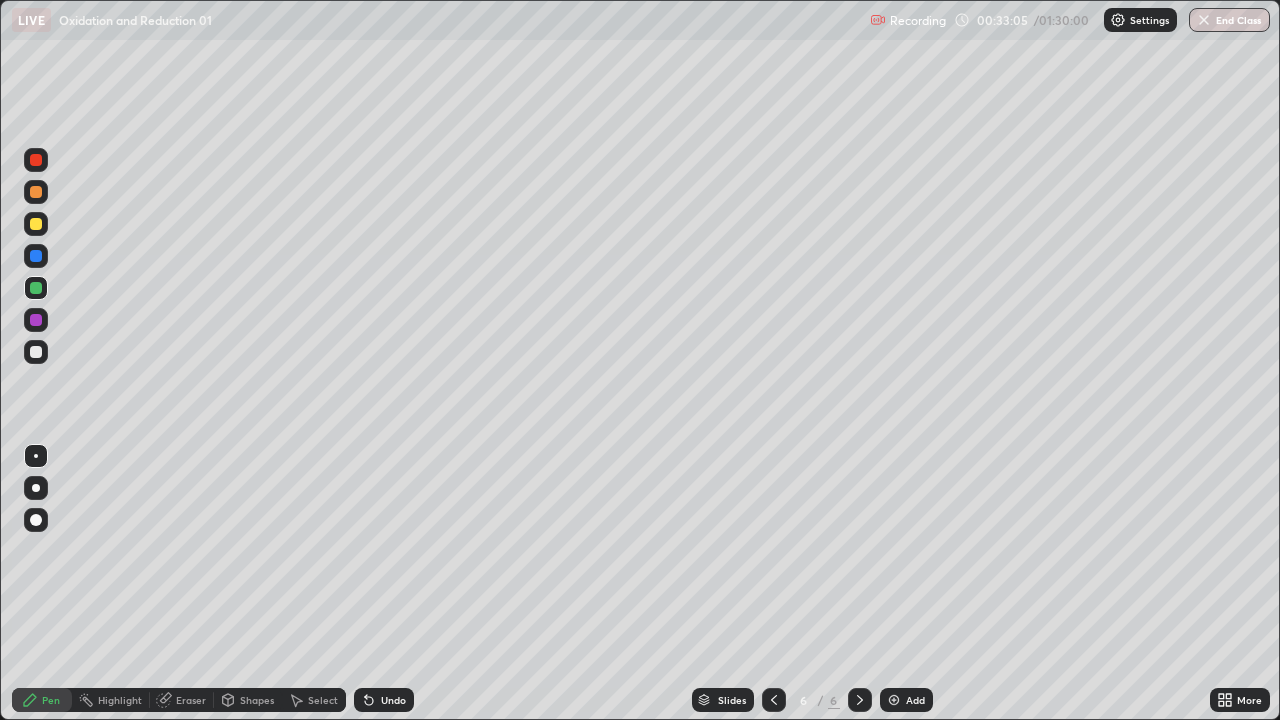 click at bounding box center [36, 352] 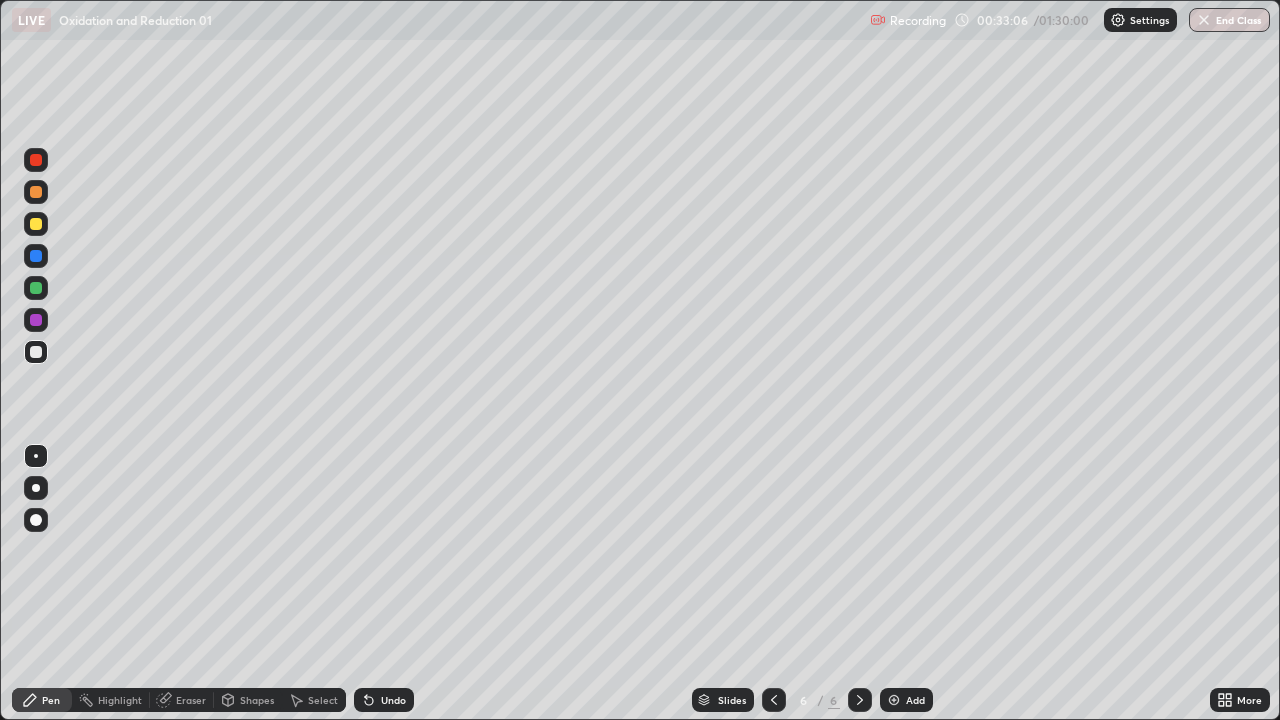 click at bounding box center [36, 352] 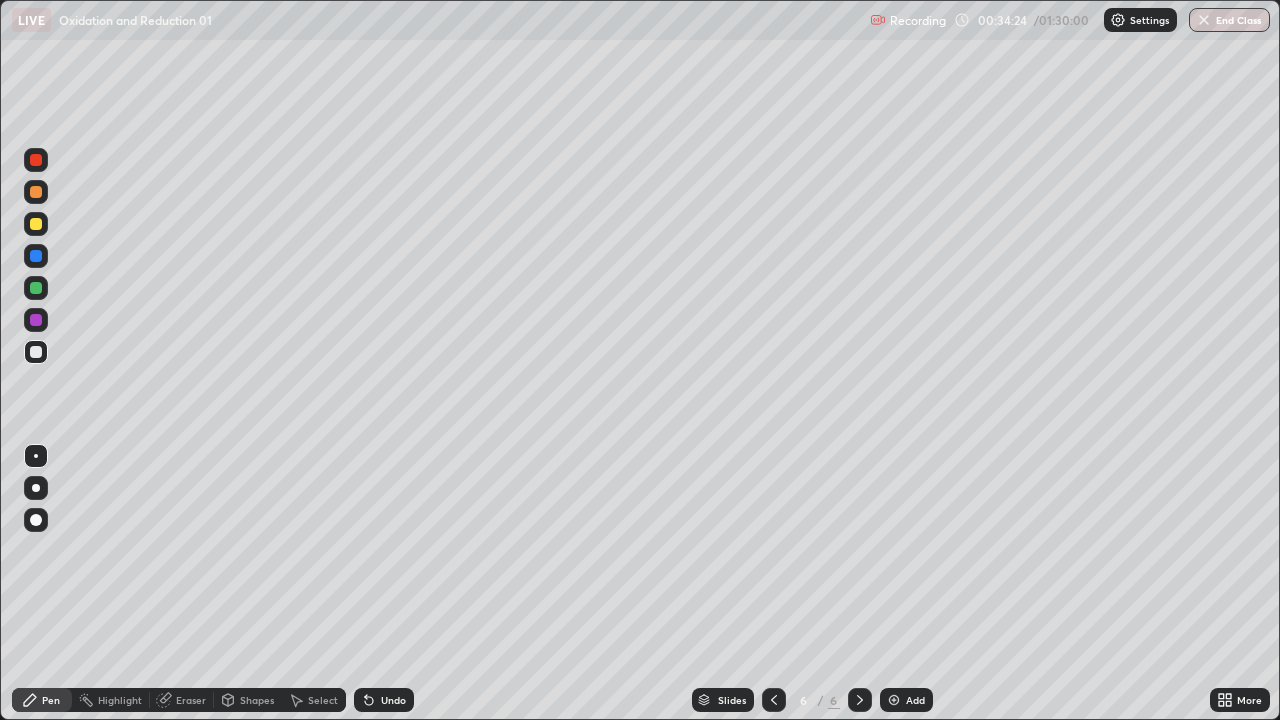 click on "Eraser" at bounding box center (191, 700) 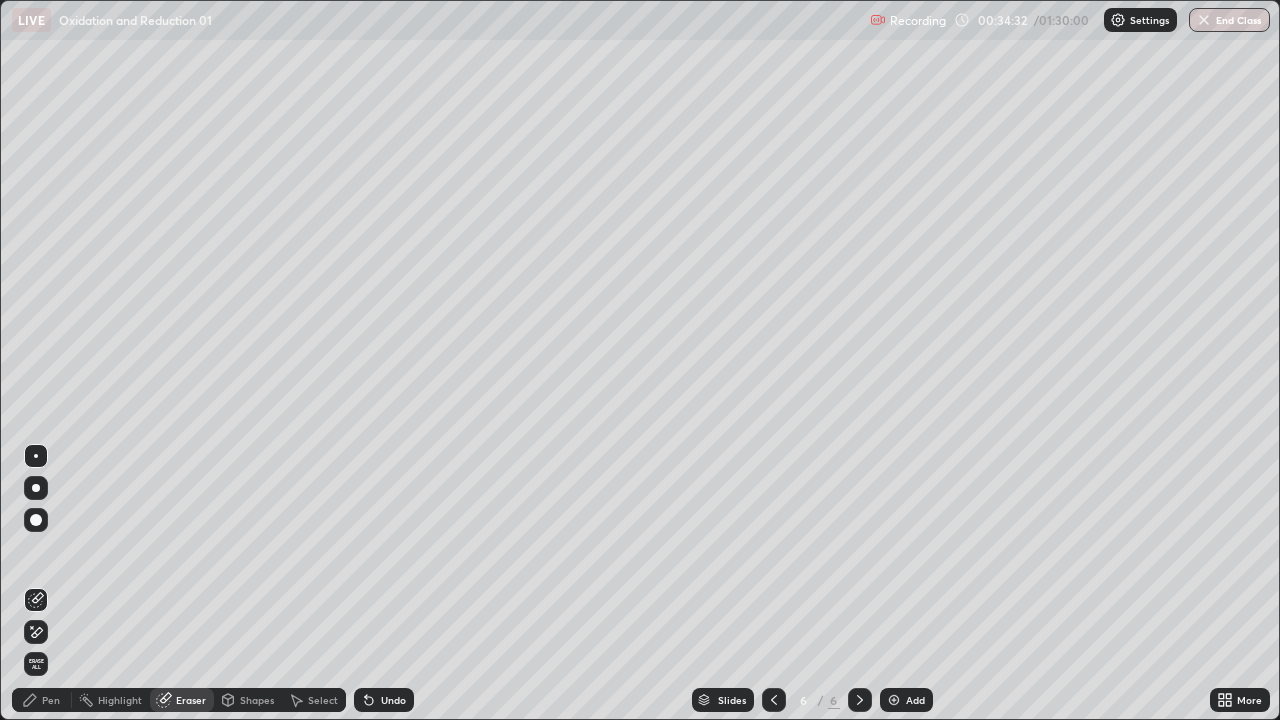 click 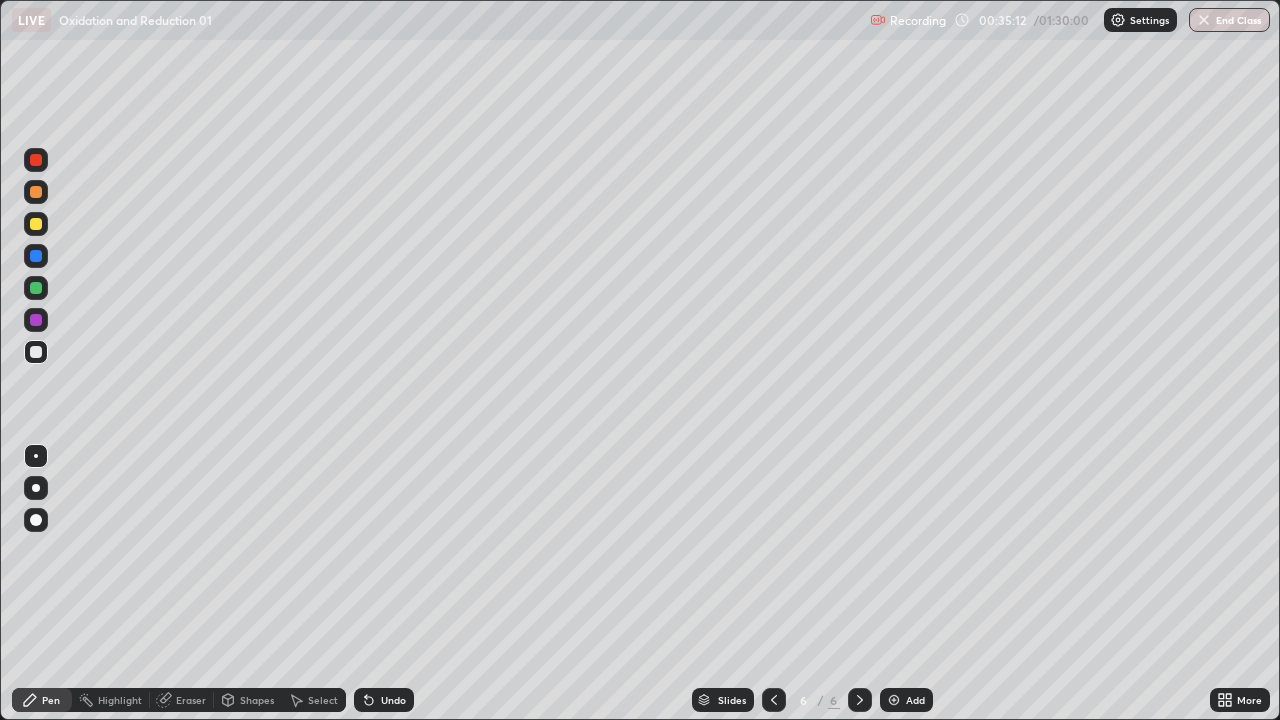 click at bounding box center [36, 352] 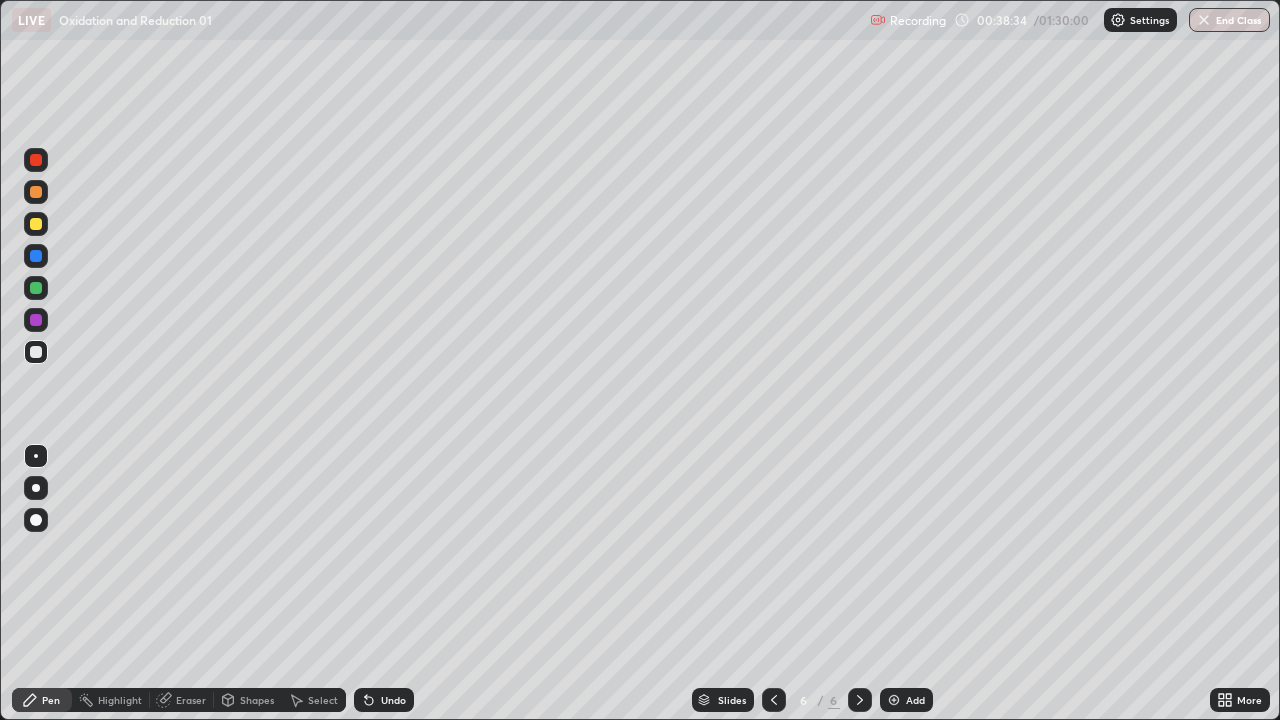 click at bounding box center [36, 288] 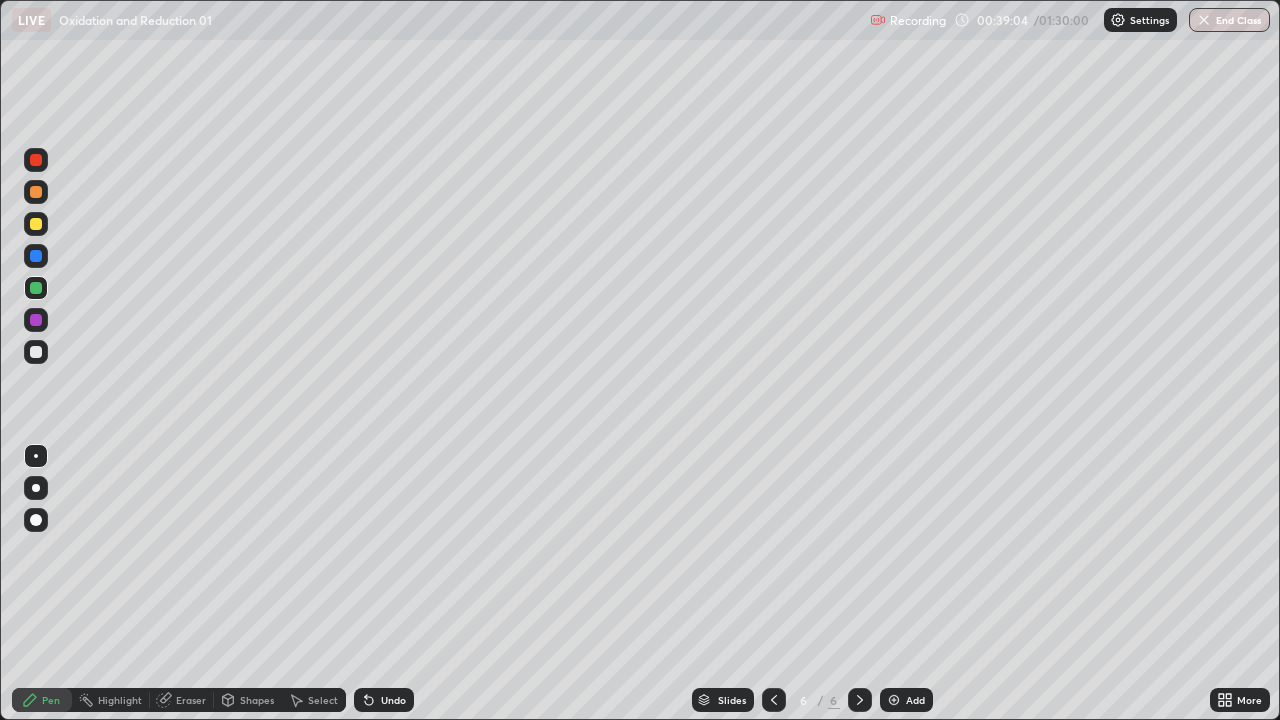 click at bounding box center (36, 256) 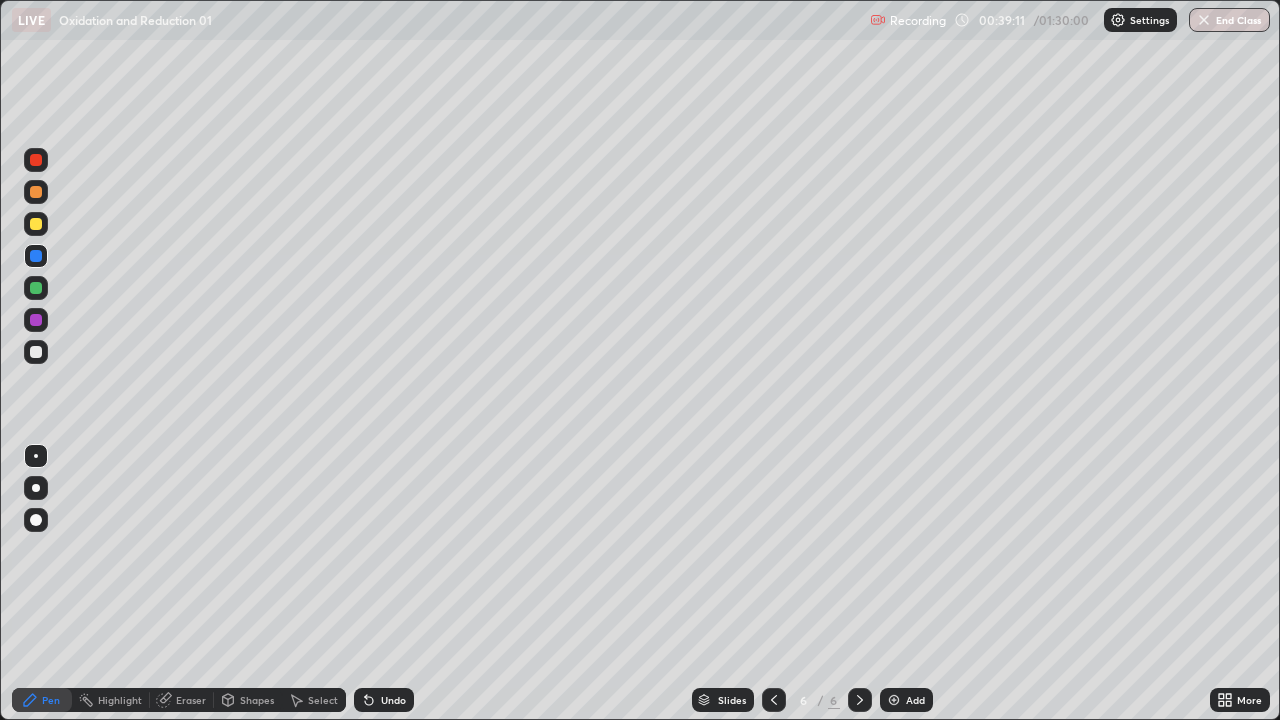 click on "Undo" at bounding box center (384, 700) 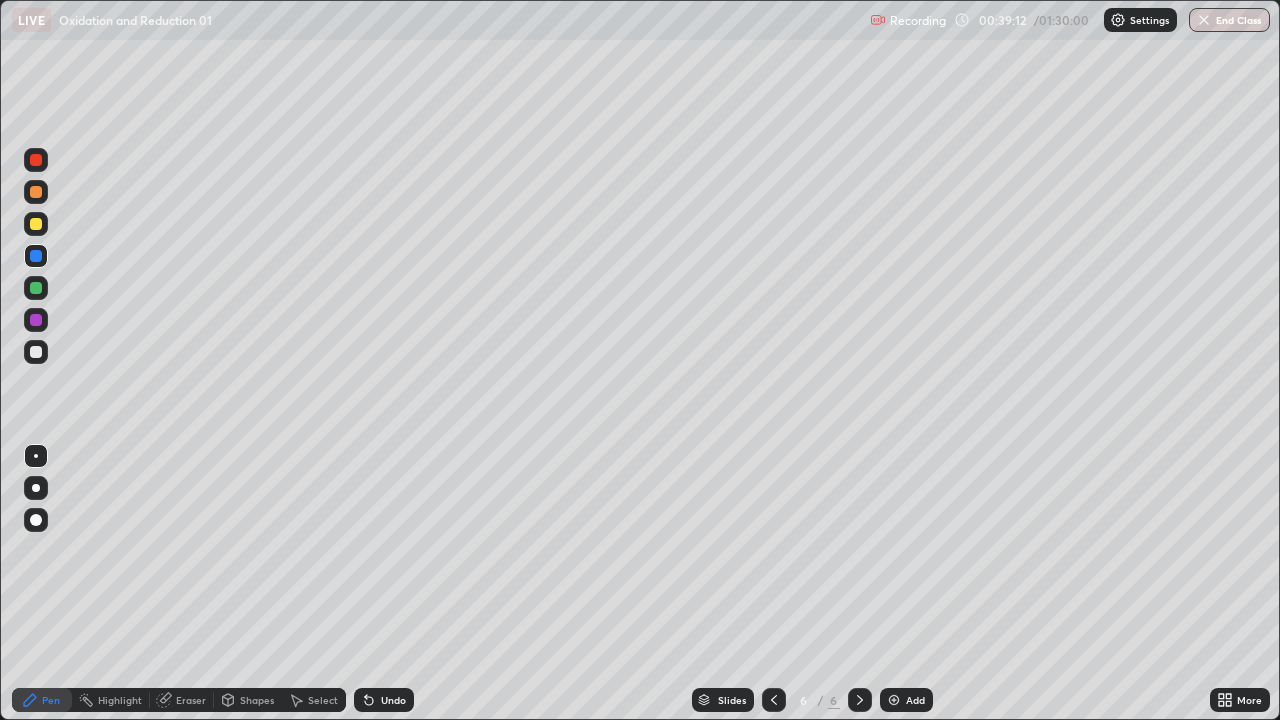 click on "Undo" at bounding box center (384, 700) 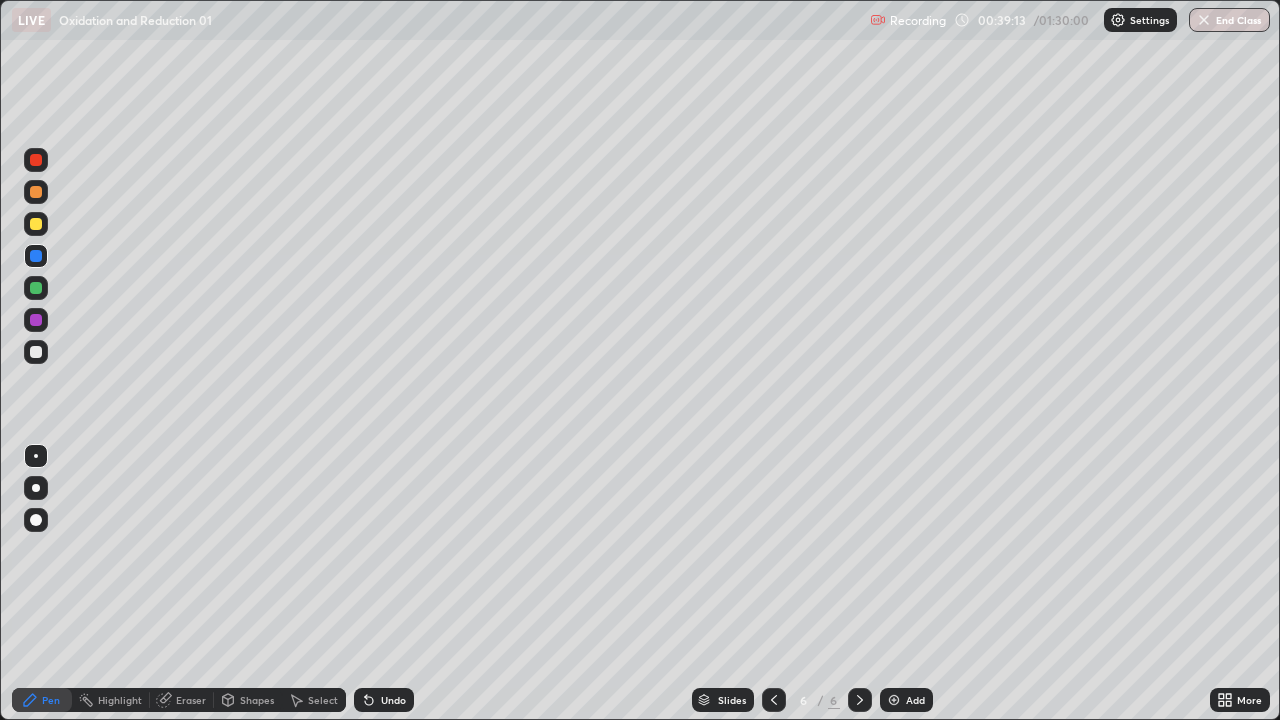 click on "Undo" at bounding box center (384, 700) 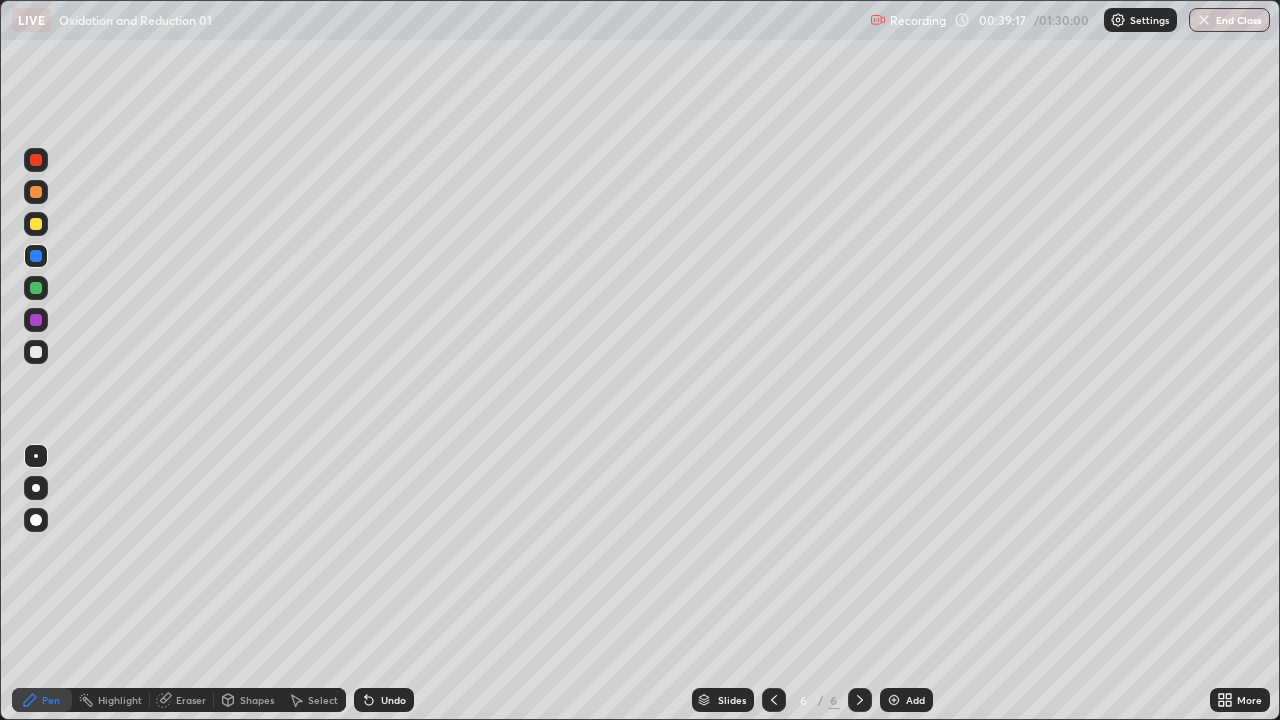 click on "Undo" at bounding box center [384, 700] 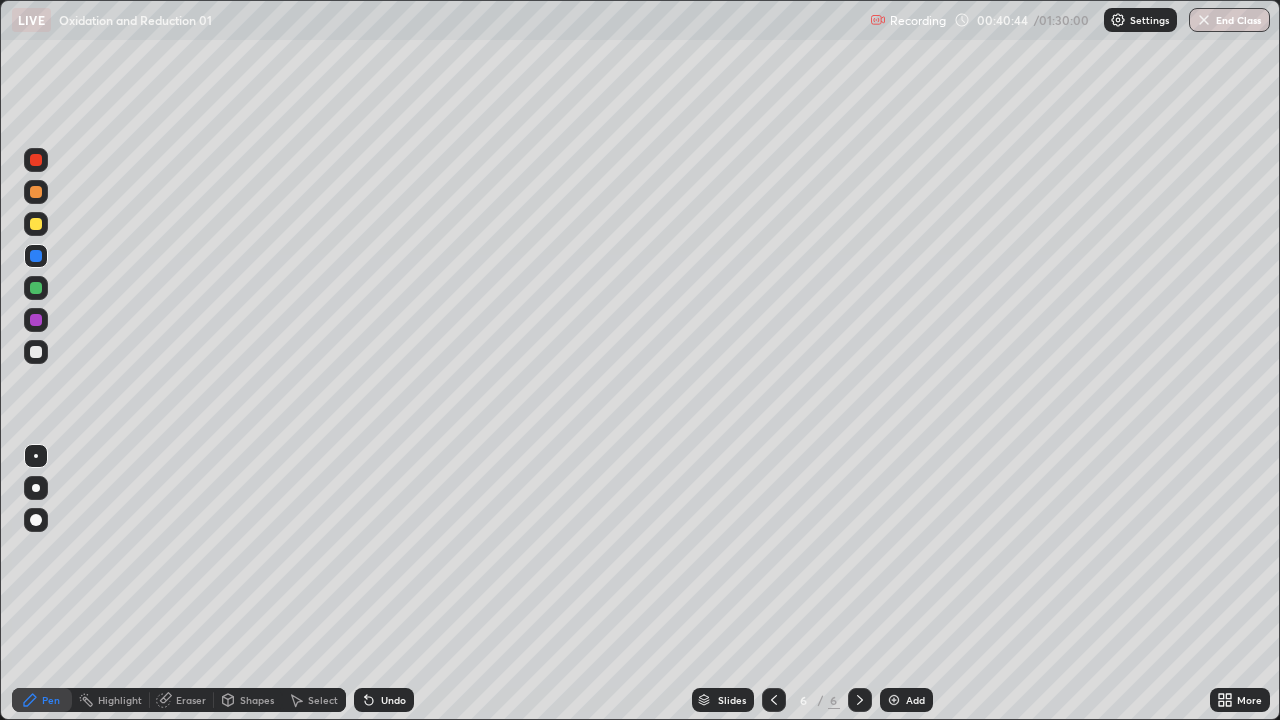click on "Select" at bounding box center (323, 700) 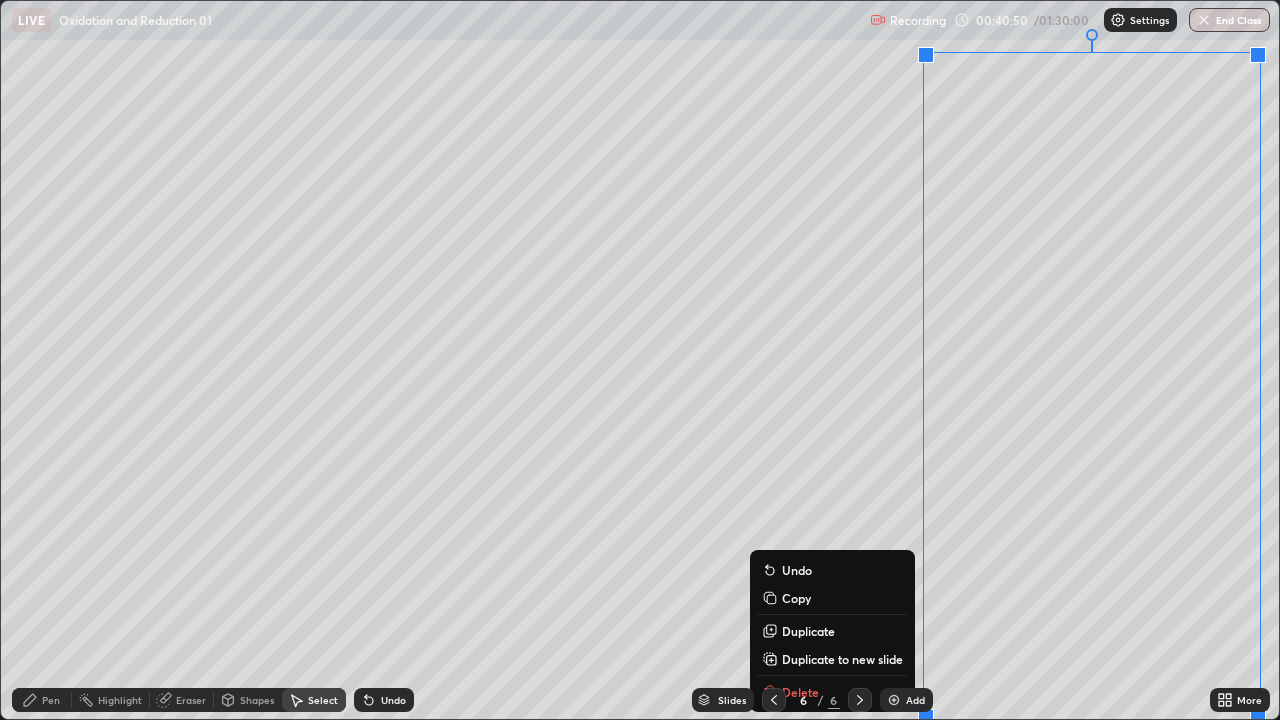 click on "Duplicate to new slide" at bounding box center (842, 659) 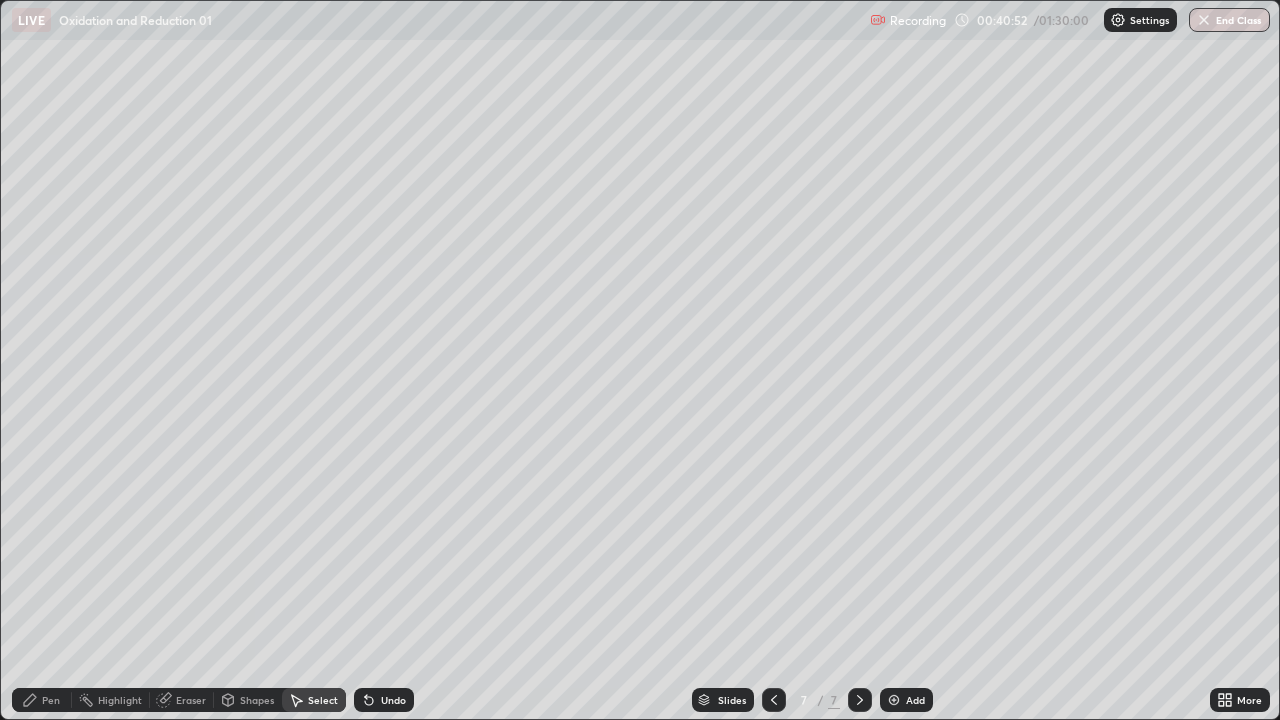 click on "Eraser" at bounding box center (182, 700) 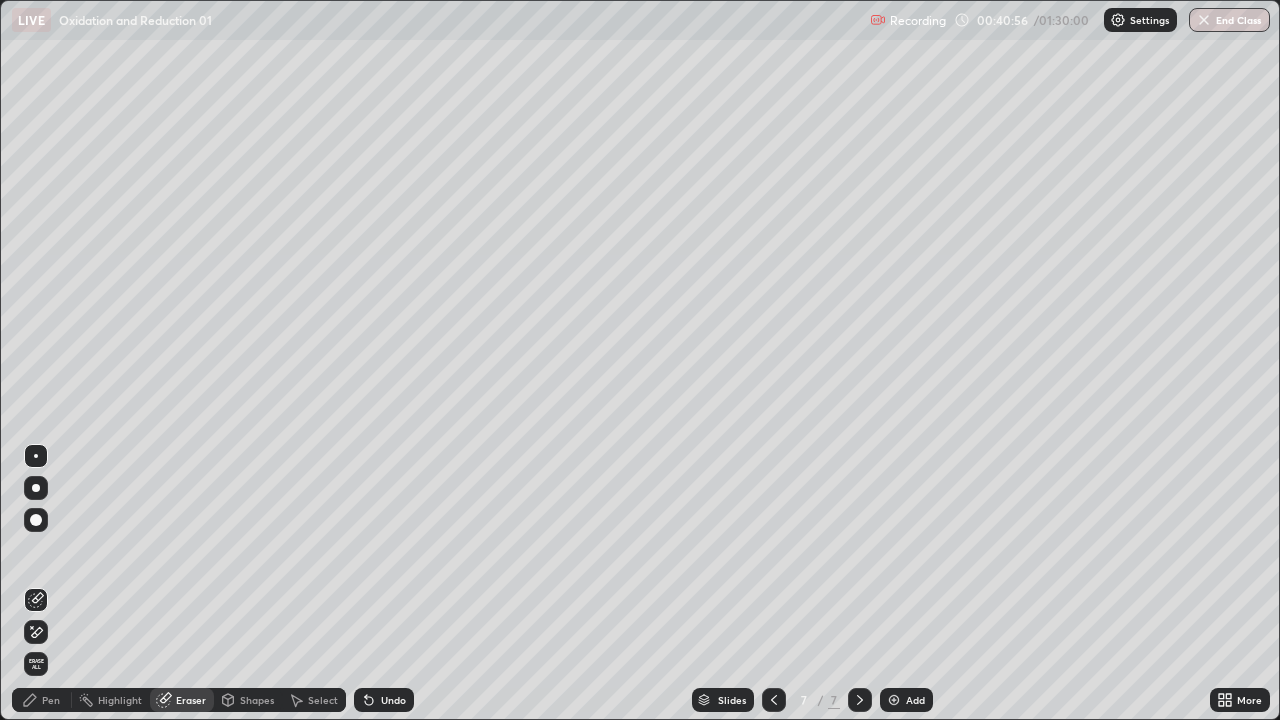 click on "Pen" at bounding box center [42, 700] 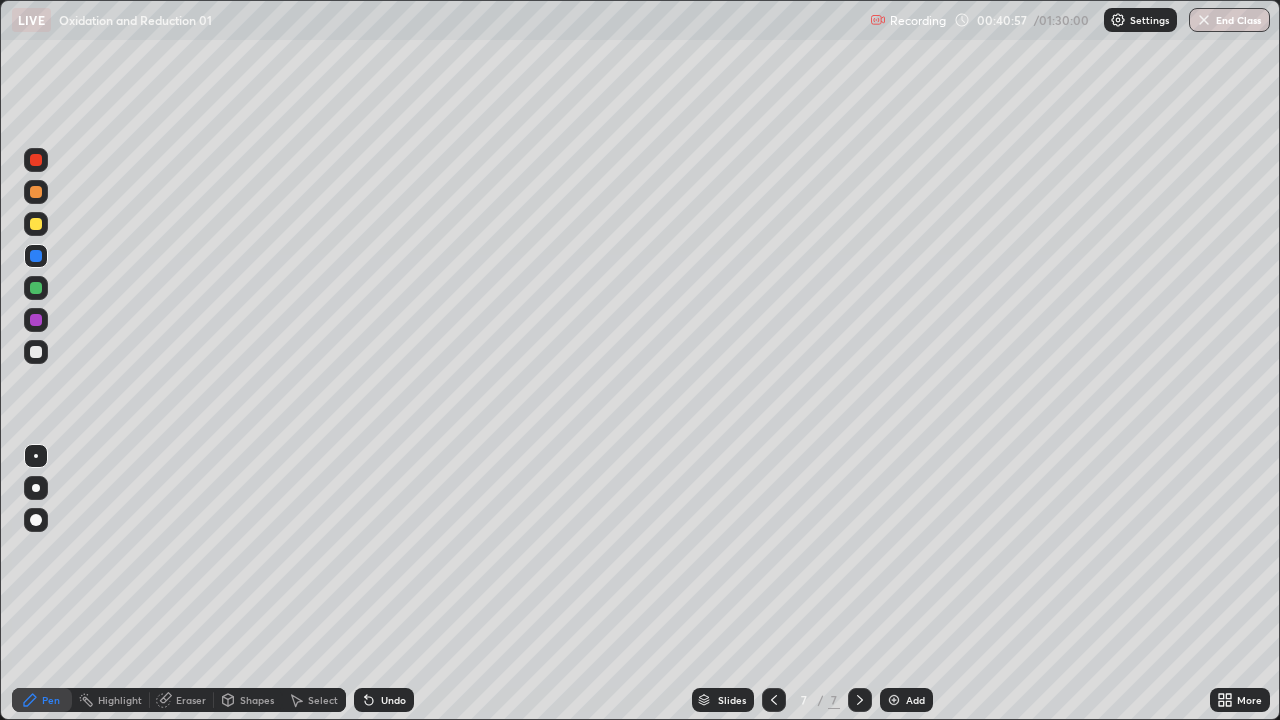 click on "Pen" at bounding box center [42, 700] 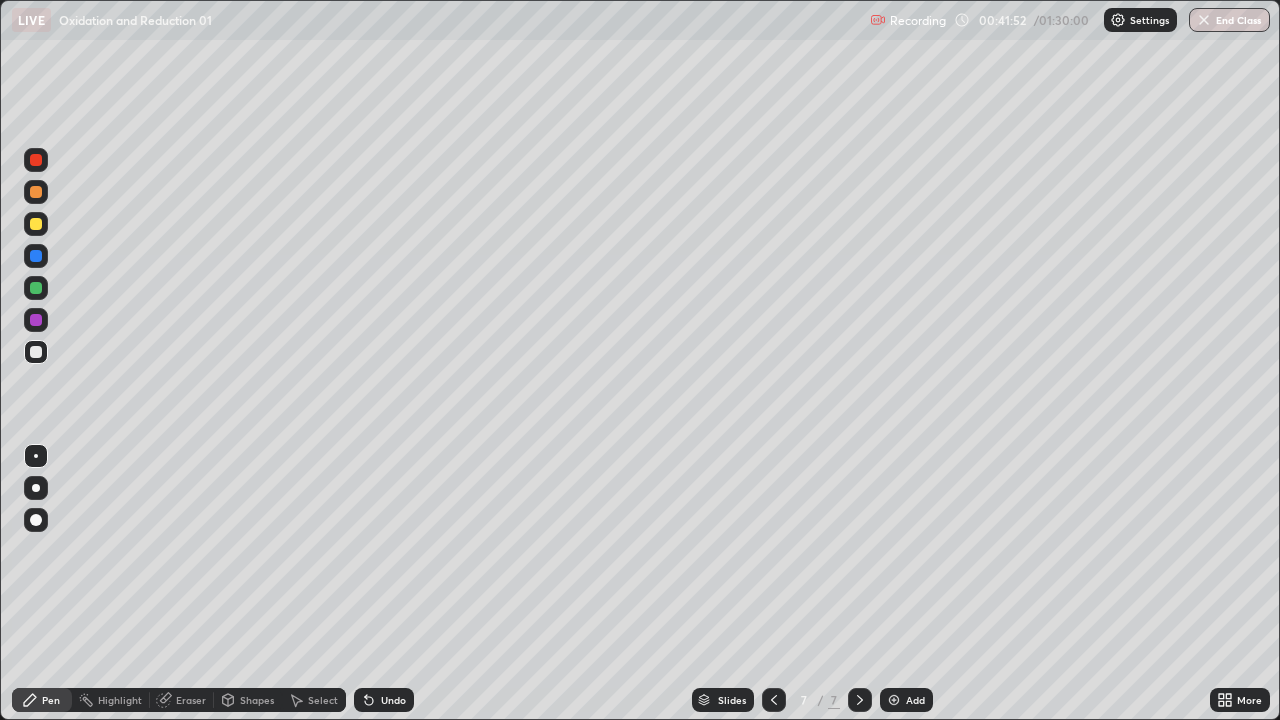 click at bounding box center [36, 352] 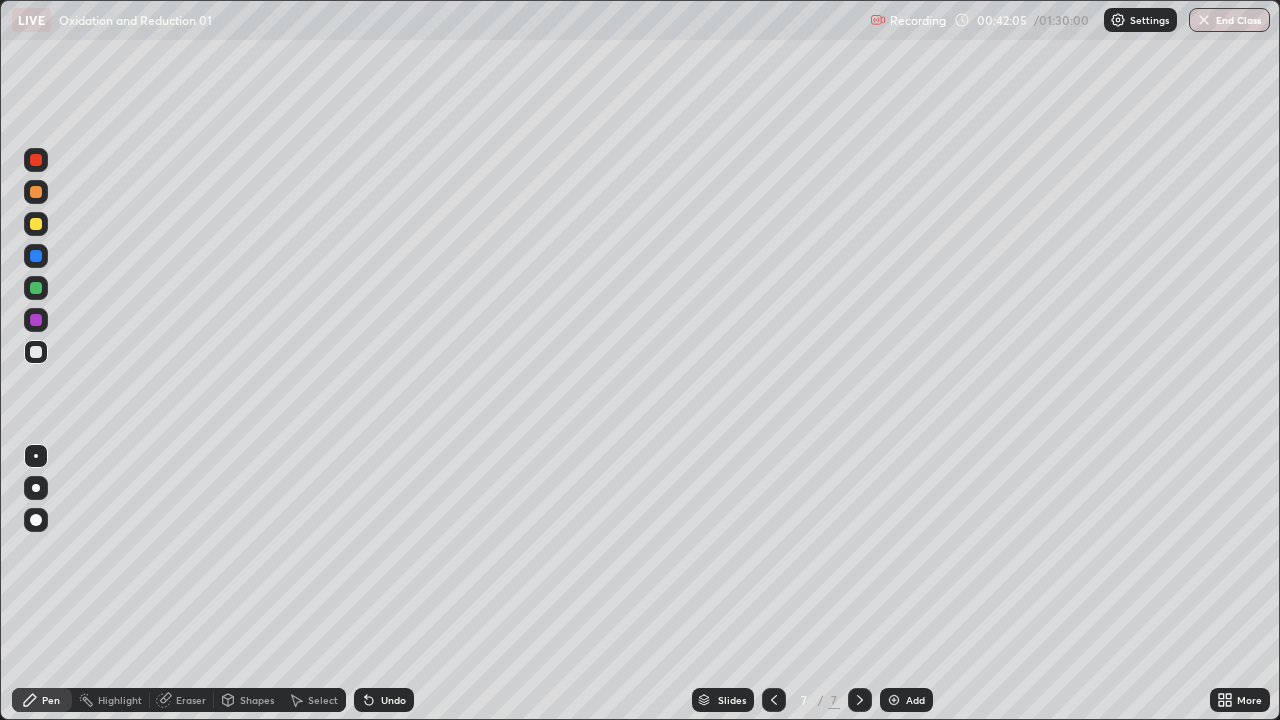click on "Undo" at bounding box center [384, 700] 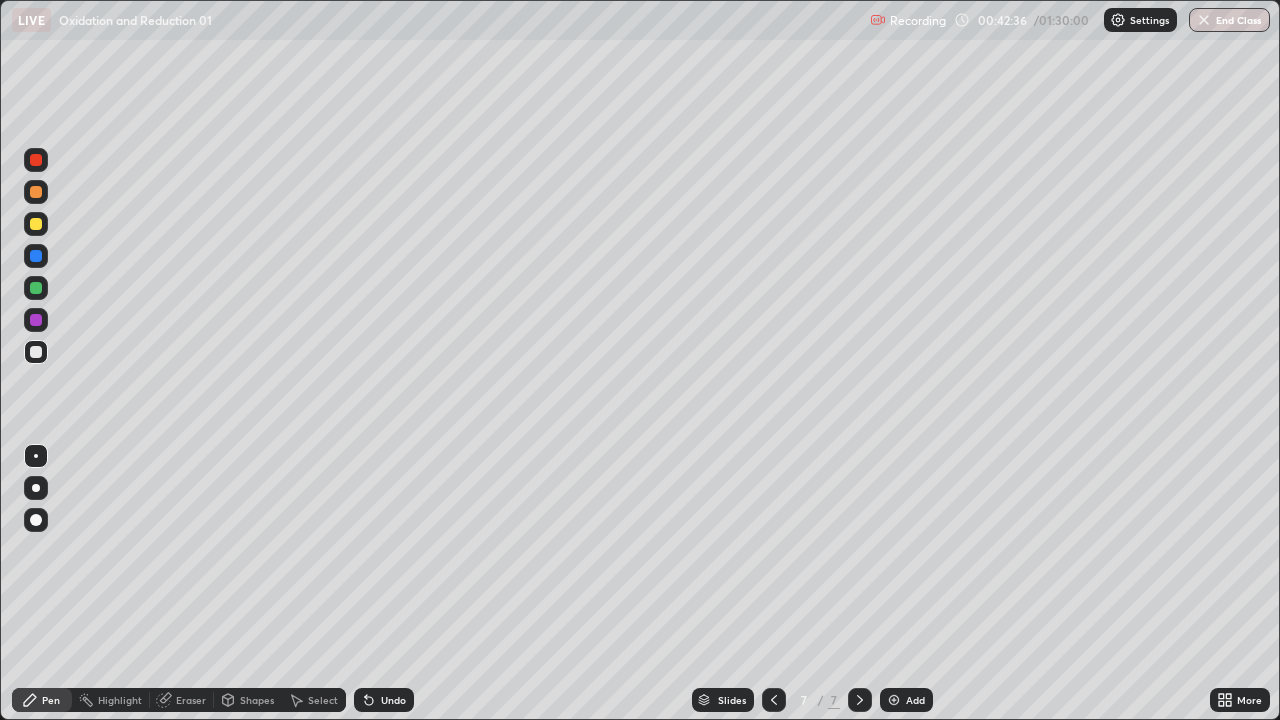click on "Undo" at bounding box center (384, 700) 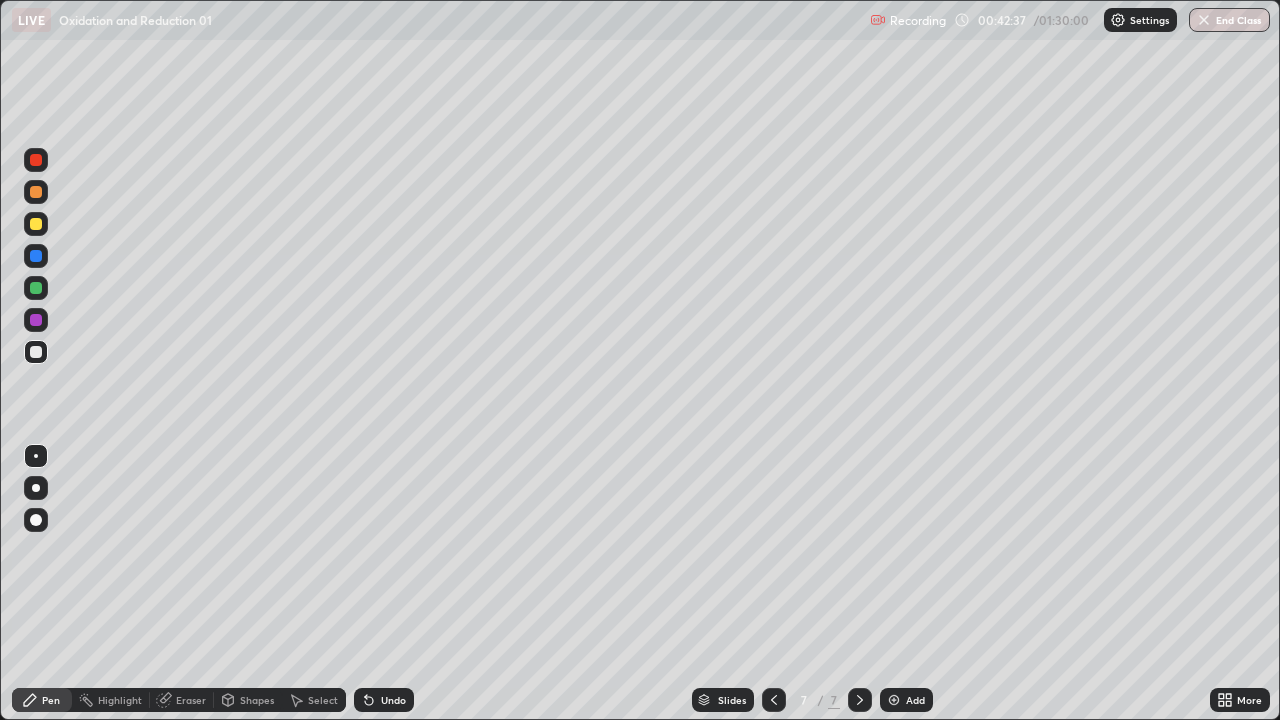 click on "Undo" at bounding box center (384, 700) 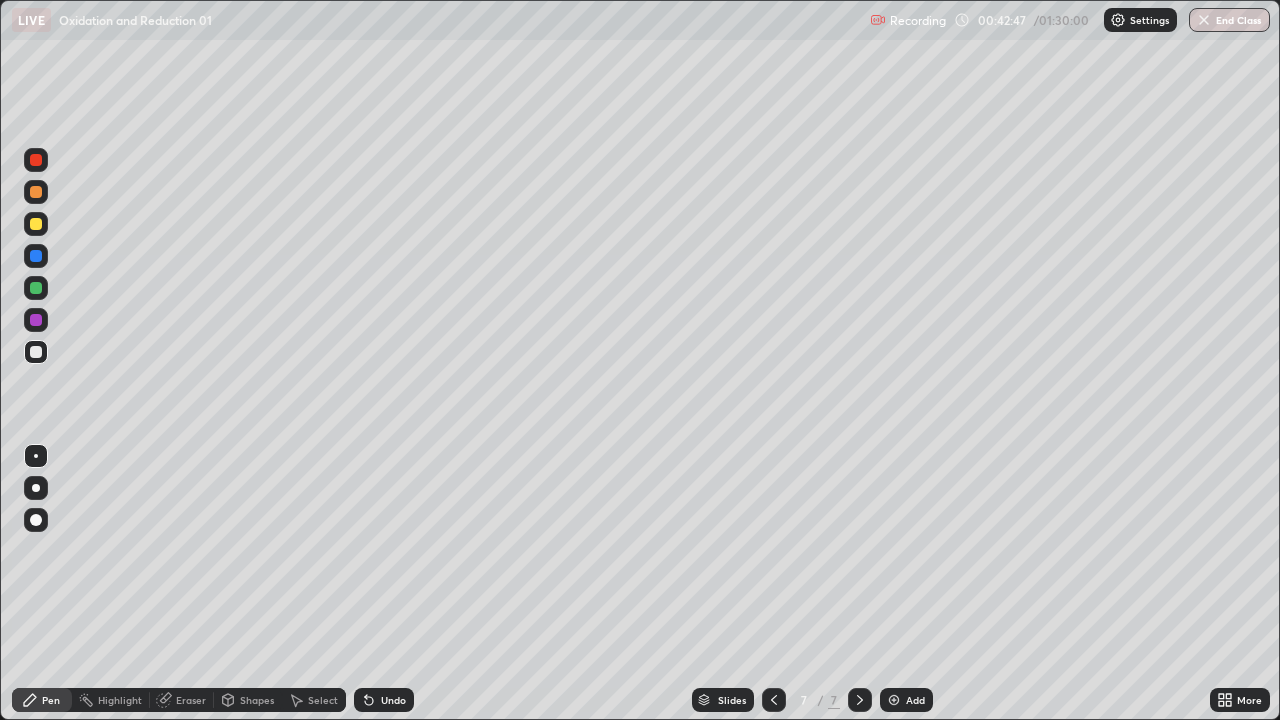 click at bounding box center [36, 224] 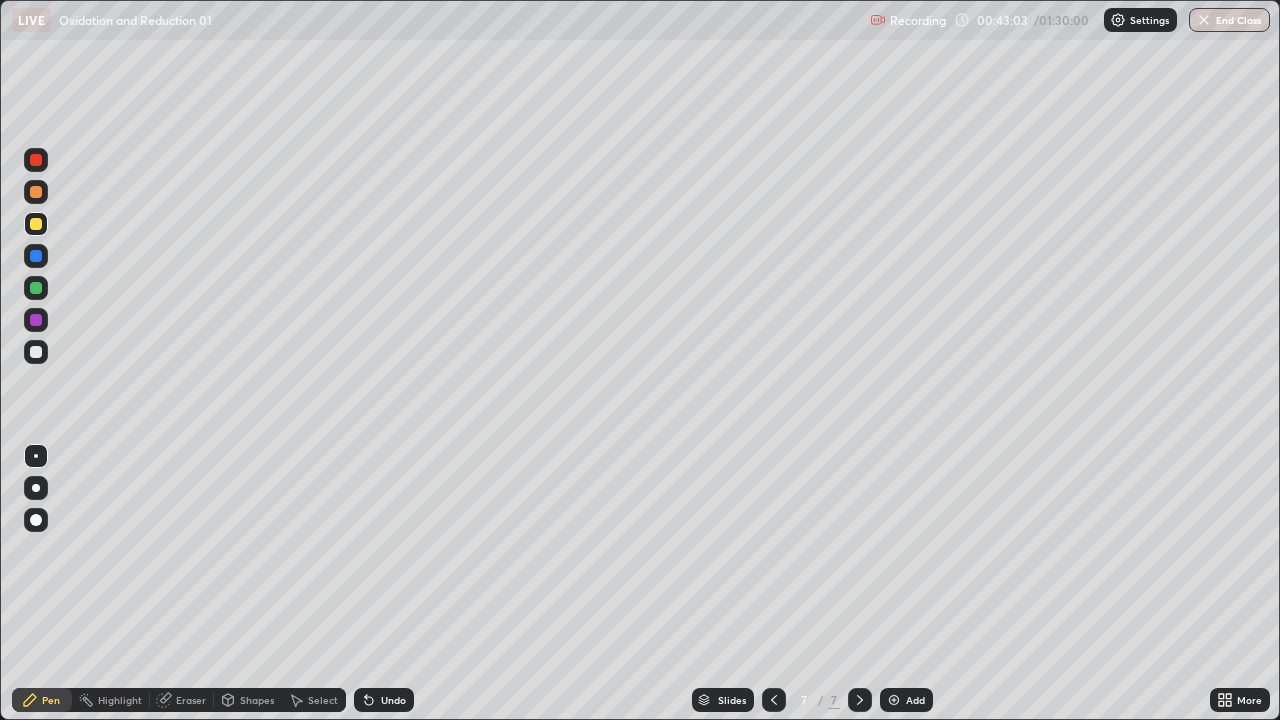 click 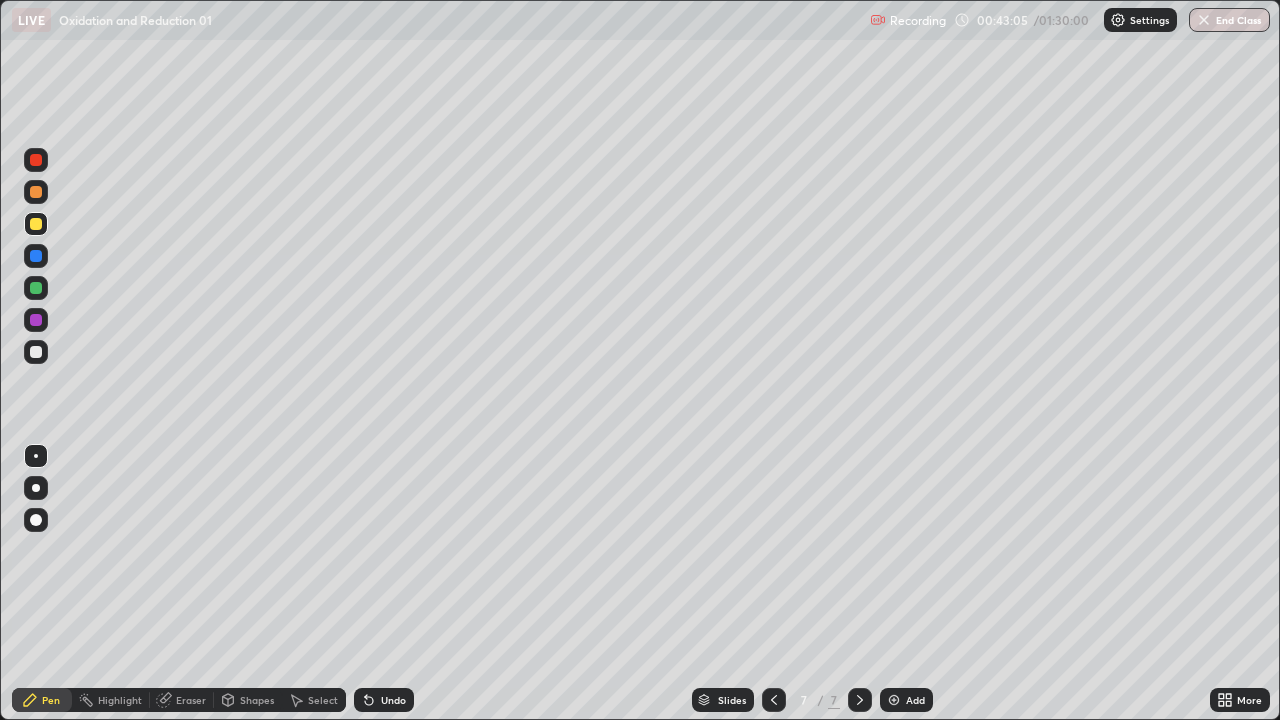 click at bounding box center [36, 352] 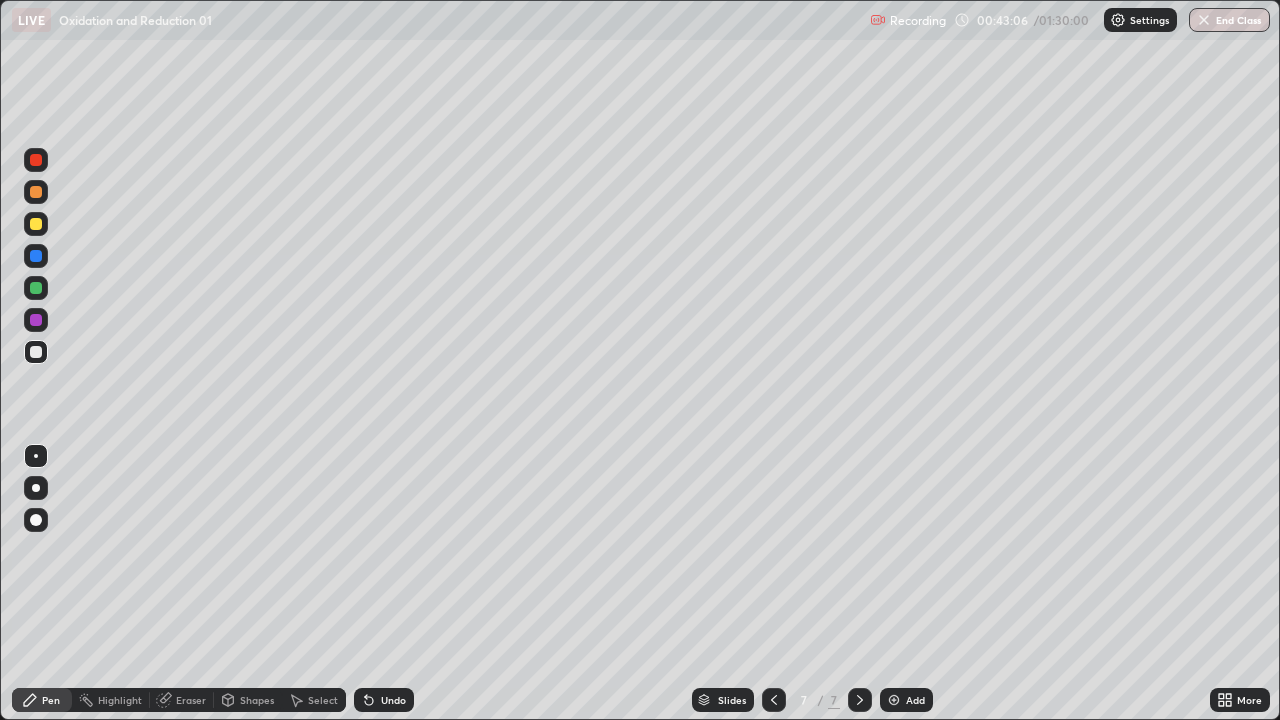 click at bounding box center (36, 352) 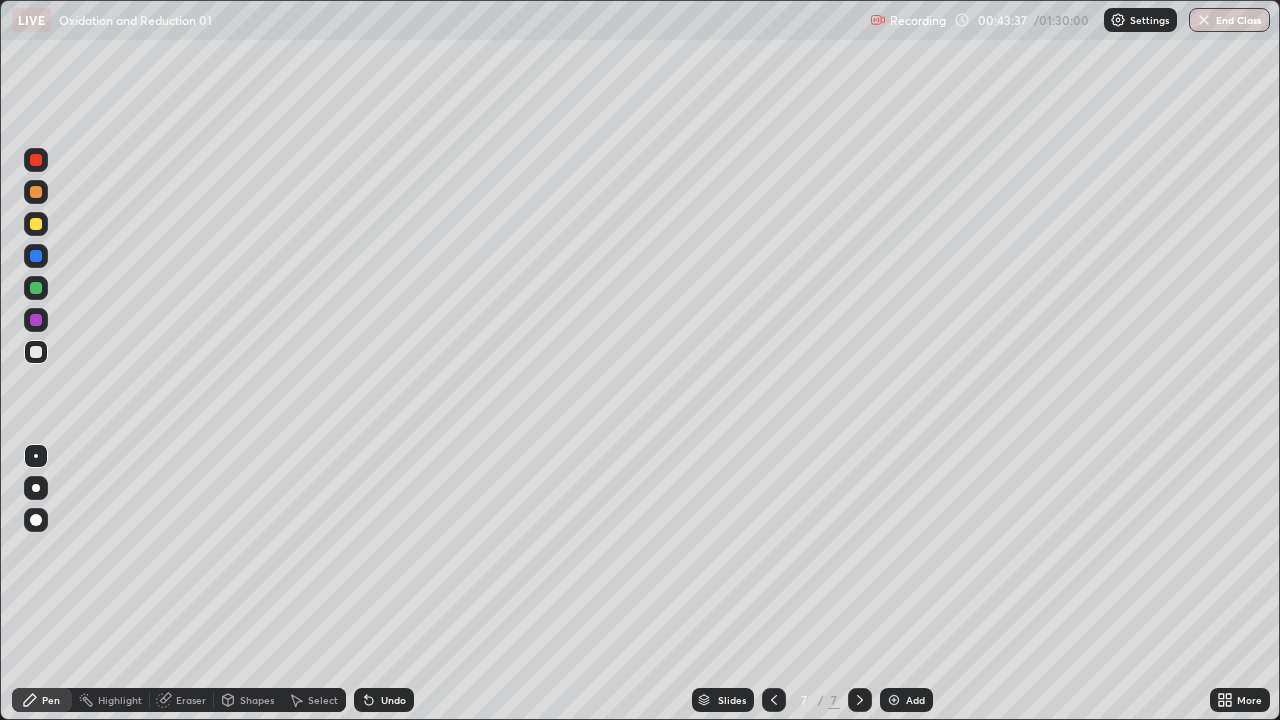 click 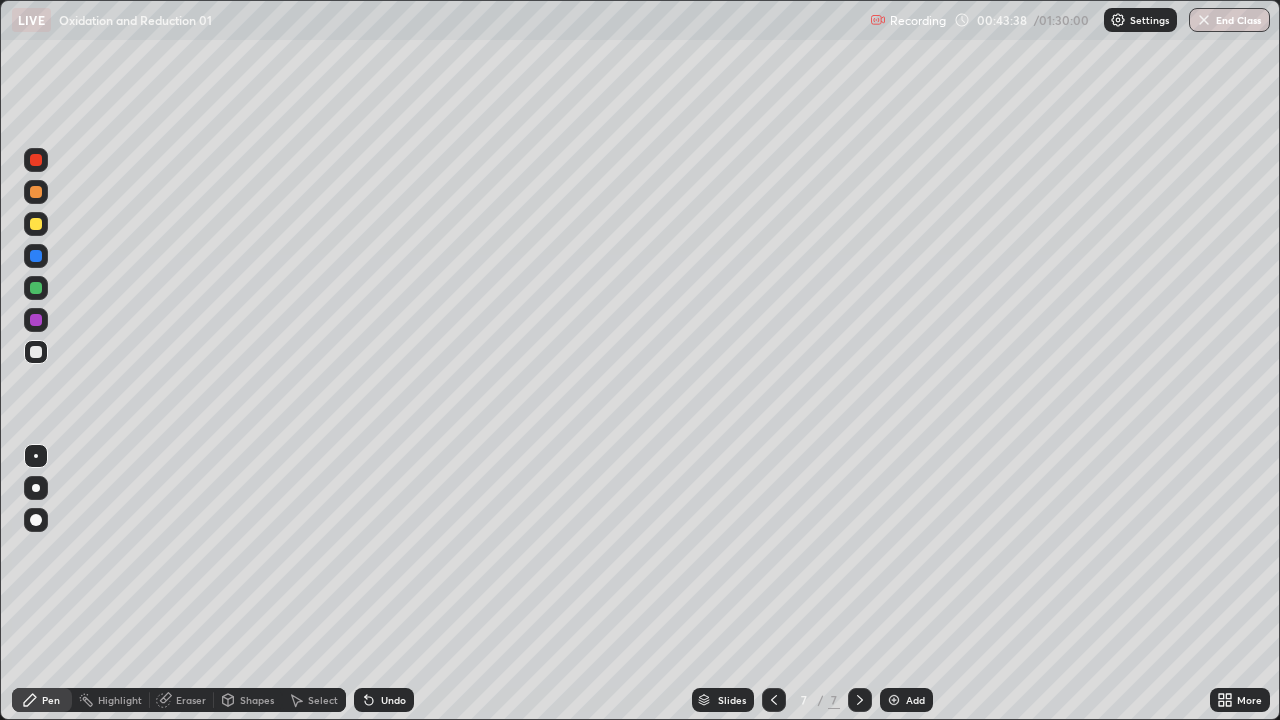 click 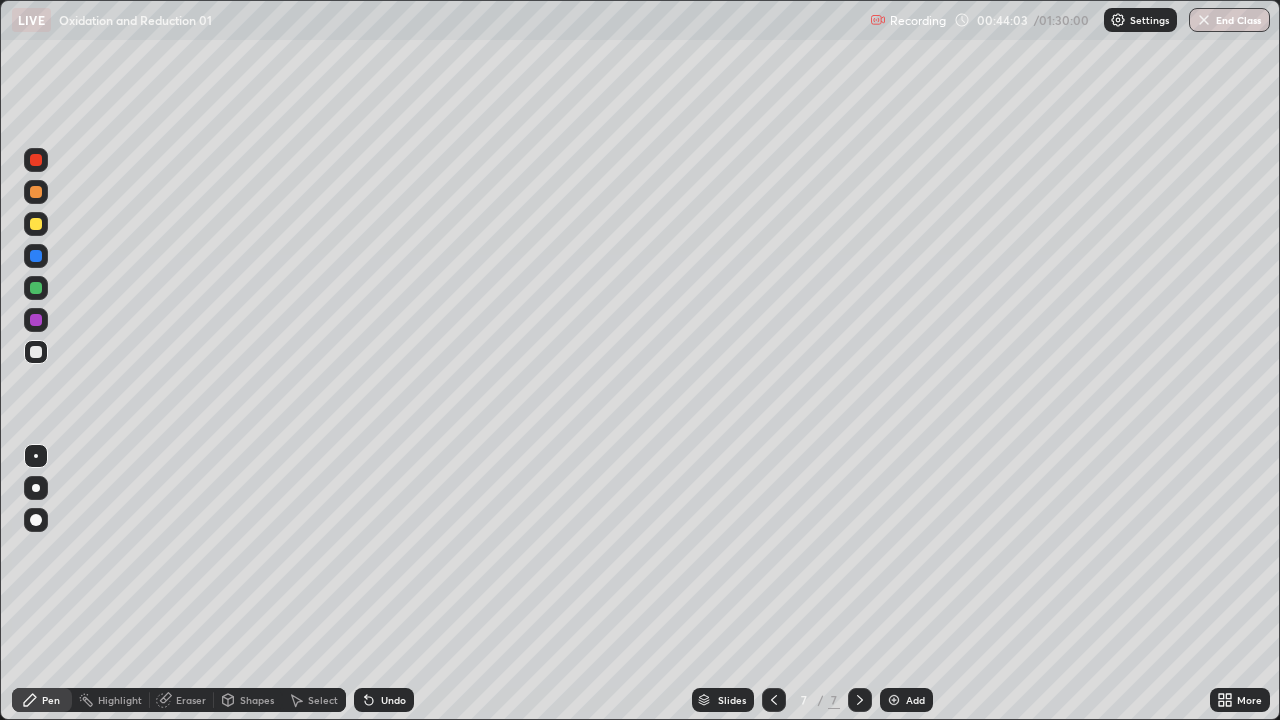 click 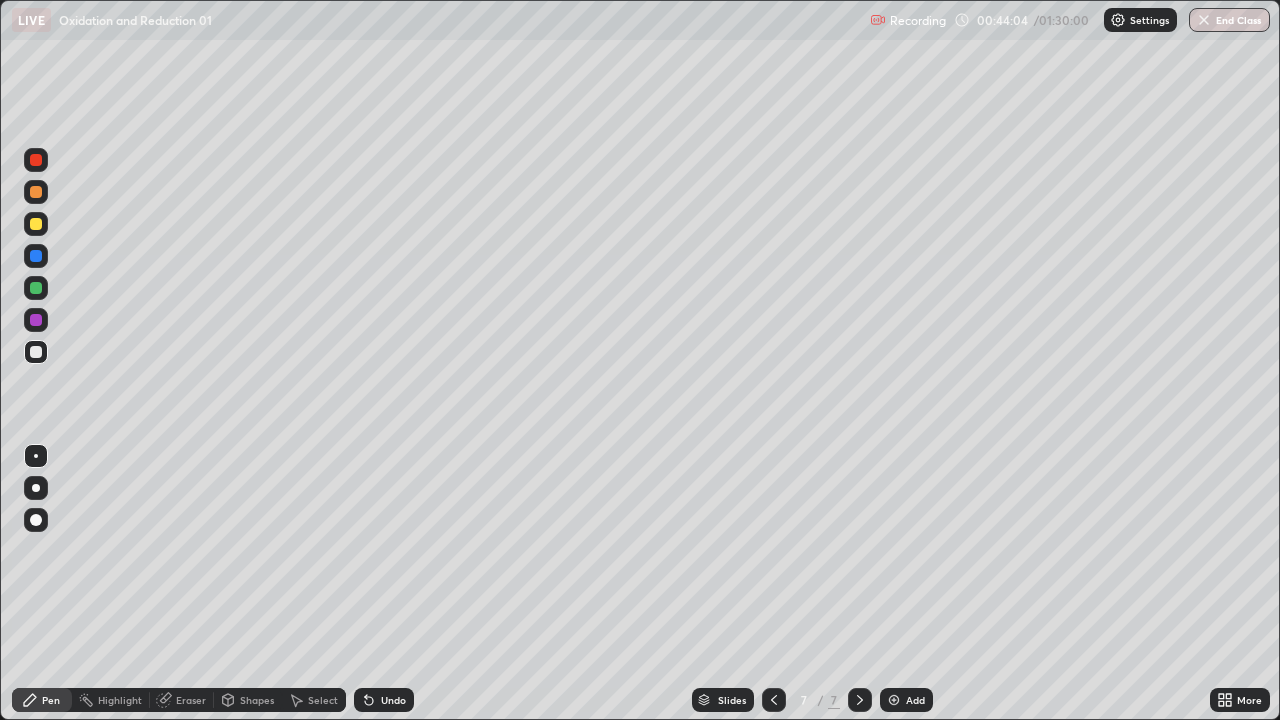 click 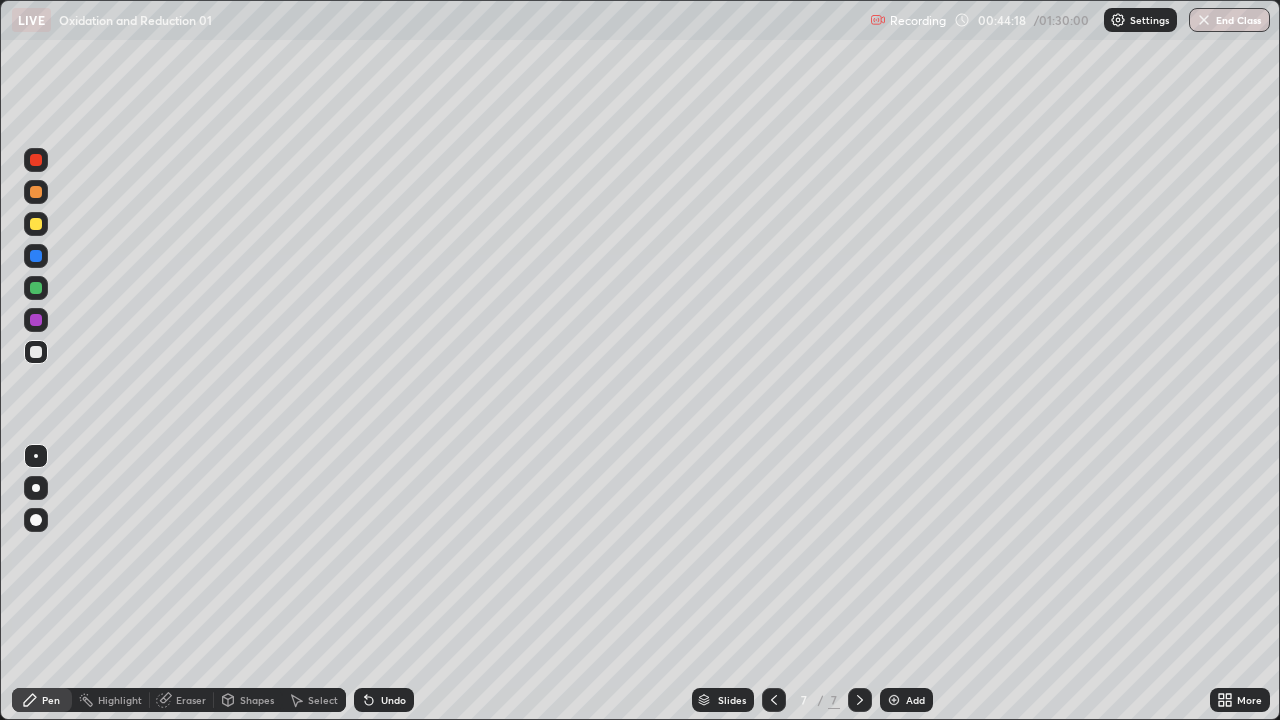 click at bounding box center [36, 288] 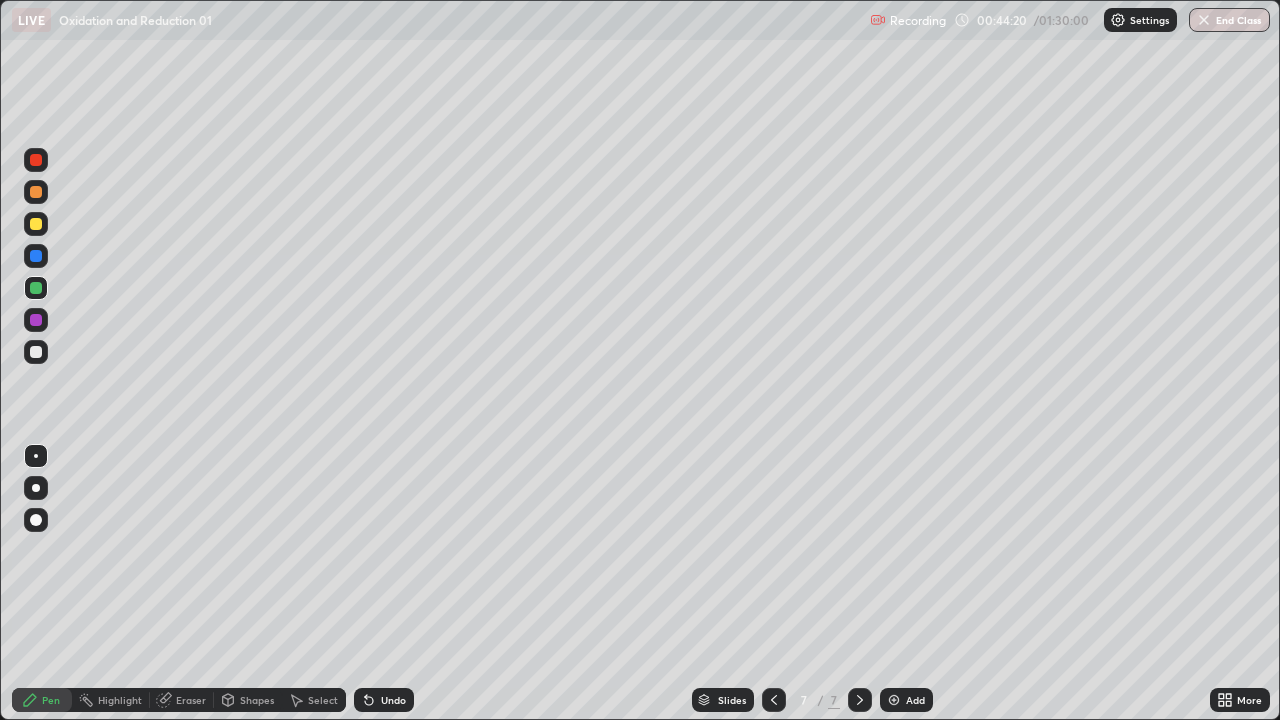 click at bounding box center (36, 352) 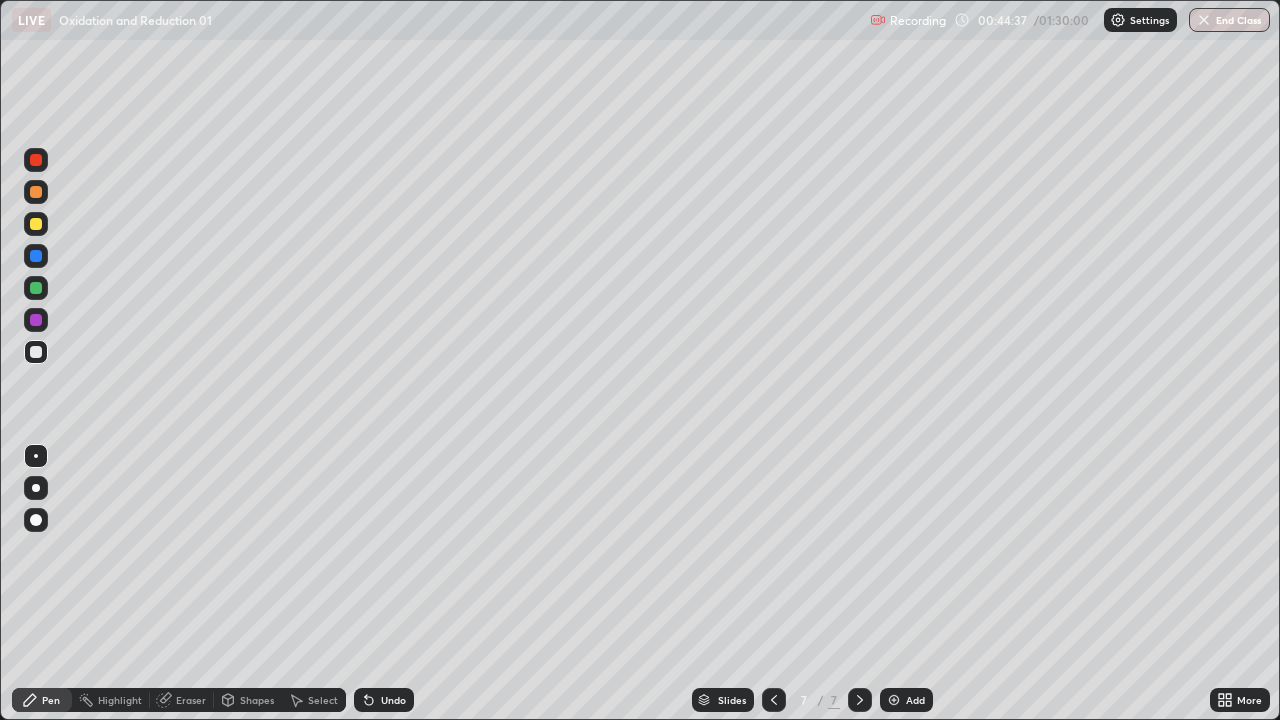 click at bounding box center [36, 224] 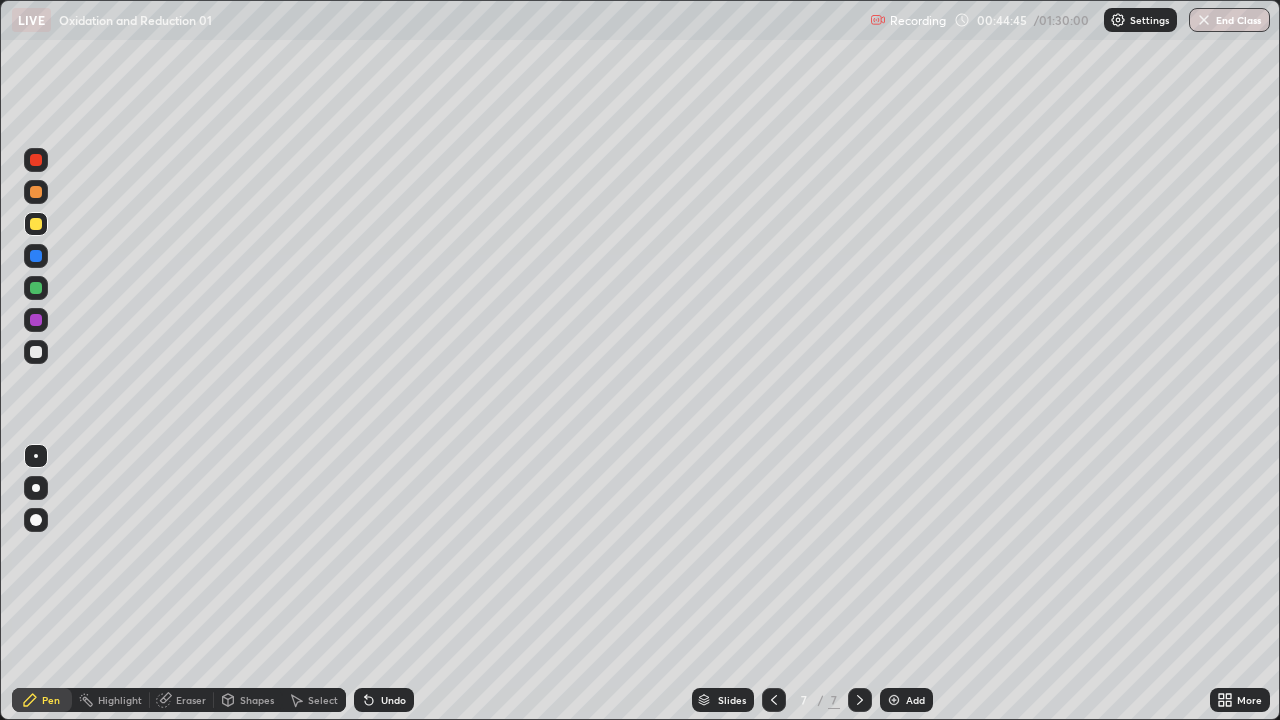 click at bounding box center [36, 352] 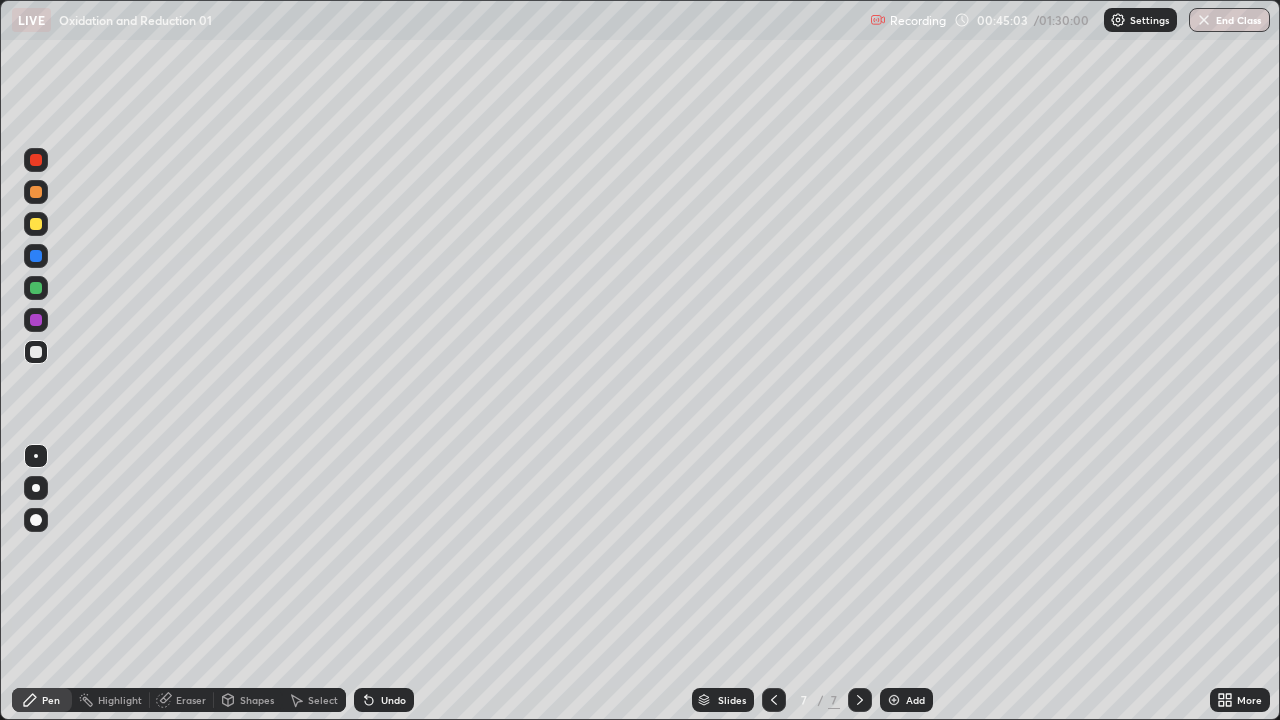 click on "Undo" at bounding box center (393, 700) 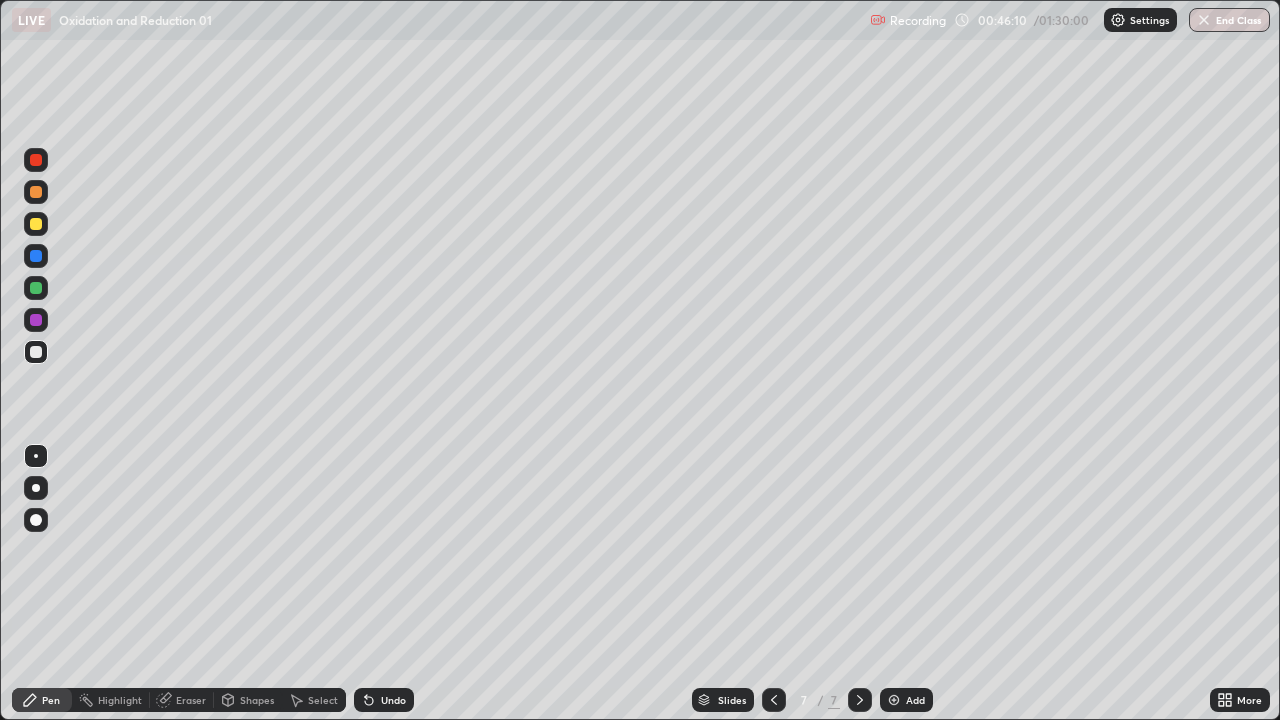 click on "Undo" at bounding box center (384, 700) 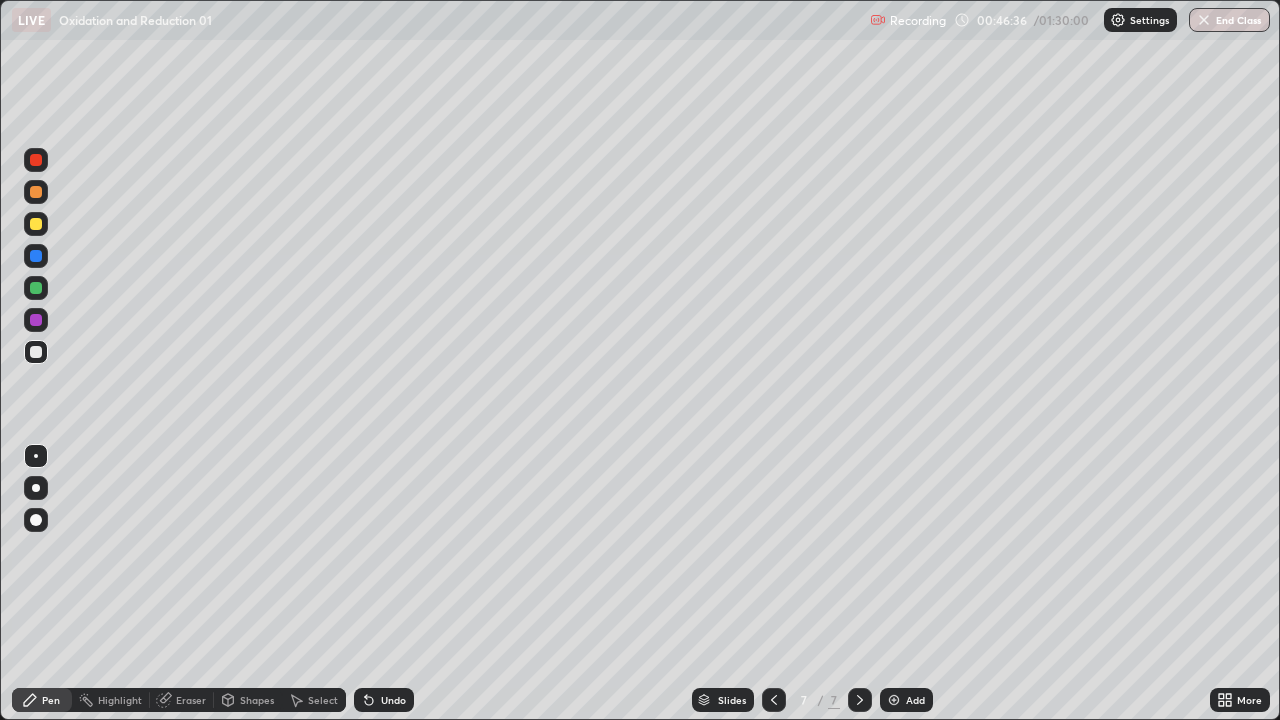 click on "Undo" at bounding box center [384, 700] 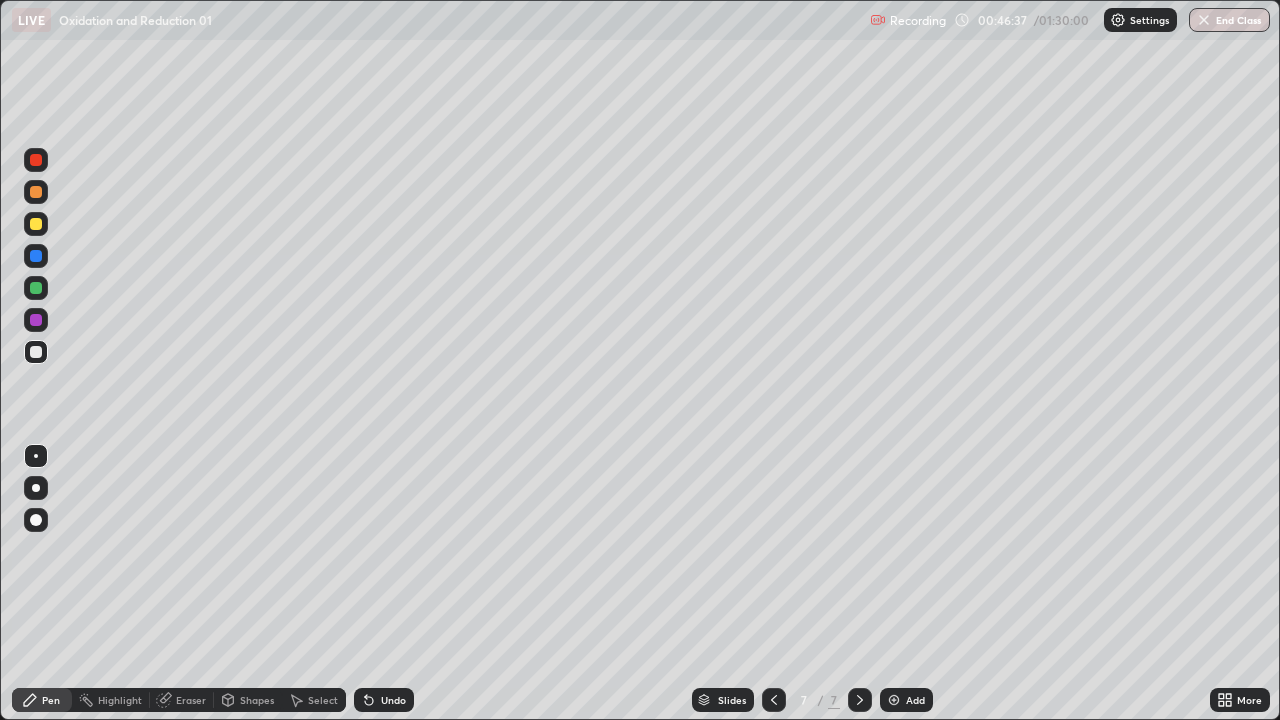 click on "Undo" at bounding box center [384, 700] 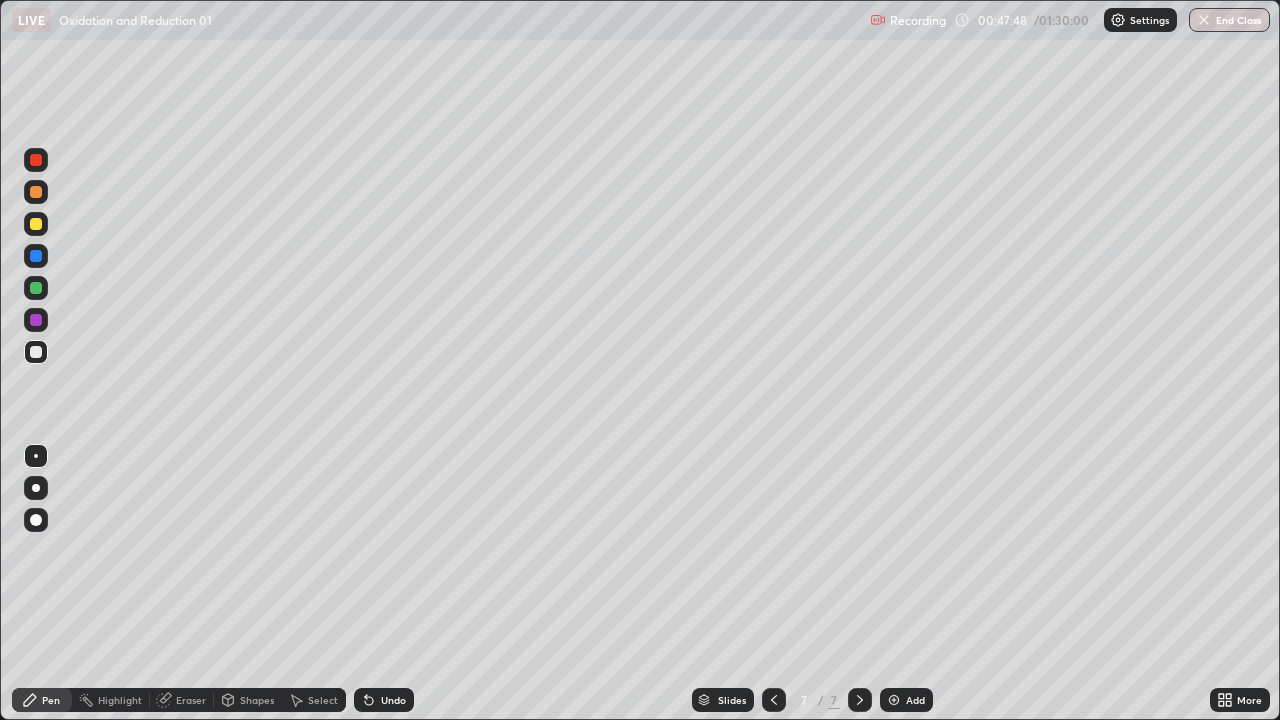 click on "Add" at bounding box center (906, 700) 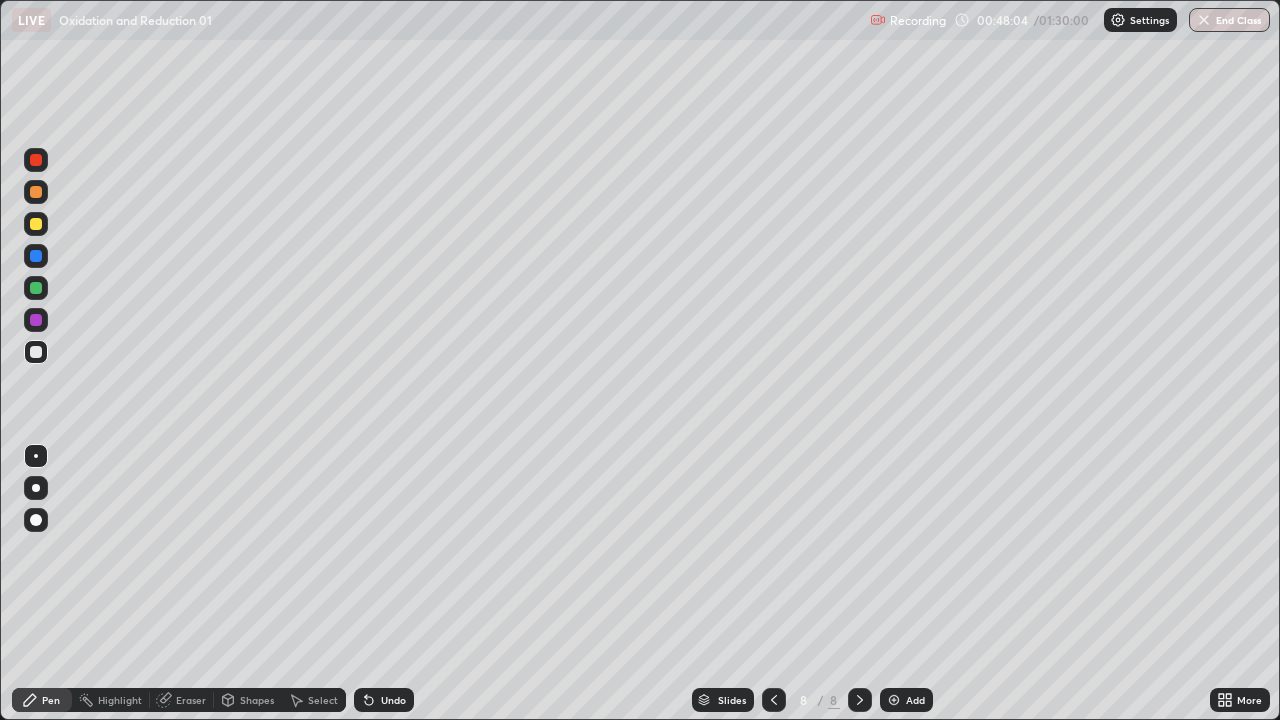 click on "Undo" at bounding box center (384, 700) 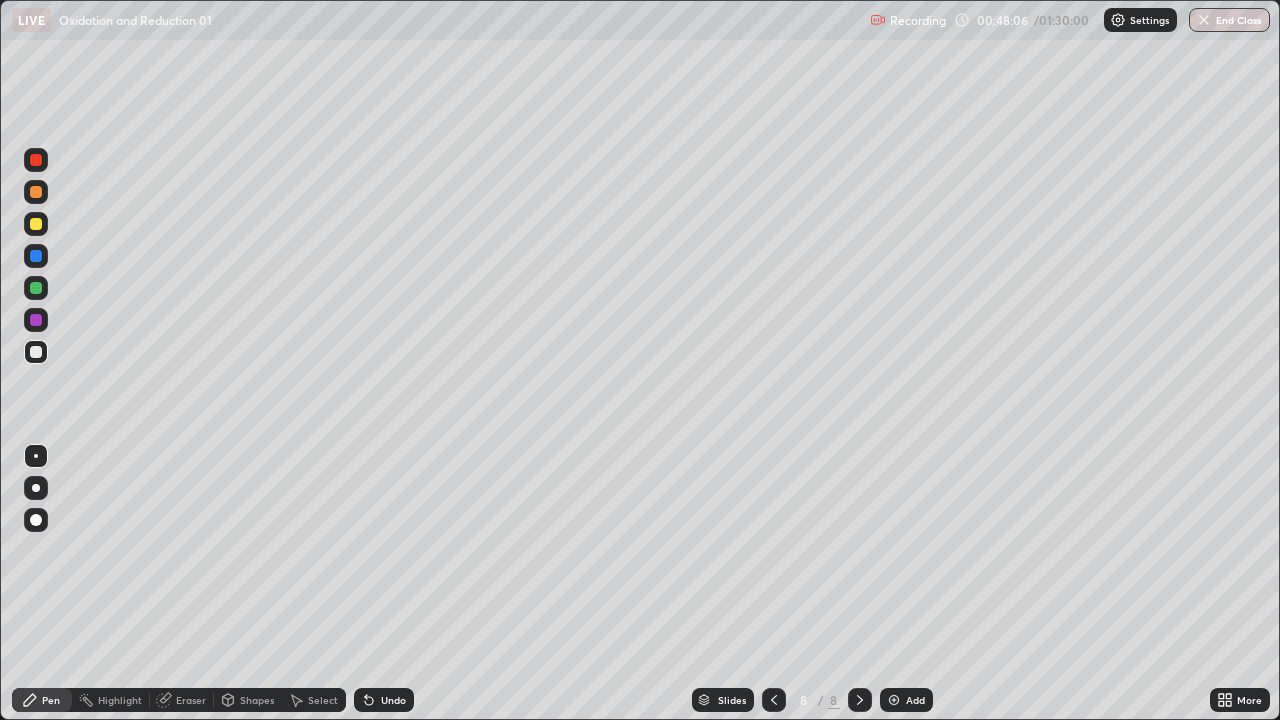 click on "Undo" at bounding box center [393, 700] 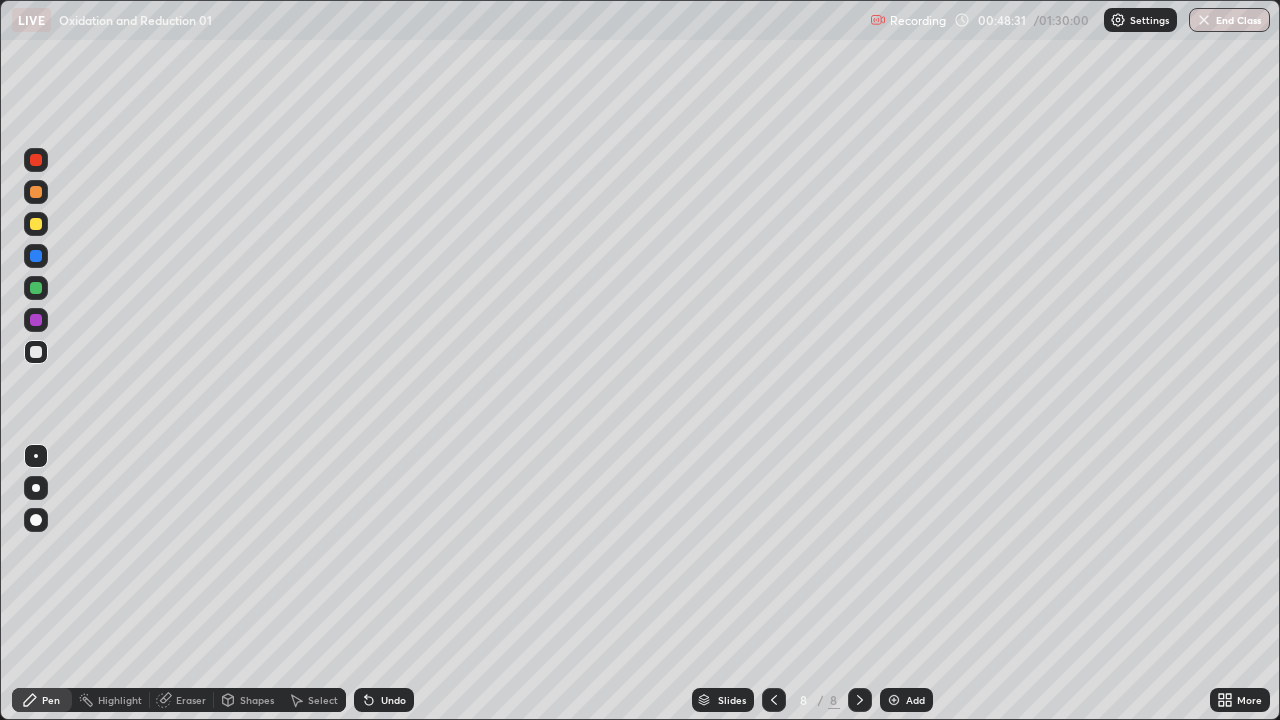 click on "Undo" at bounding box center (384, 700) 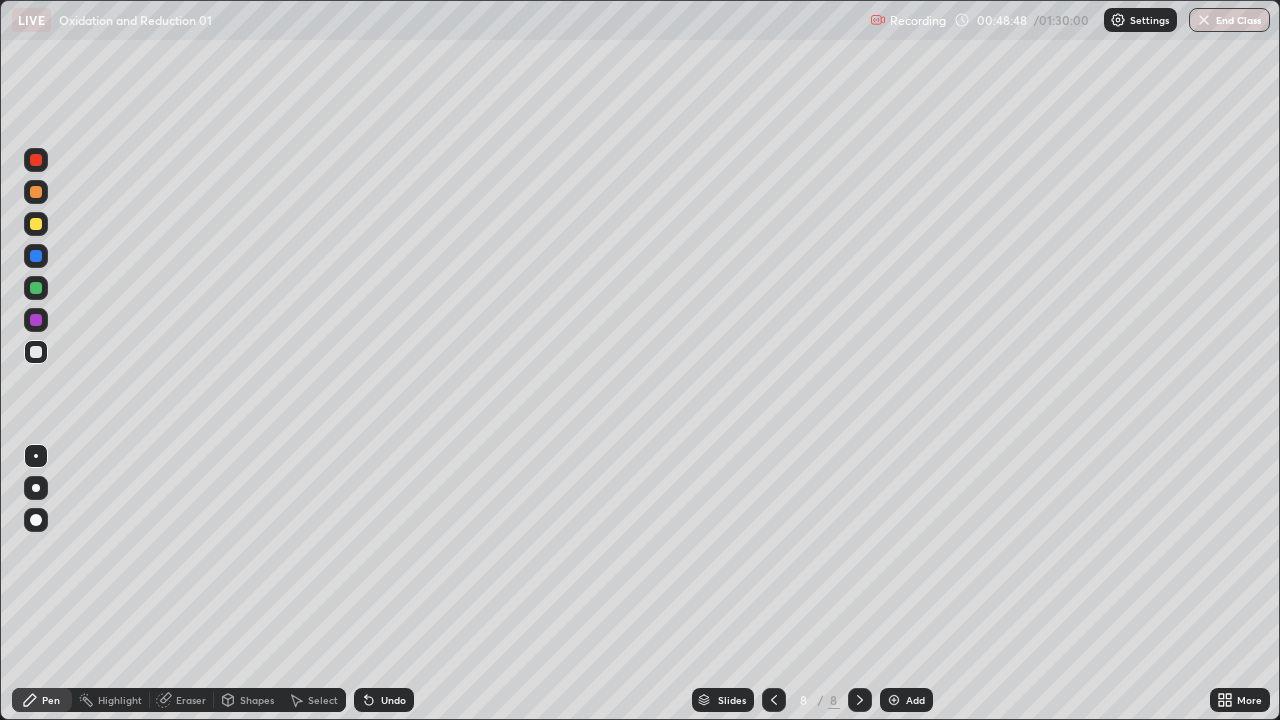 click on "Undo" at bounding box center [384, 700] 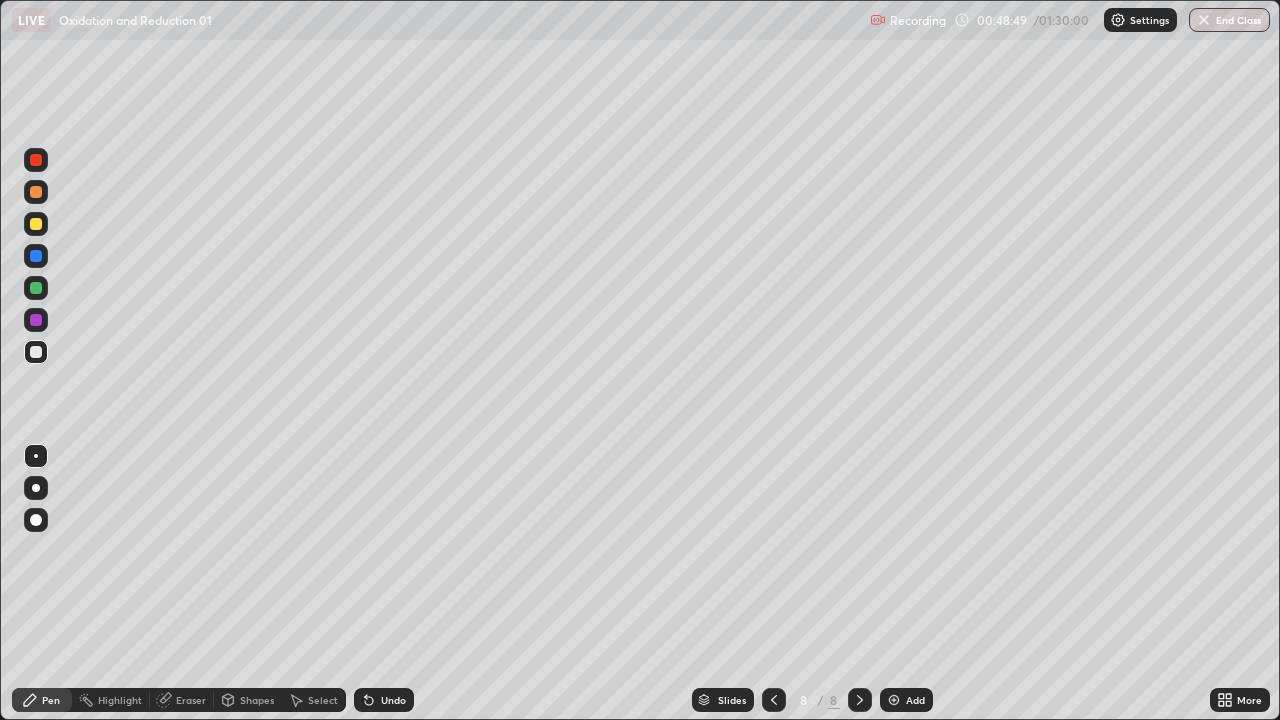 click on "Undo" at bounding box center (393, 700) 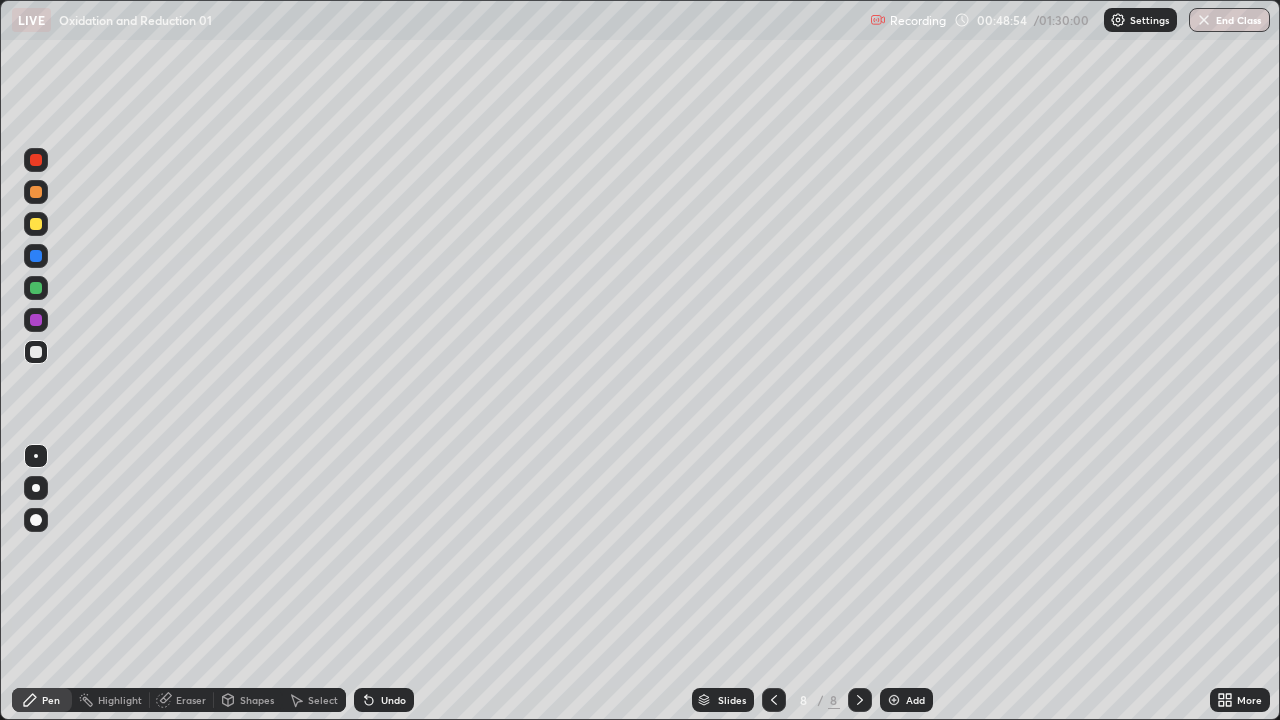 click on "Undo" at bounding box center [393, 700] 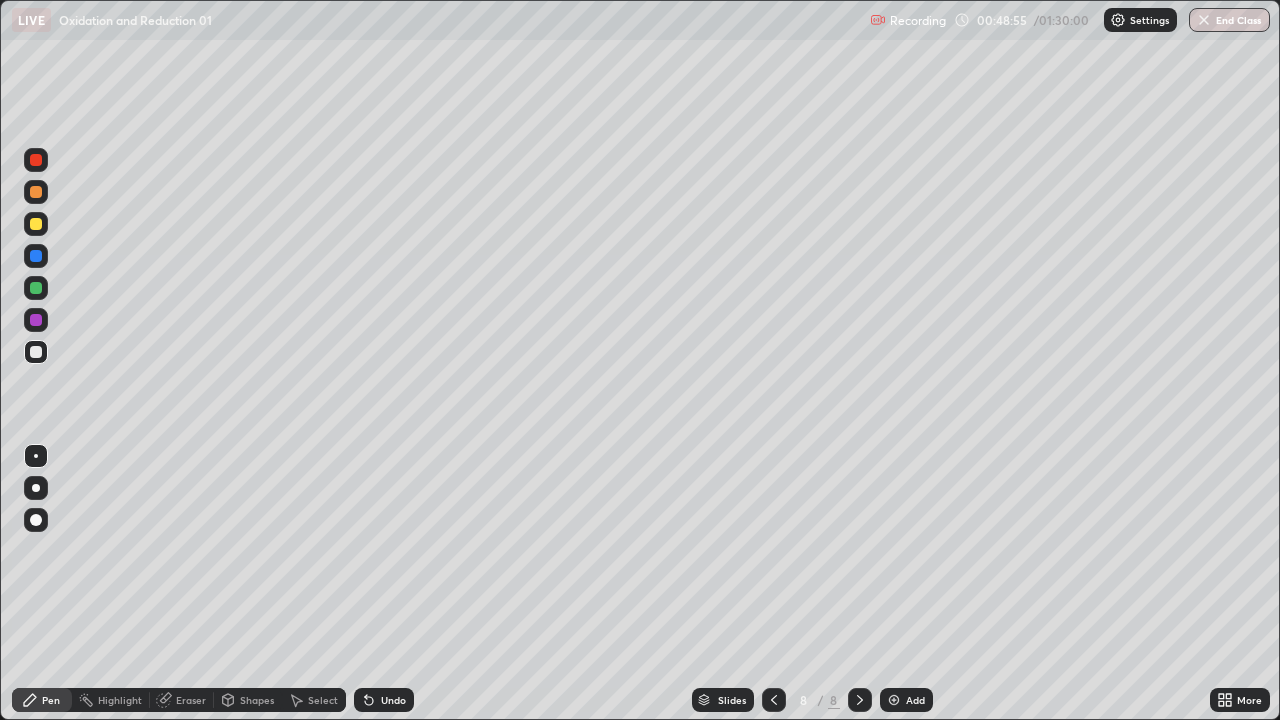click on "Undo" at bounding box center [393, 700] 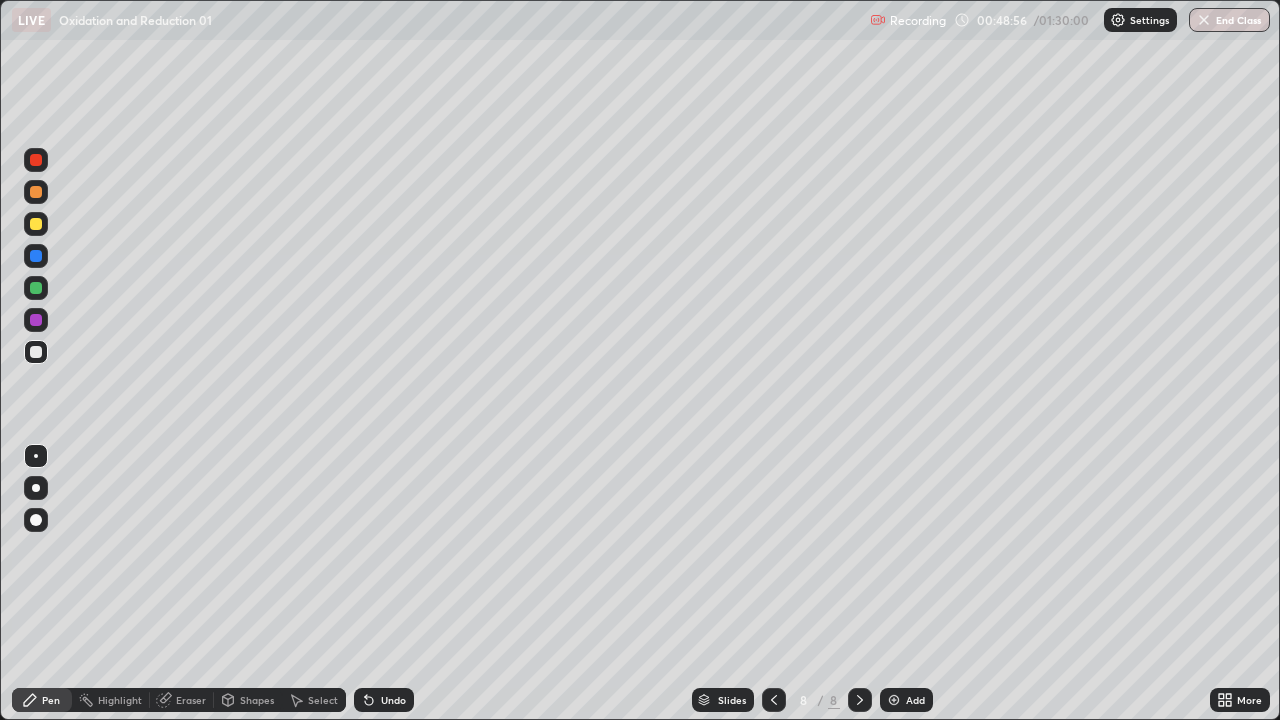 click on "Undo" at bounding box center (393, 700) 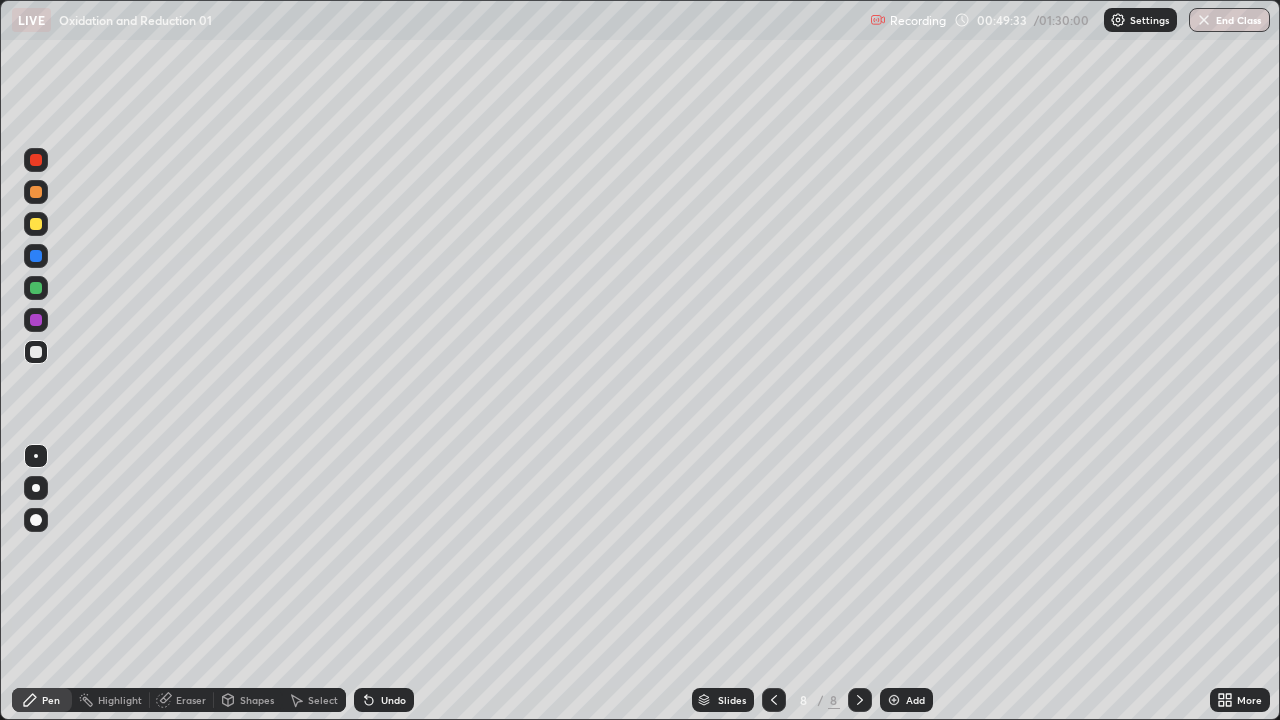 click on "Eraser" at bounding box center [191, 700] 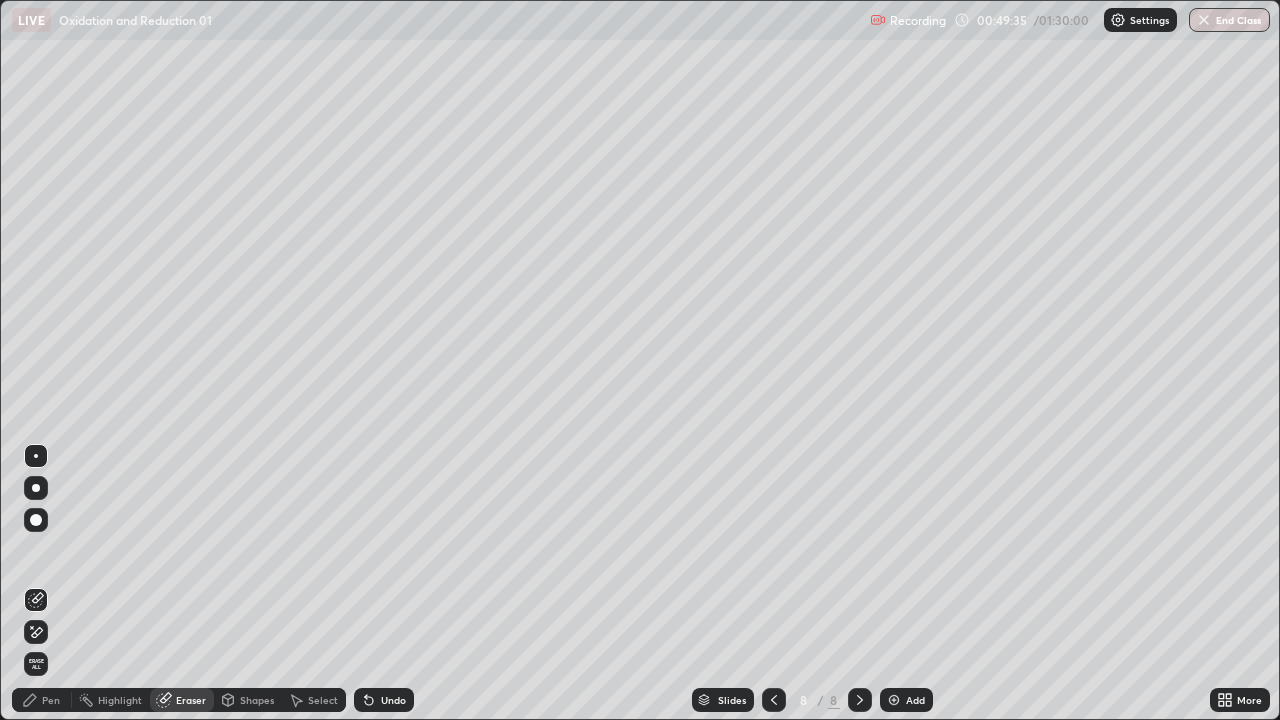 click on "Pen" at bounding box center (42, 700) 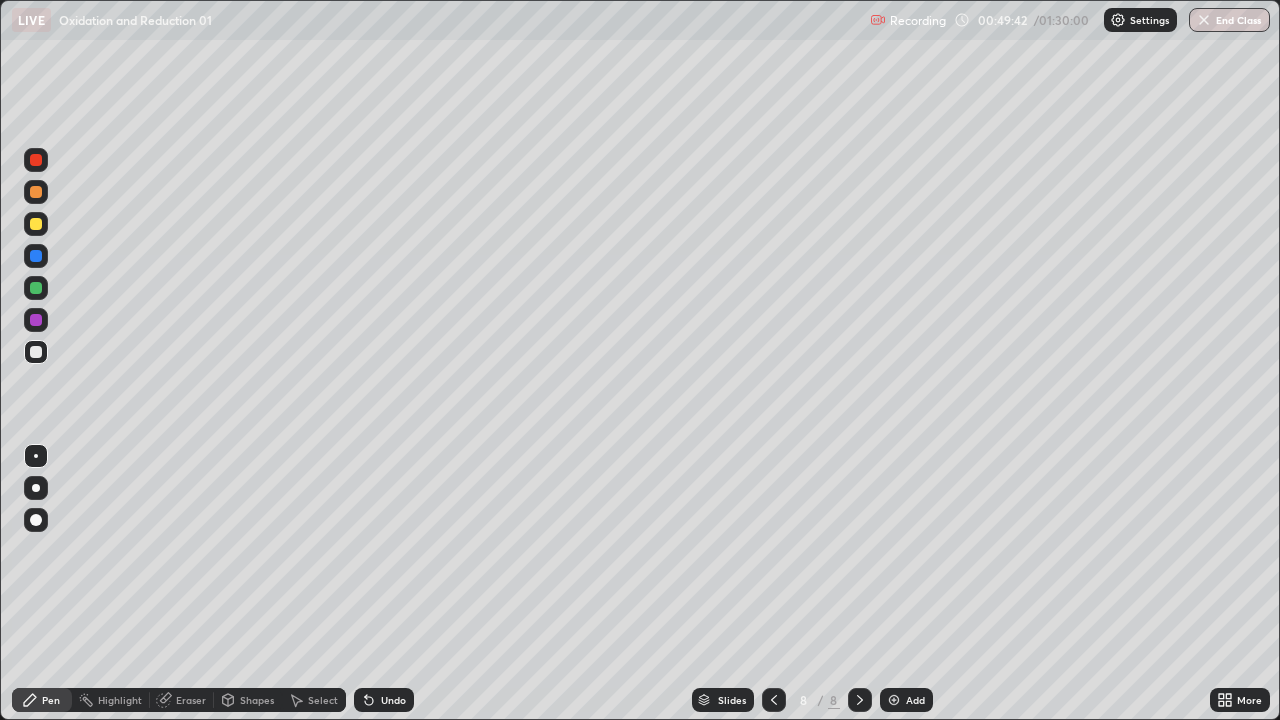 click on "Eraser" at bounding box center [191, 700] 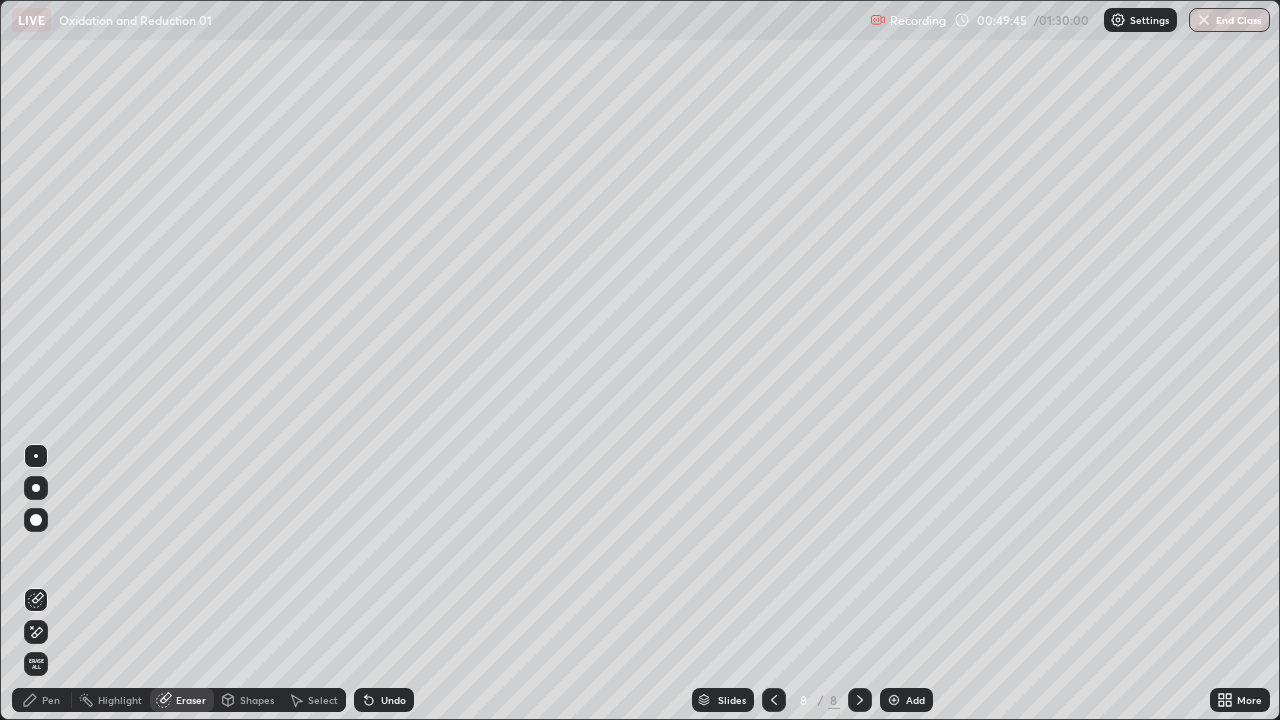 click on "Pen" at bounding box center (42, 700) 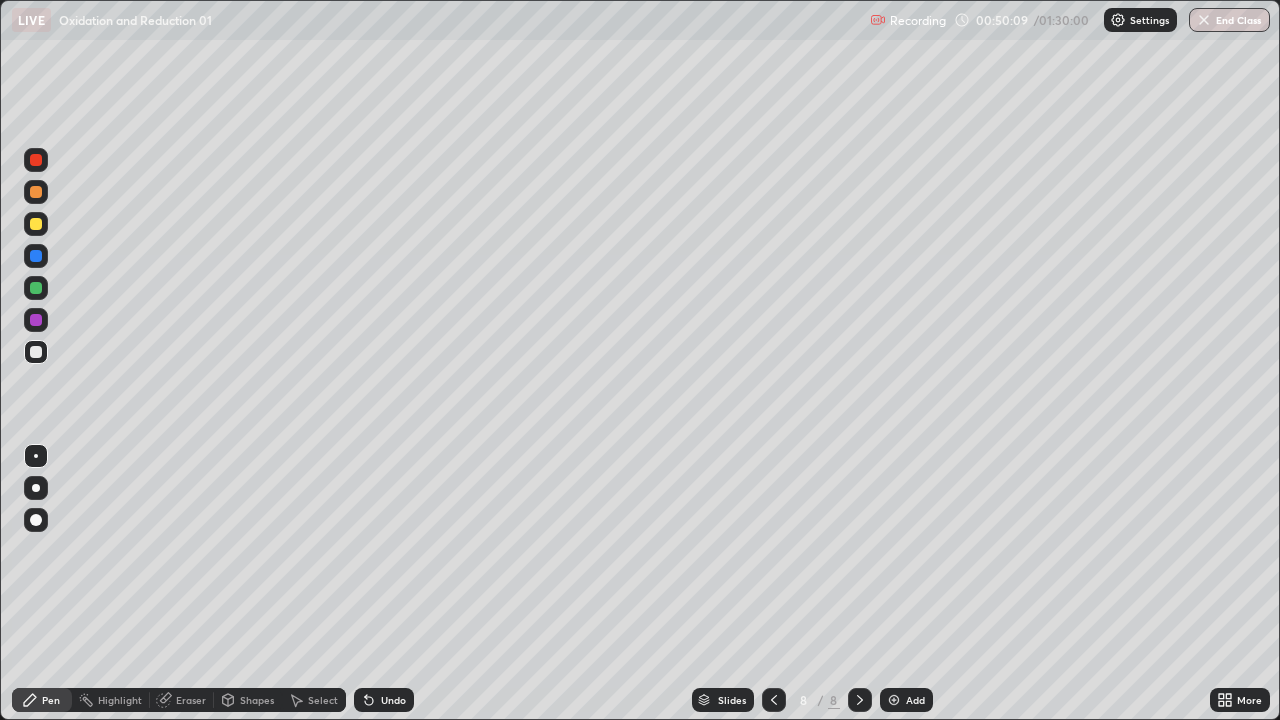 click at bounding box center [774, 700] 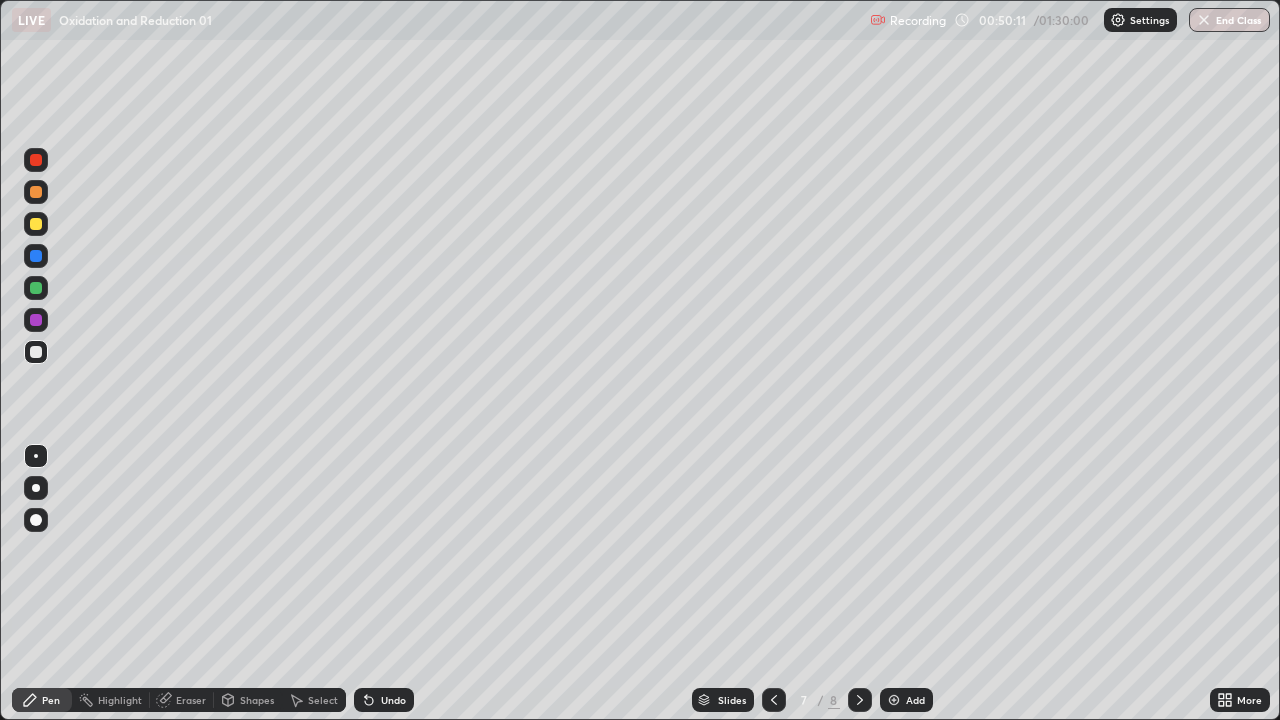 click at bounding box center (36, 352) 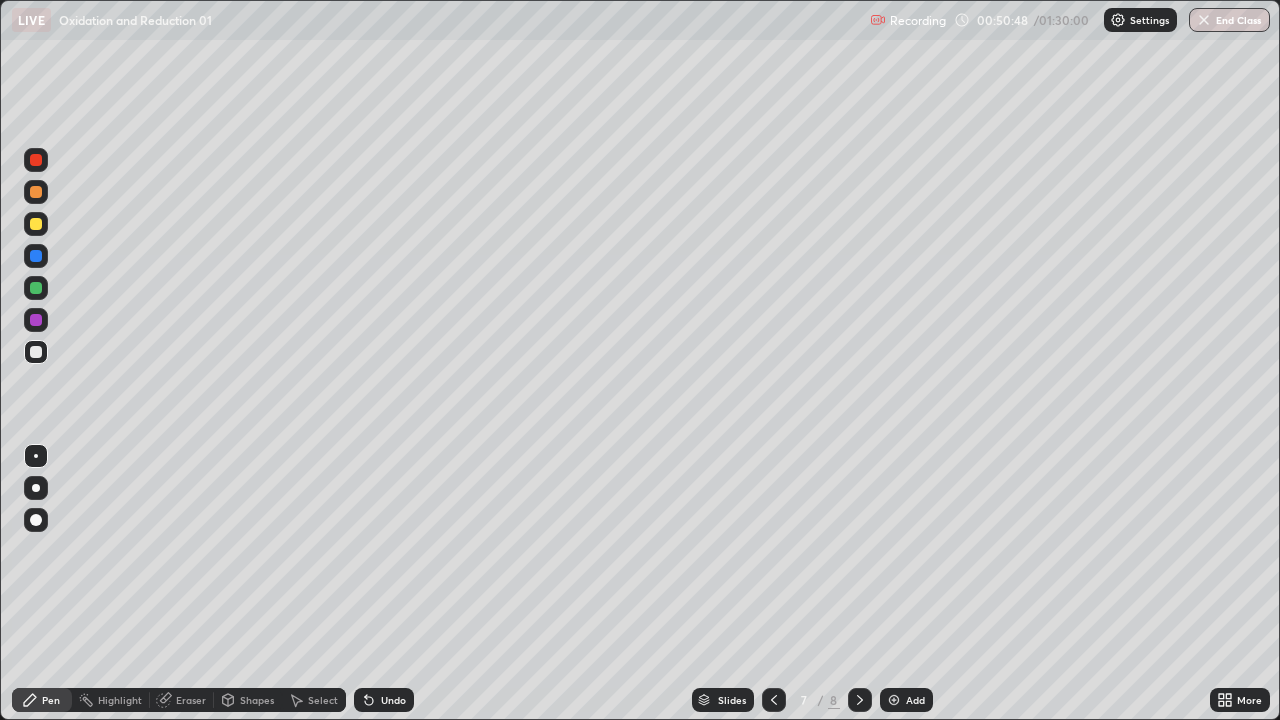 click on "Undo" at bounding box center (384, 700) 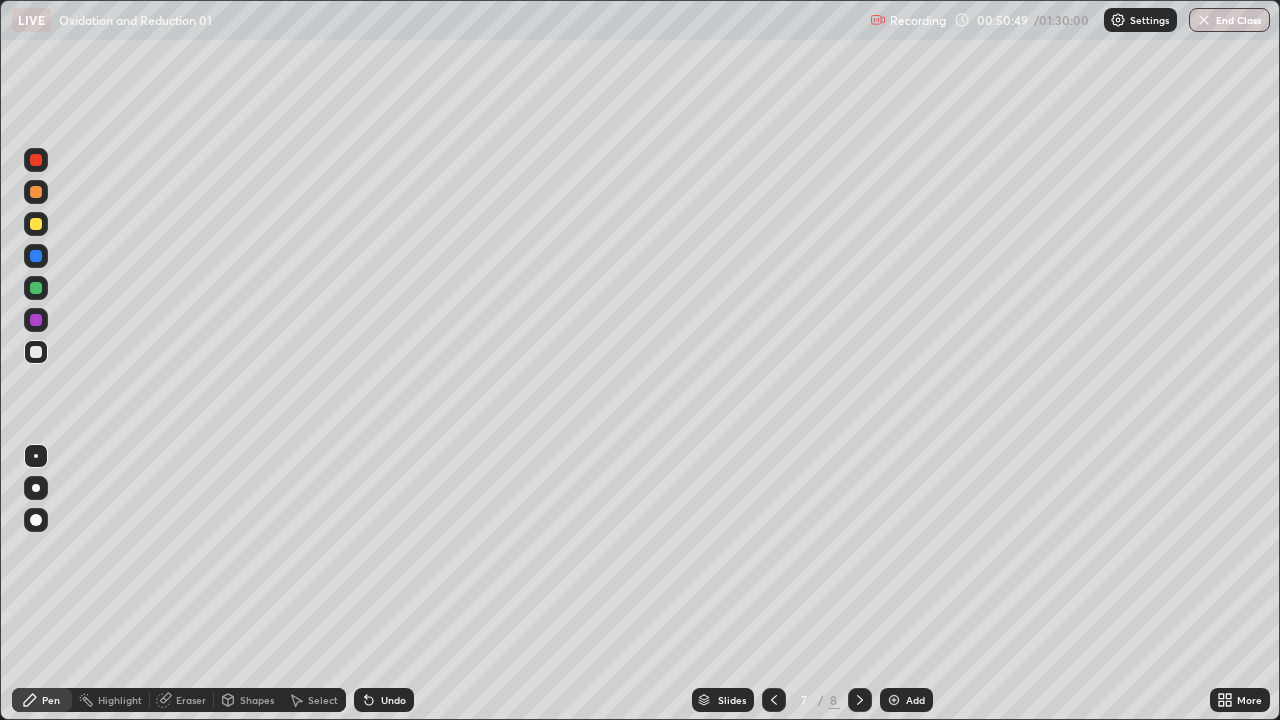 click on "Undo" at bounding box center [393, 700] 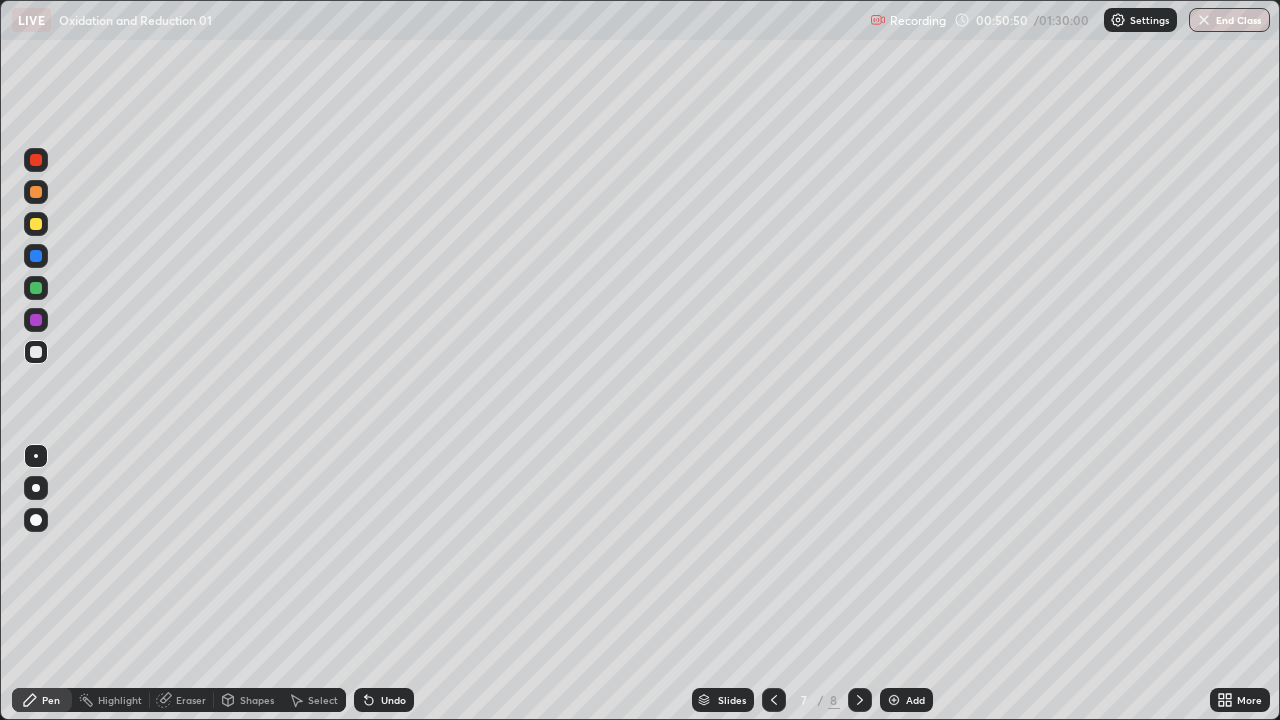 click on "Undo" at bounding box center [393, 700] 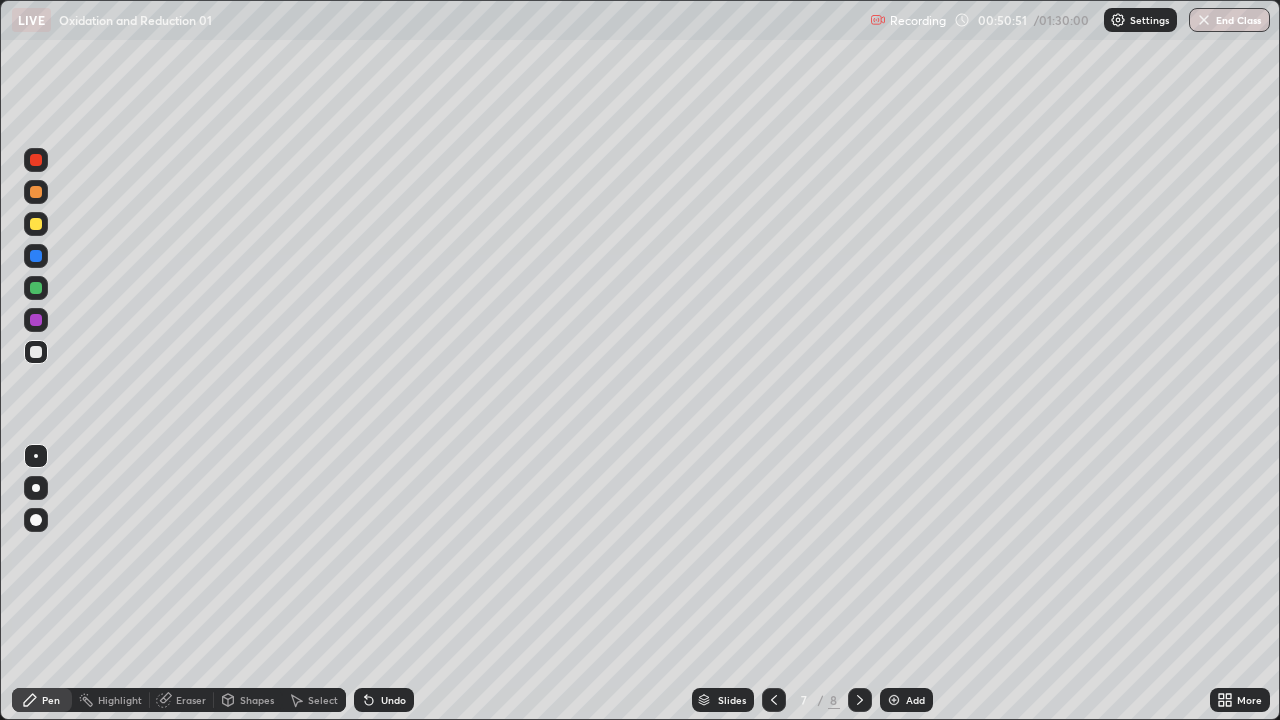 click on "Undo" at bounding box center (393, 700) 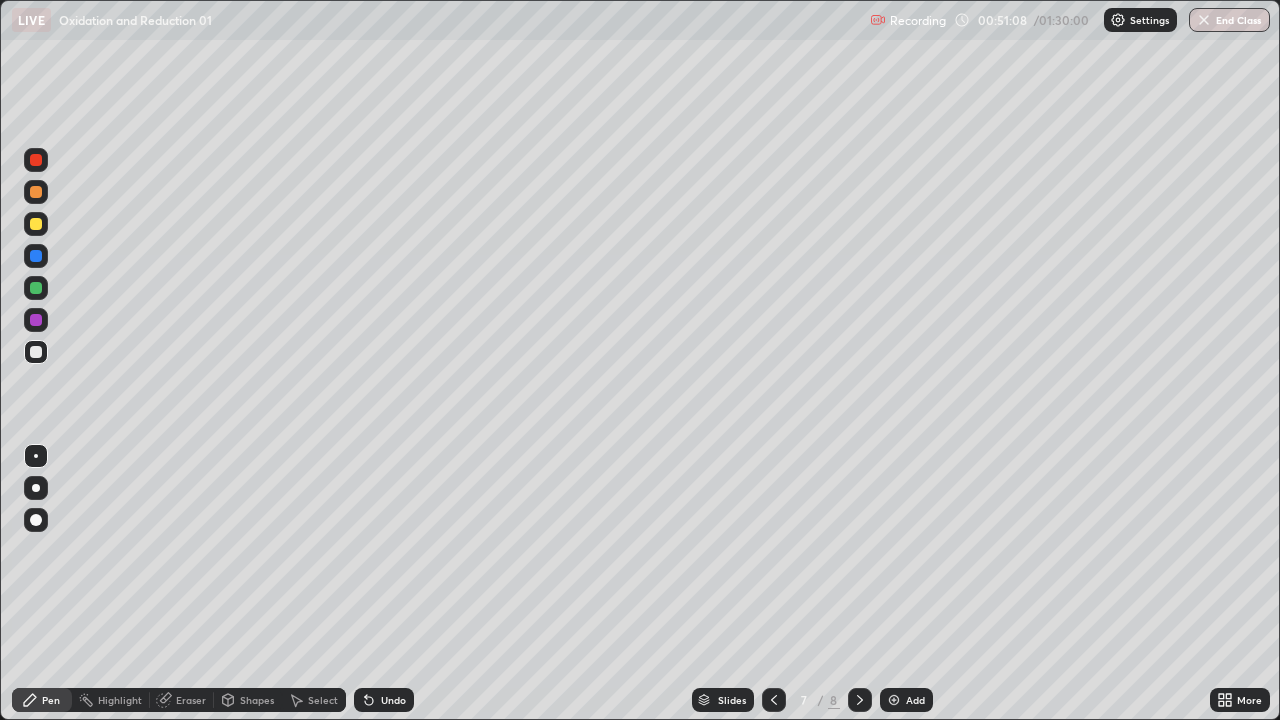 click at bounding box center [36, 224] 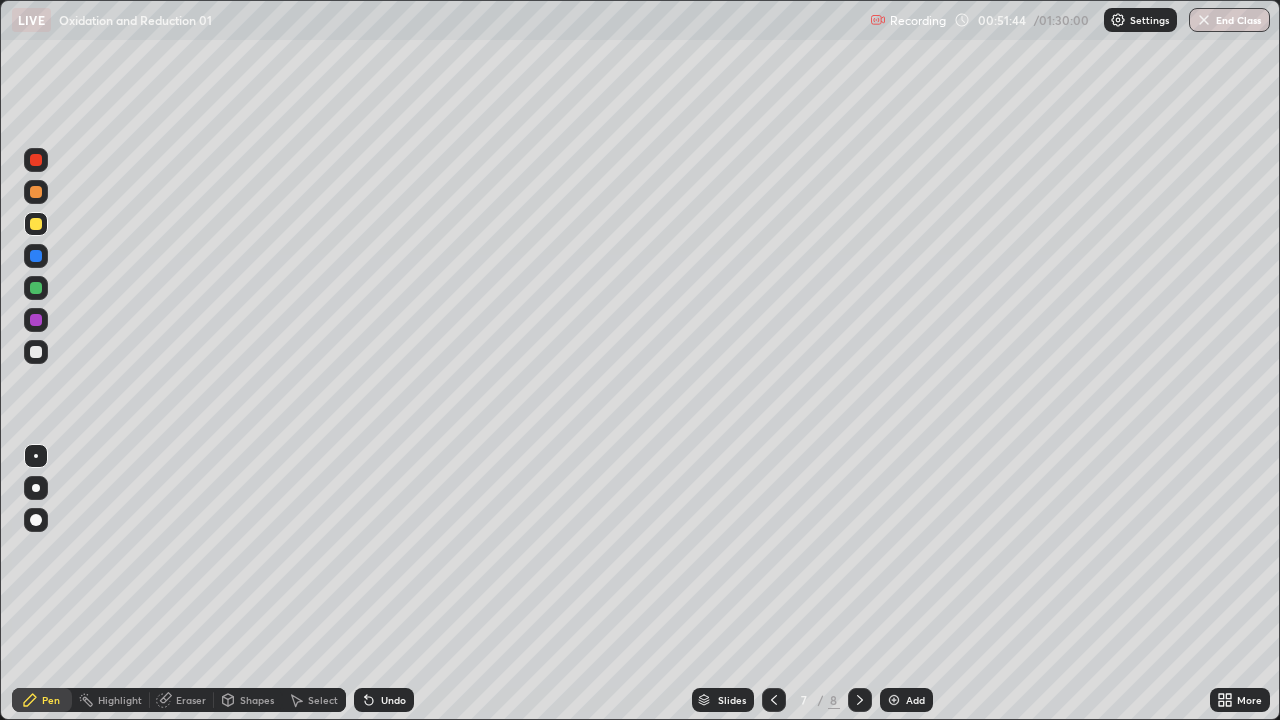 click on "Eraser" at bounding box center [191, 700] 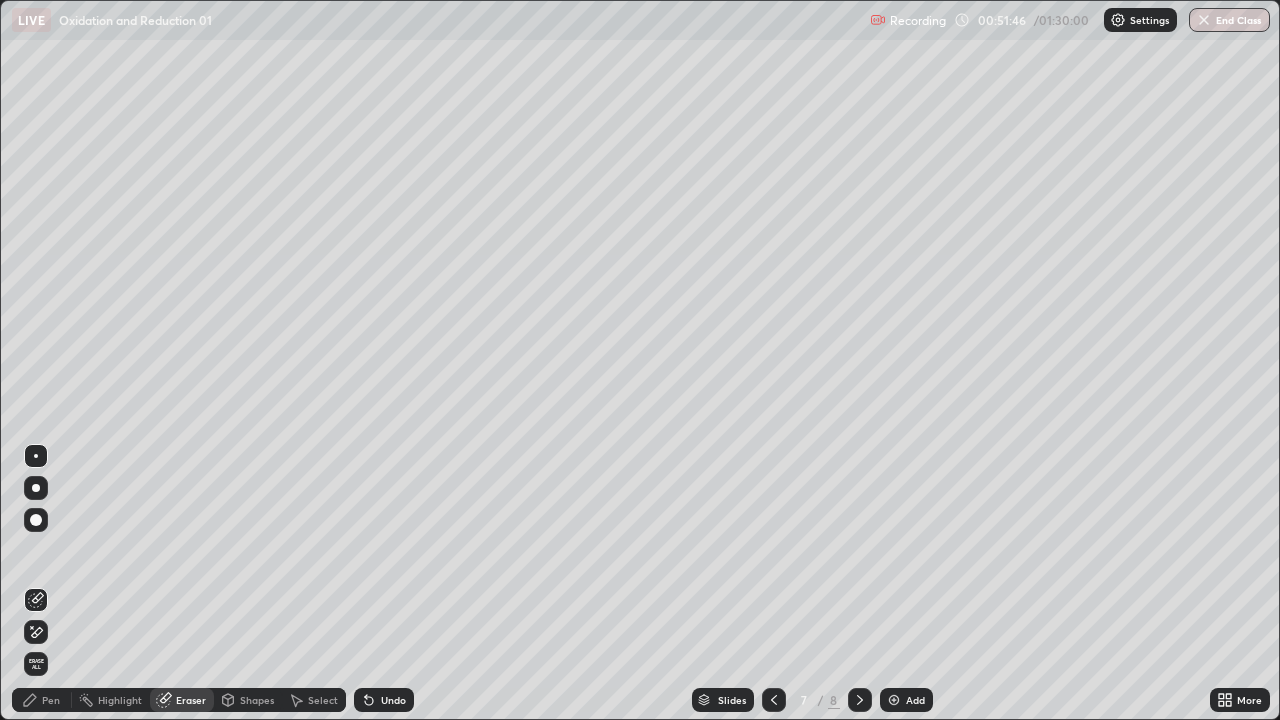 click on "Pen" at bounding box center (42, 700) 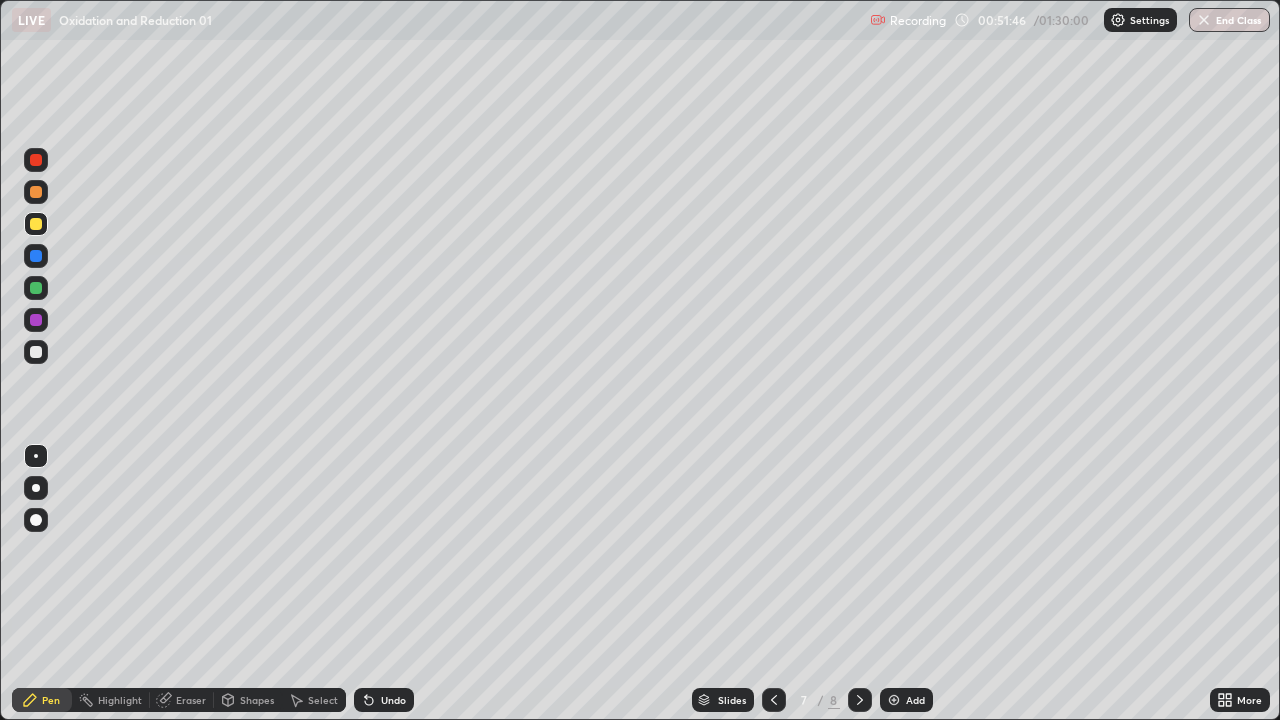 click on "Pen" at bounding box center [42, 700] 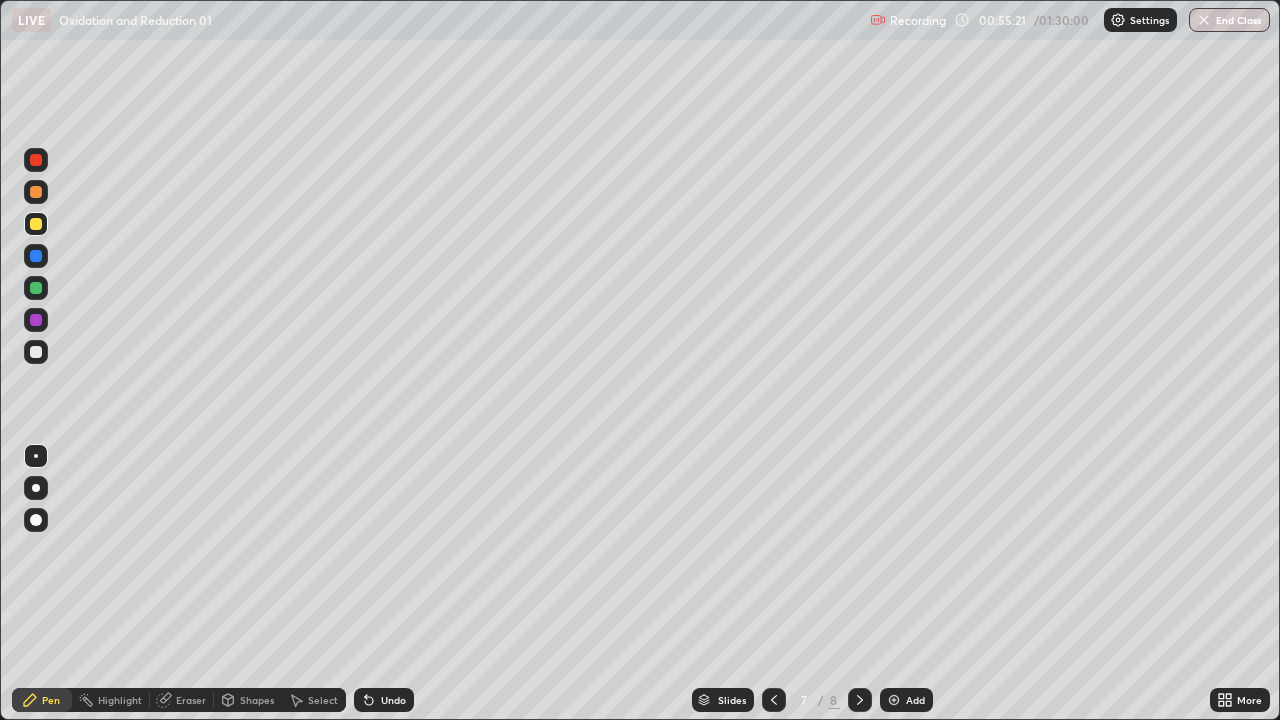 click on "Select" at bounding box center [314, 700] 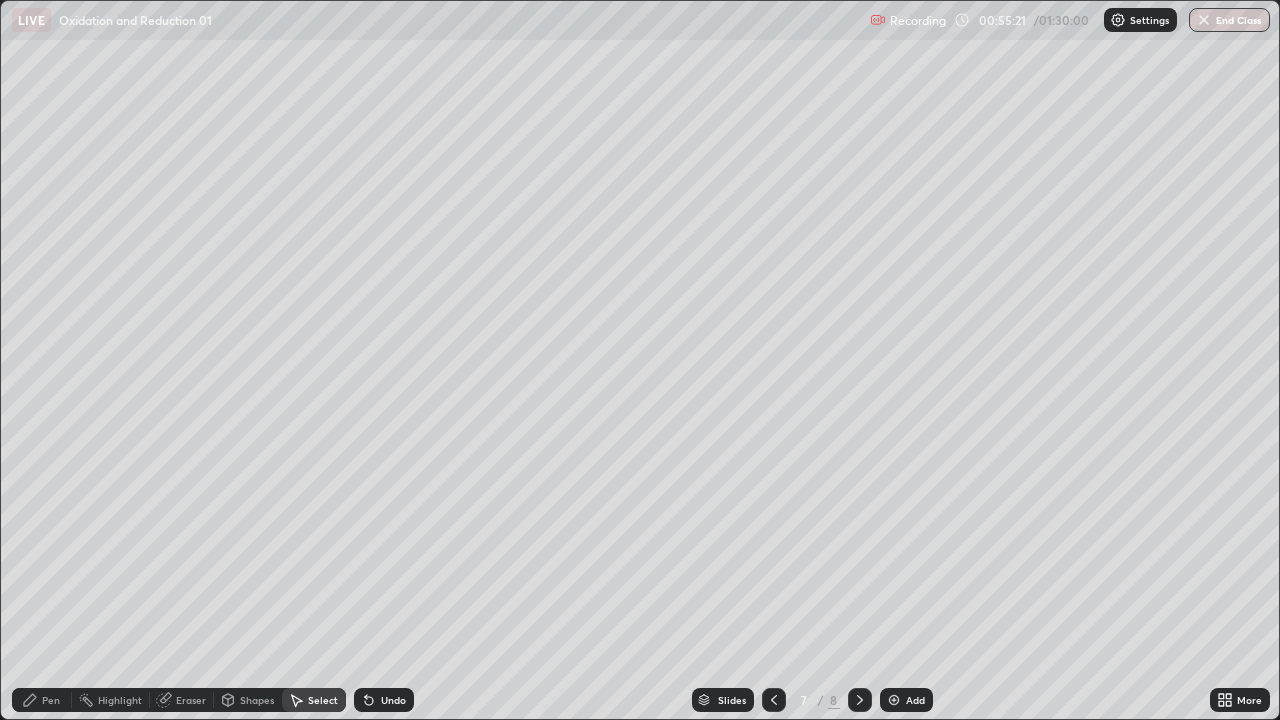 click on "Select" at bounding box center (323, 700) 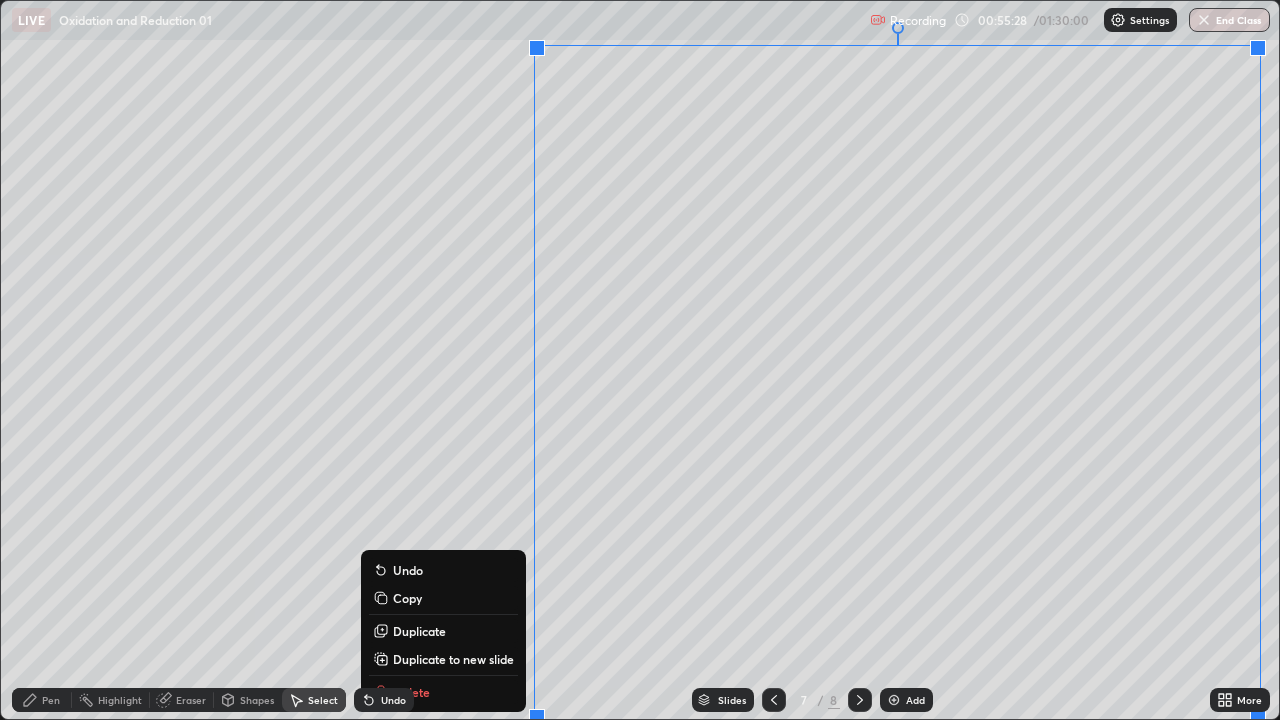 click on "Duplicate to new slide" at bounding box center (453, 659) 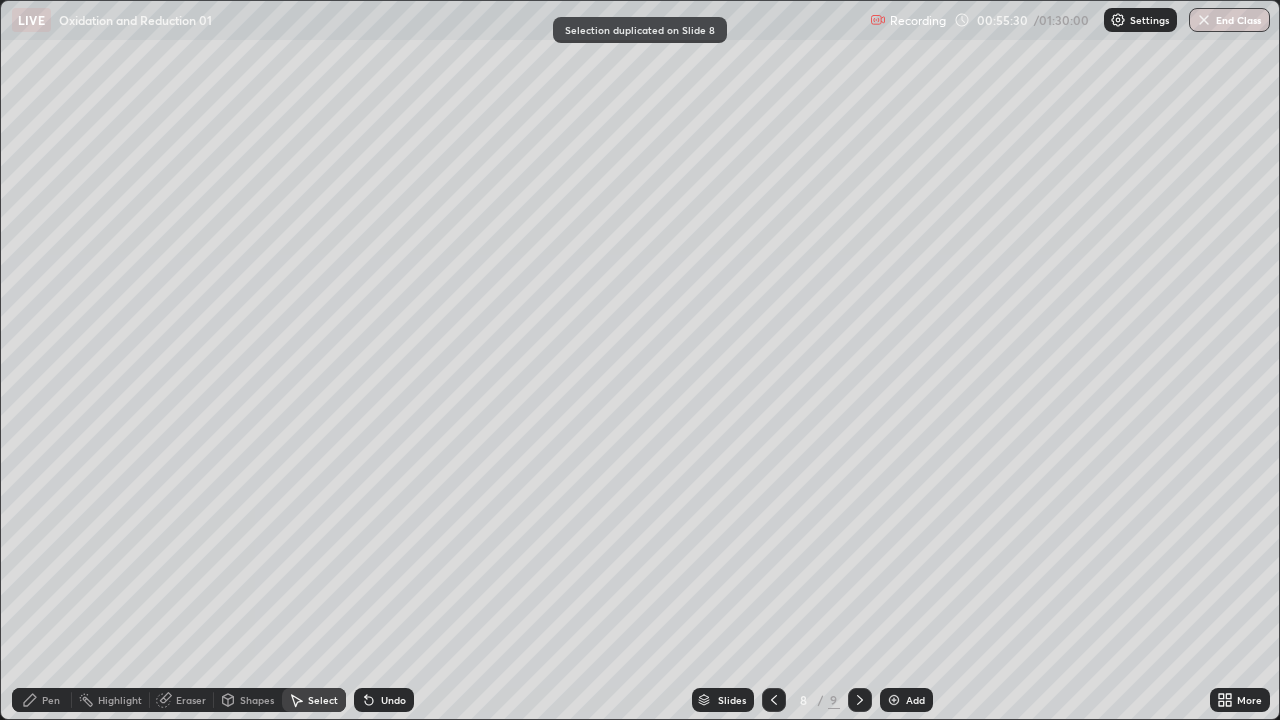 click on "Pen" at bounding box center (42, 700) 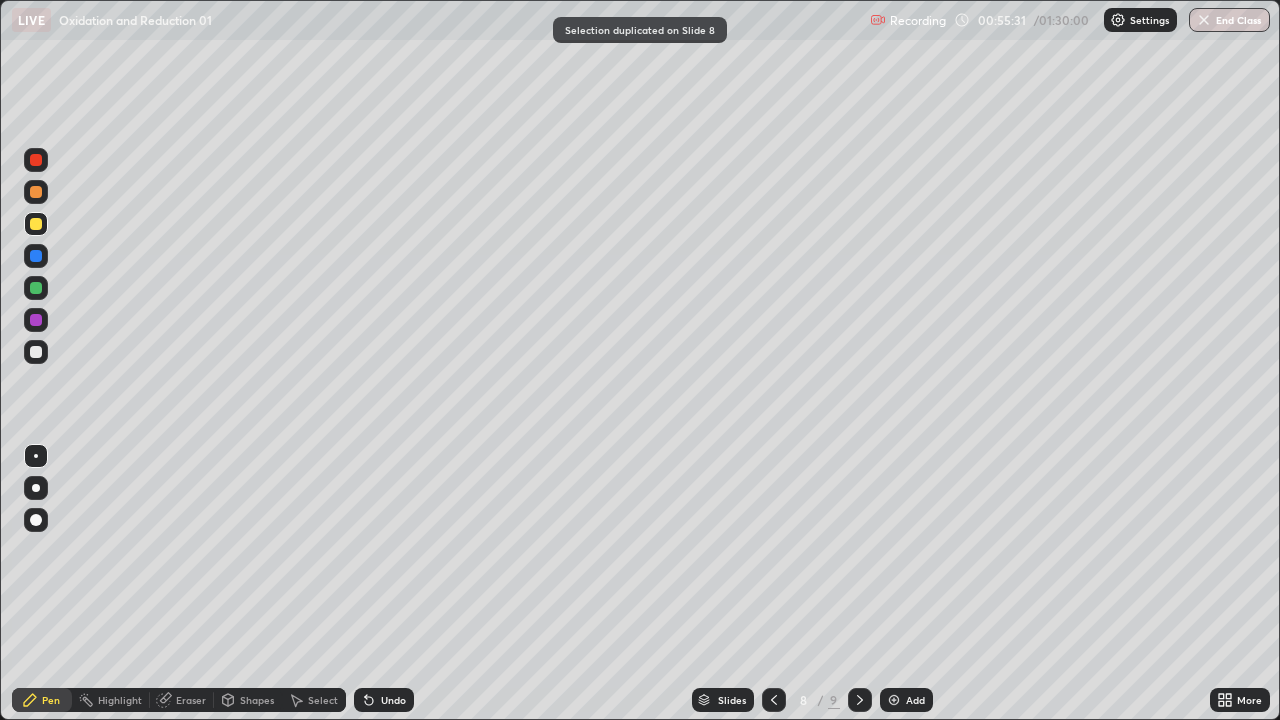 click at bounding box center [36, 352] 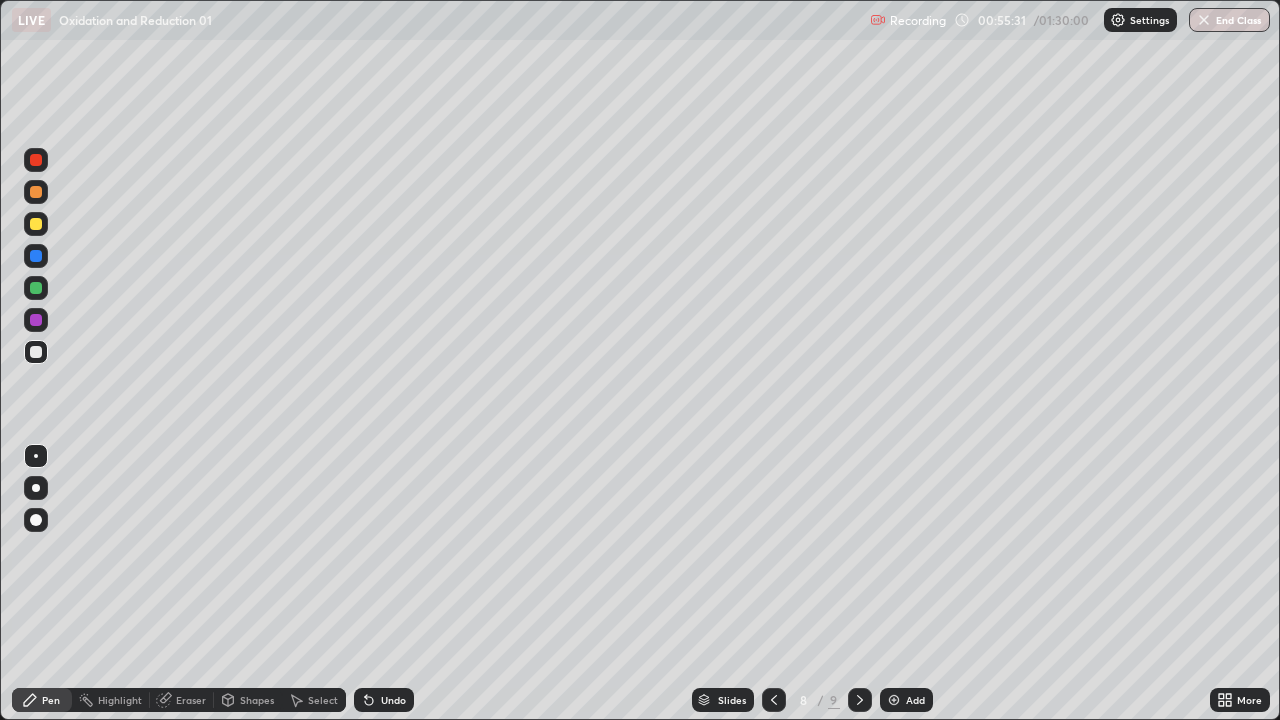 click at bounding box center [36, 352] 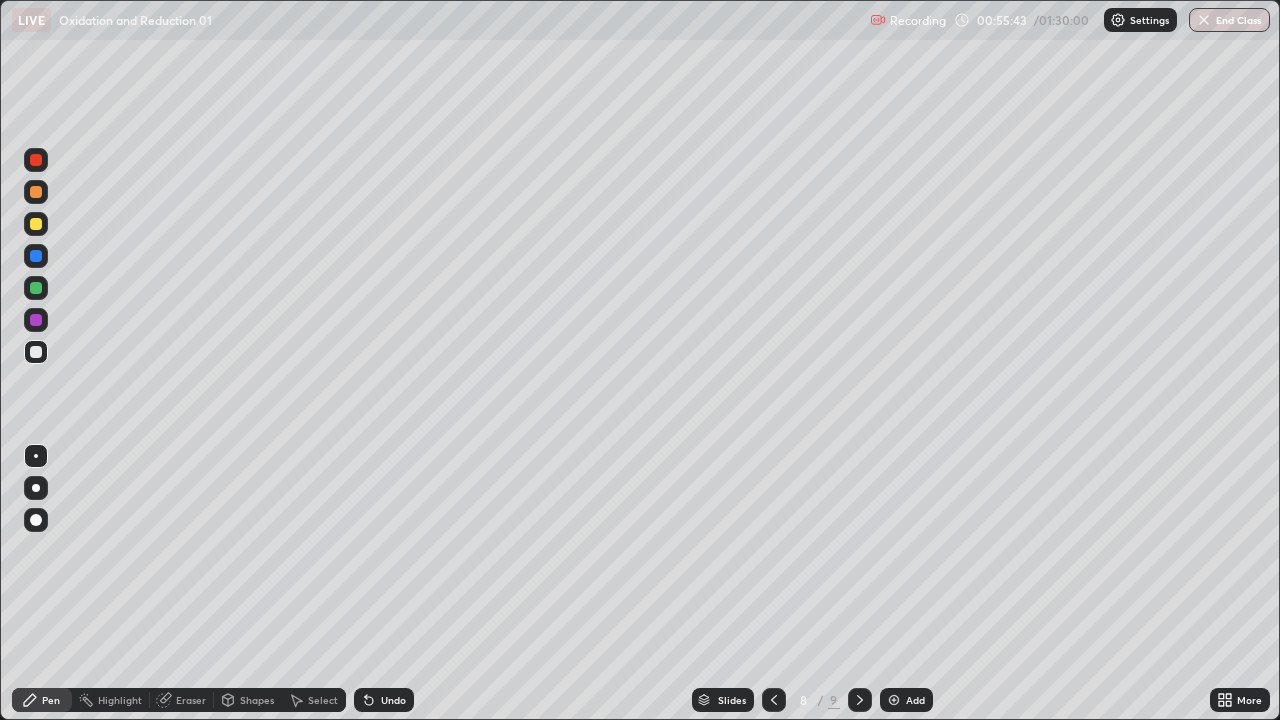 click on "Undo" at bounding box center [393, 700] 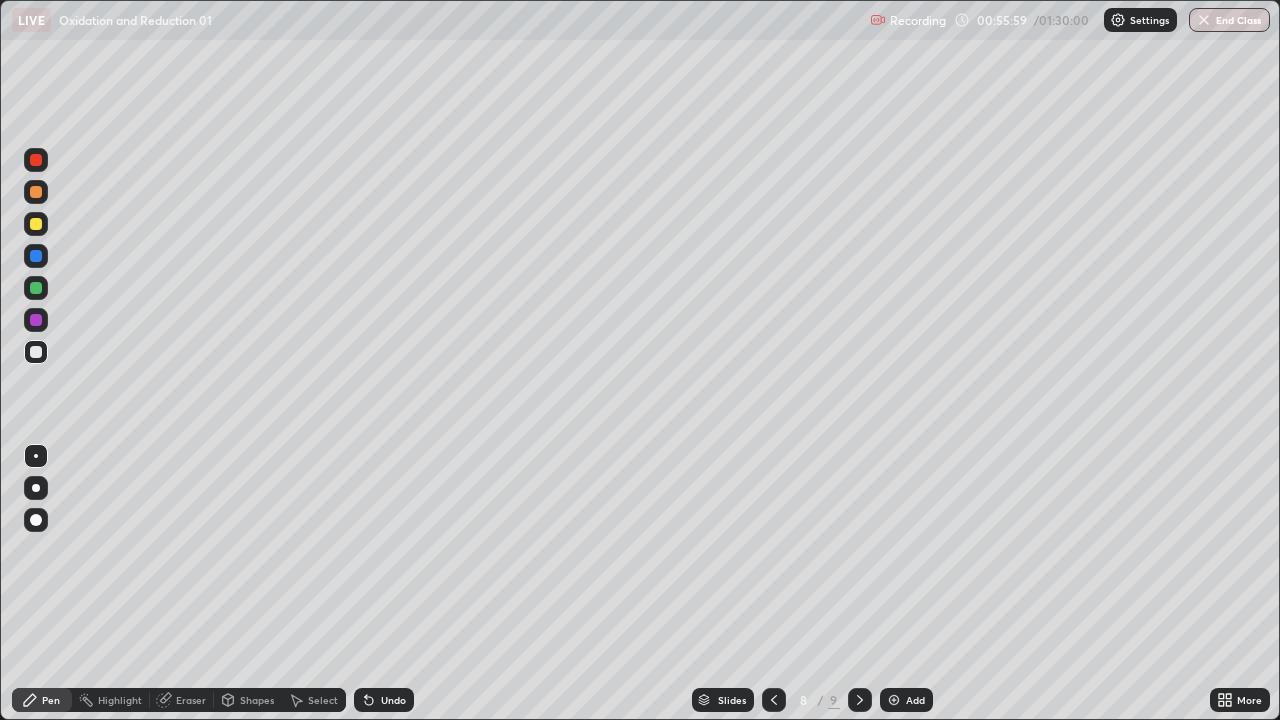click on "Undo" at bounding box center [384, 700] 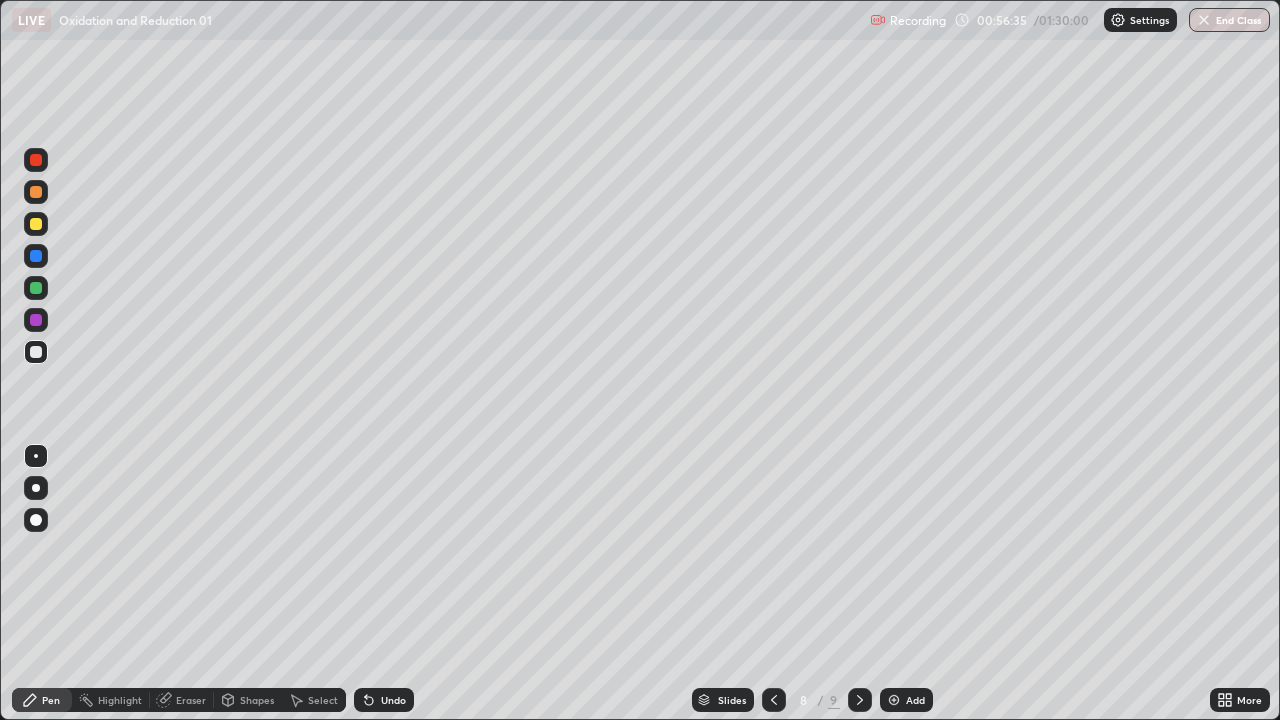click 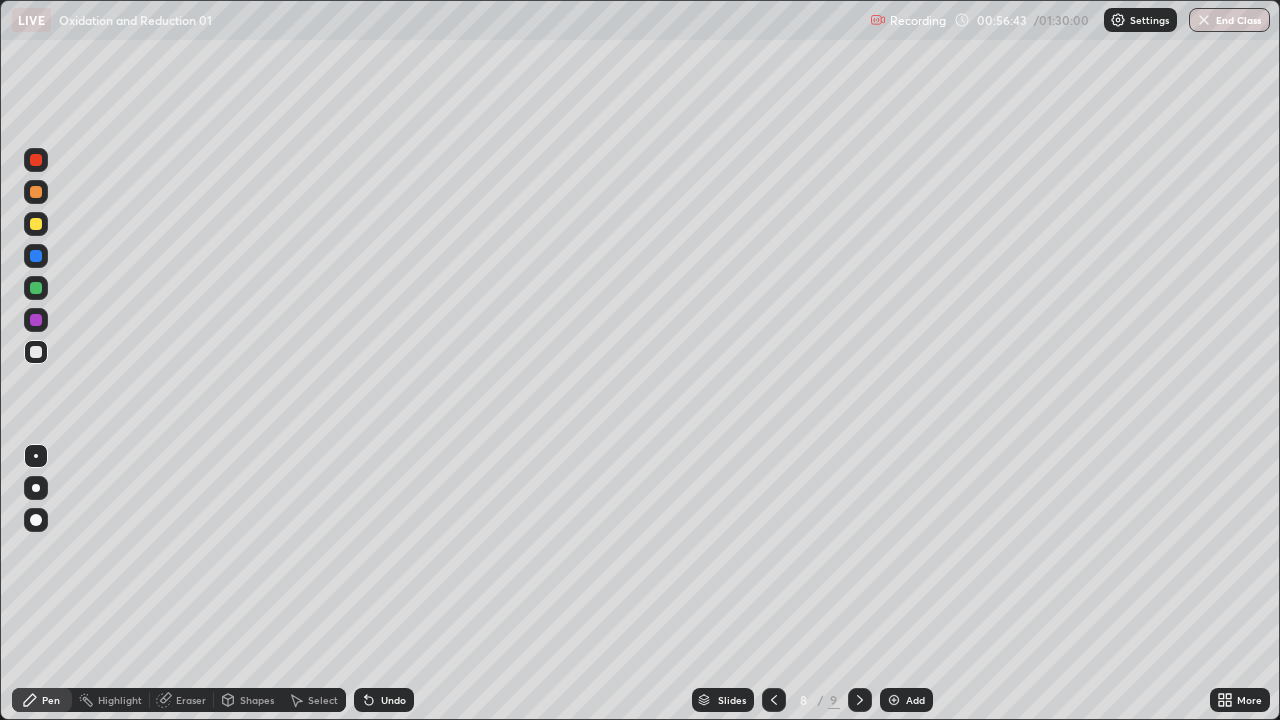 click at bounding box center [36, 288] 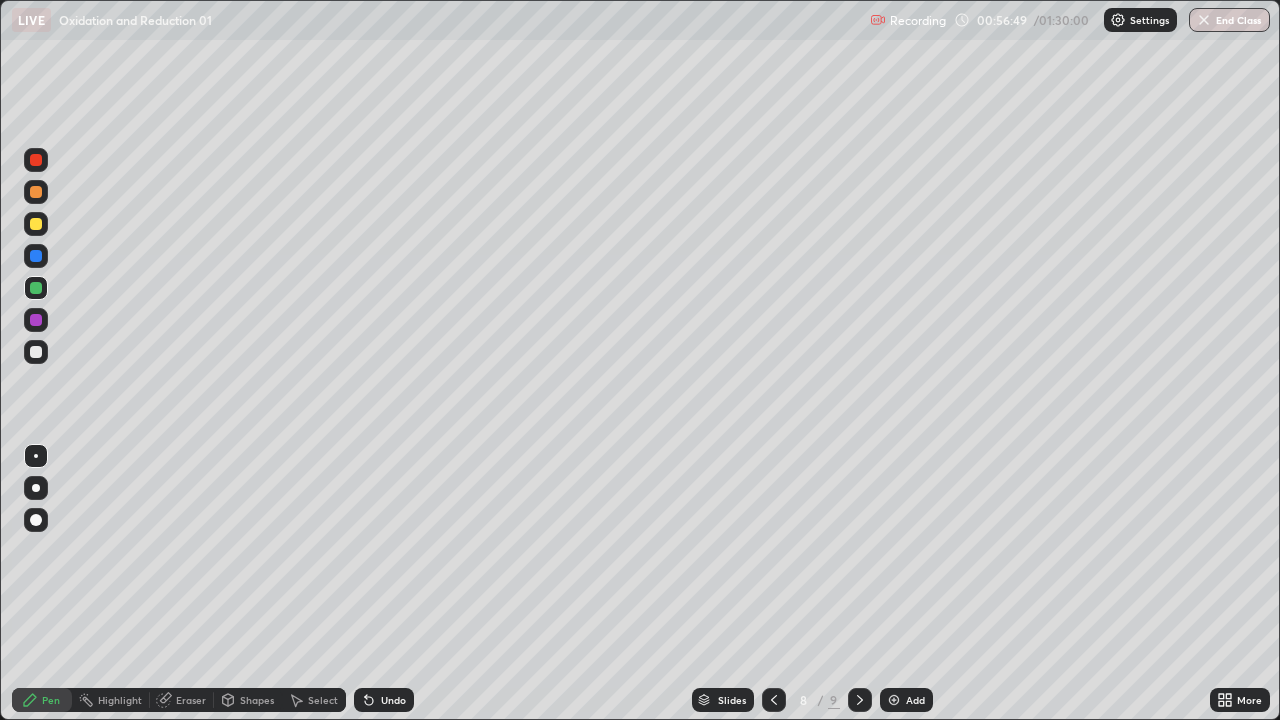 click at bounding box center [36, 224] 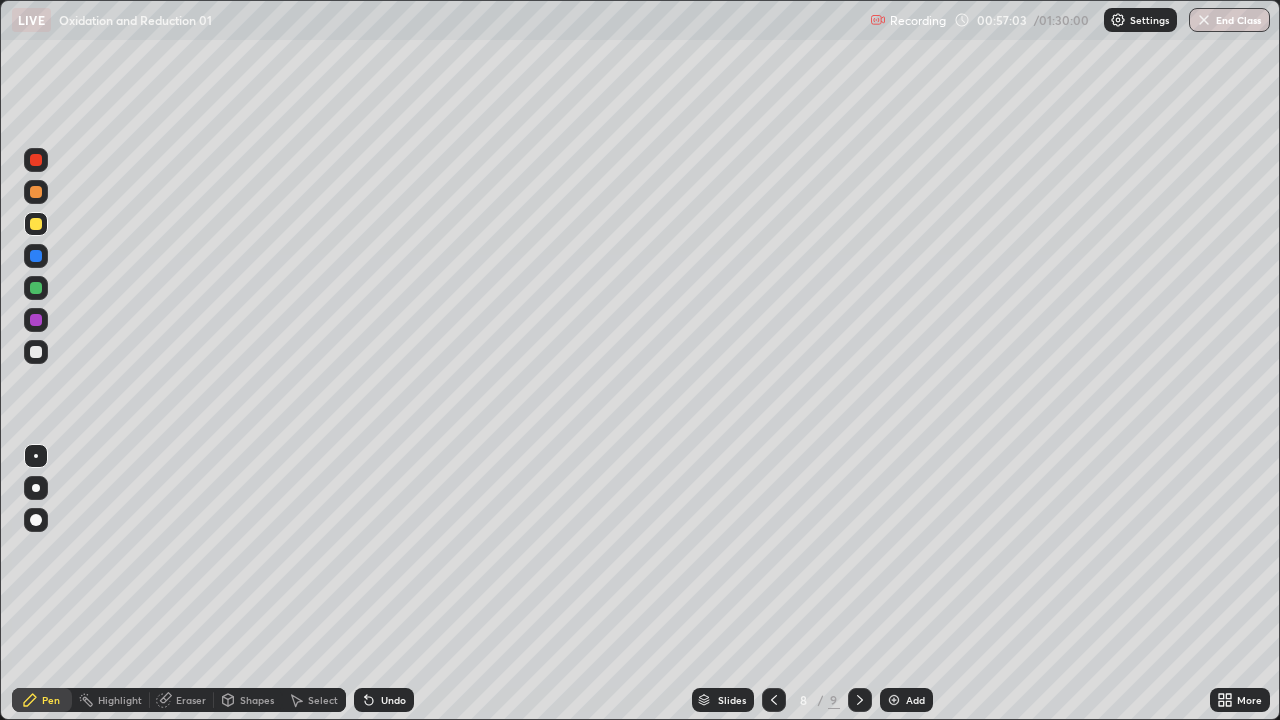 click at bounding box center (36, 352) 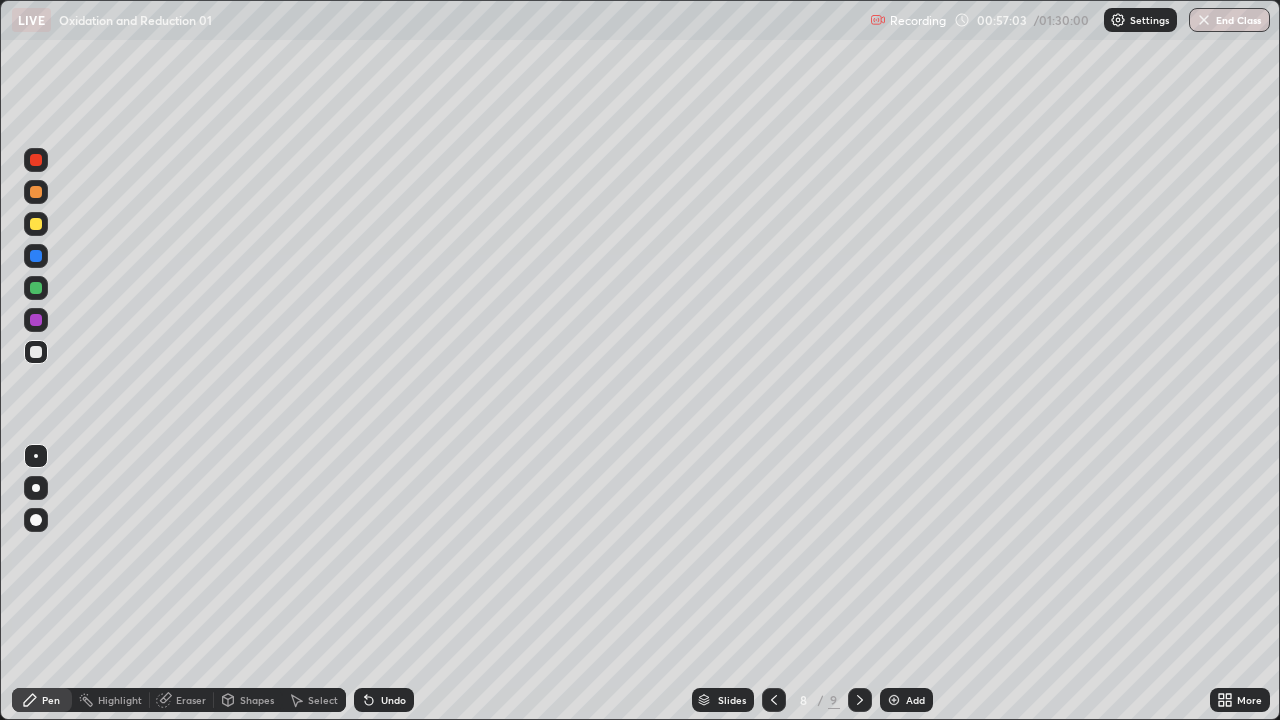 click at bounding box center [36, 352] 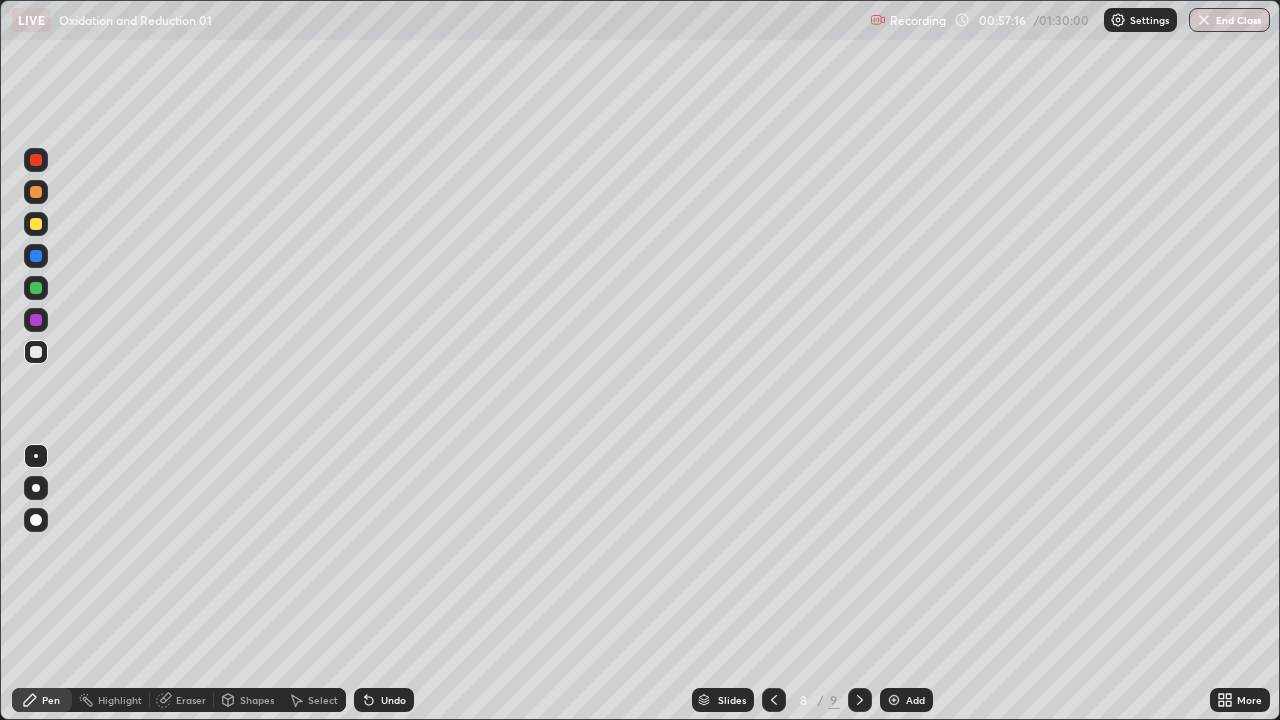 click on "Undo" at bounding box center (393, 700) 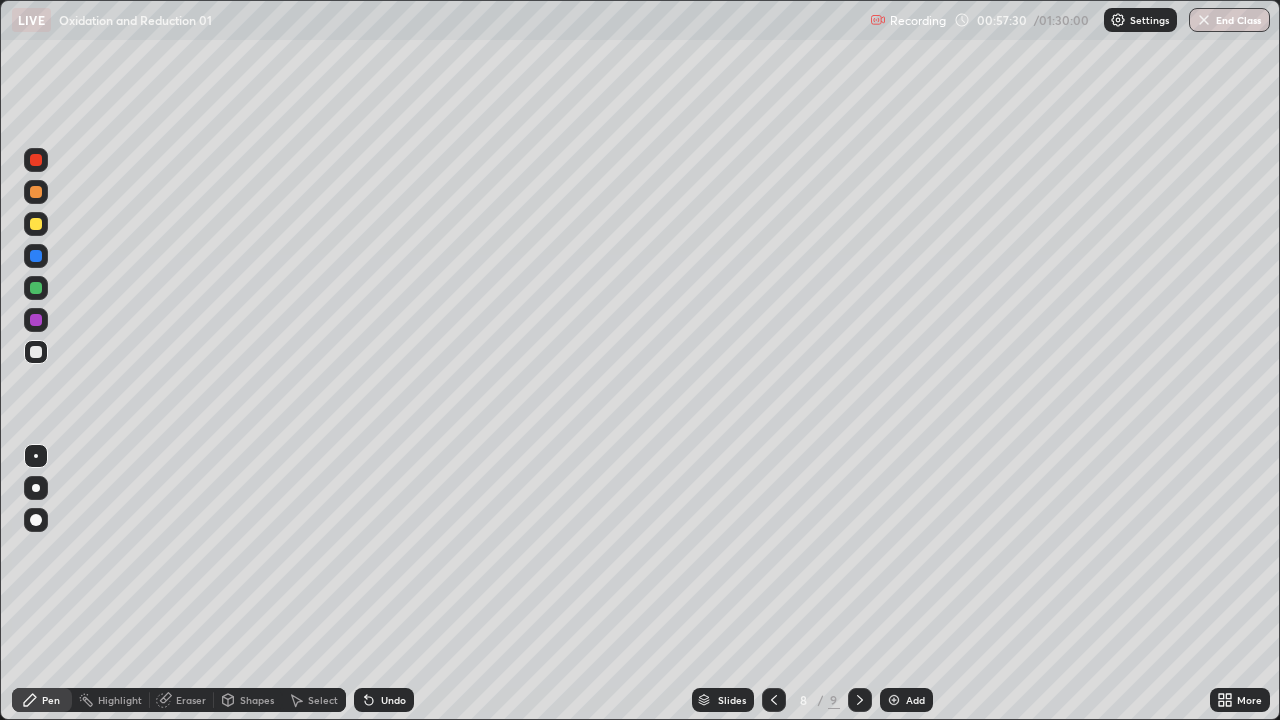 click on "Undo" at bounding box center (384, 700) 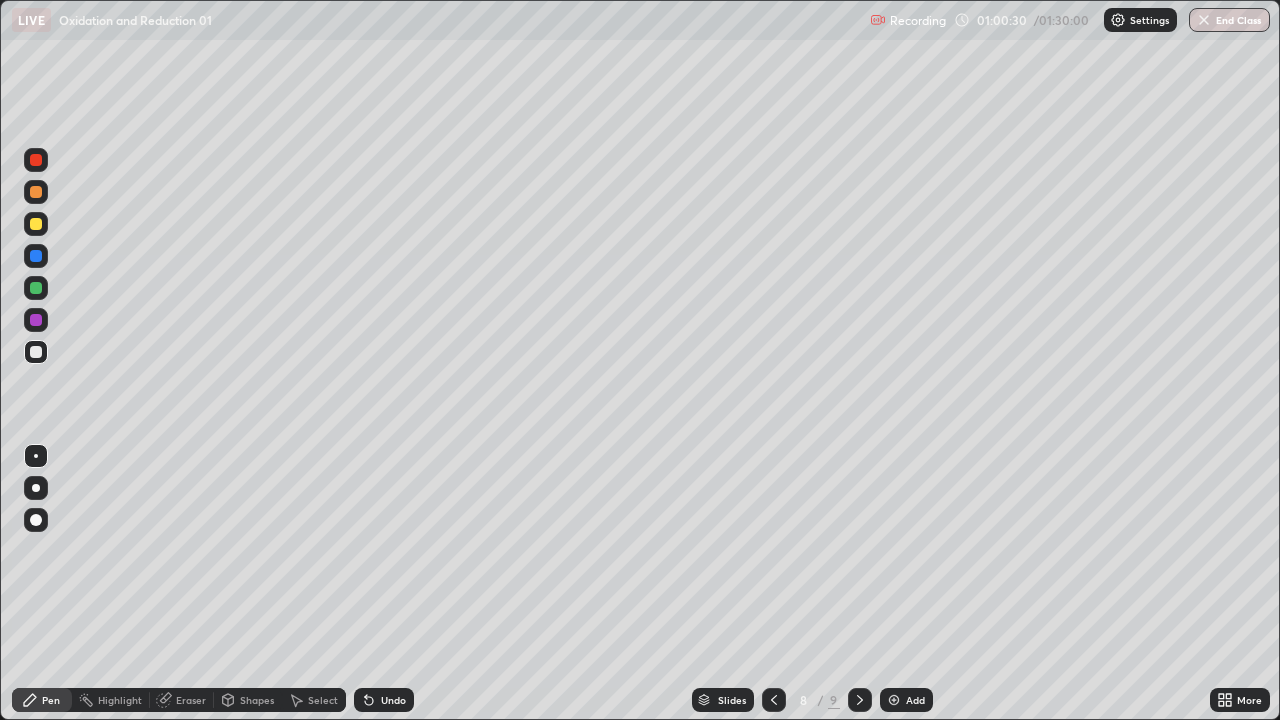 click on "Undo" at bounding box center (393, 700) 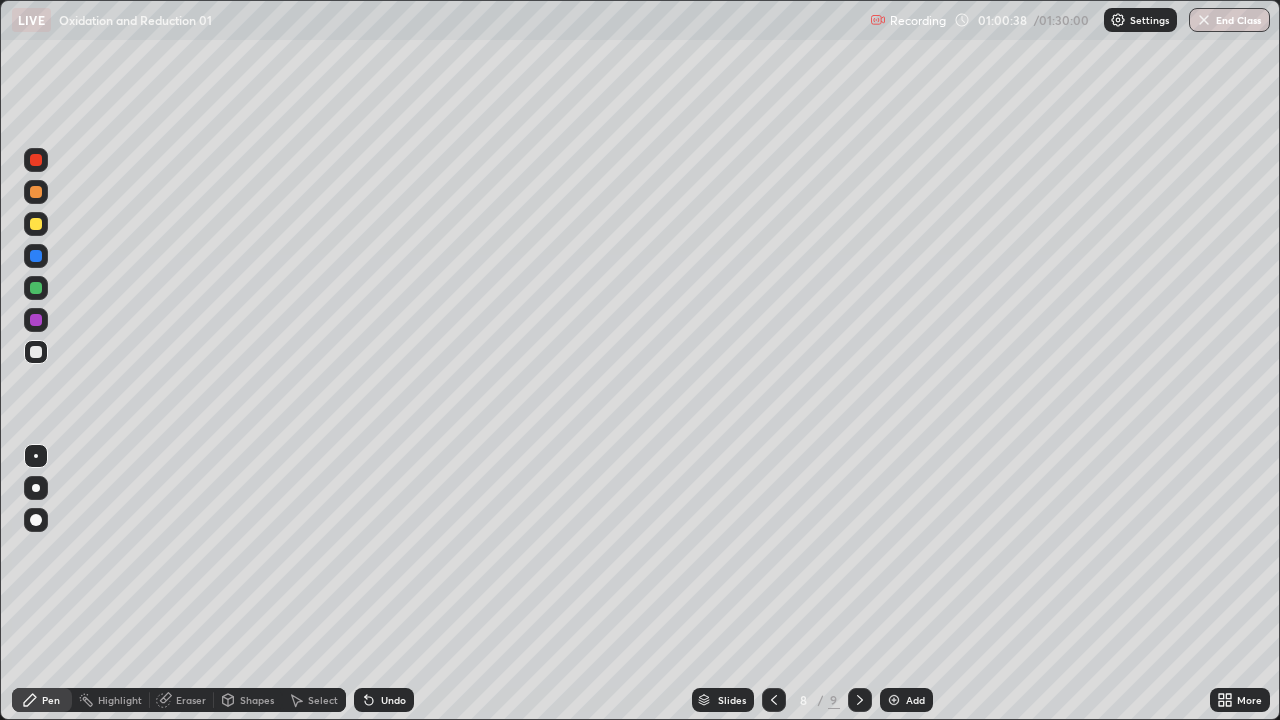 click at bounding box center (36, 288) 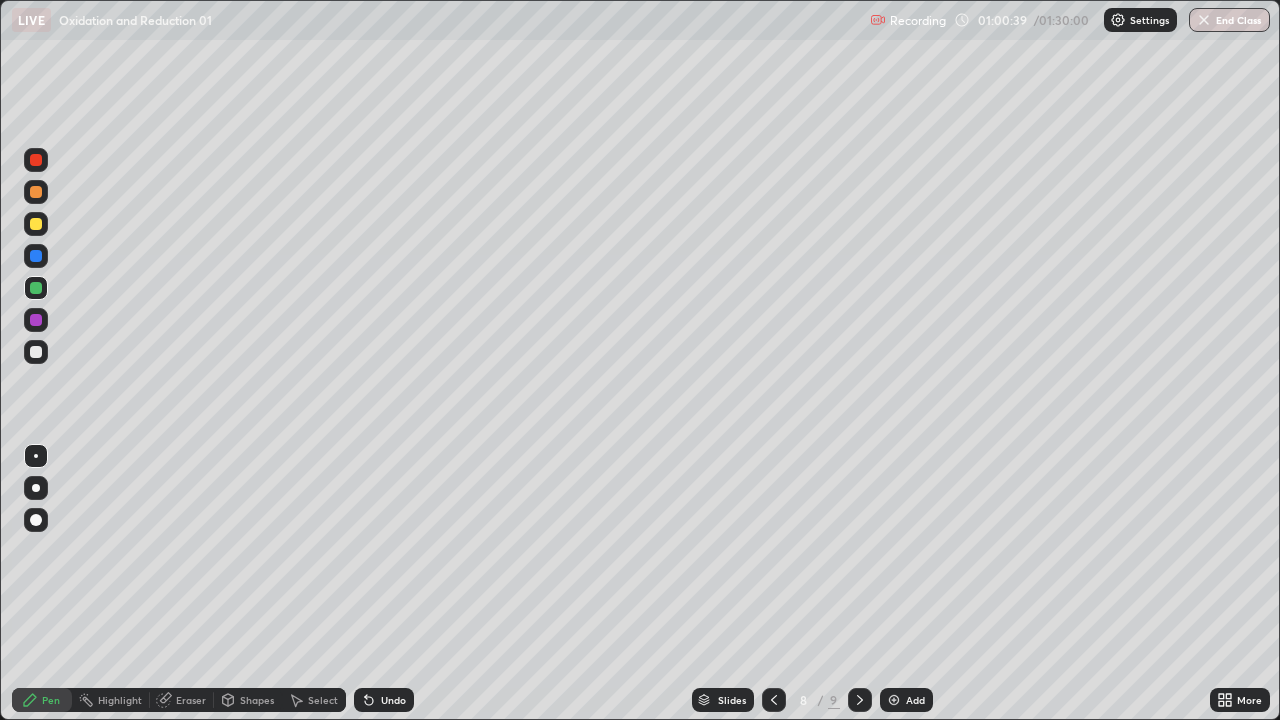 click at bounding box center [36, 288] 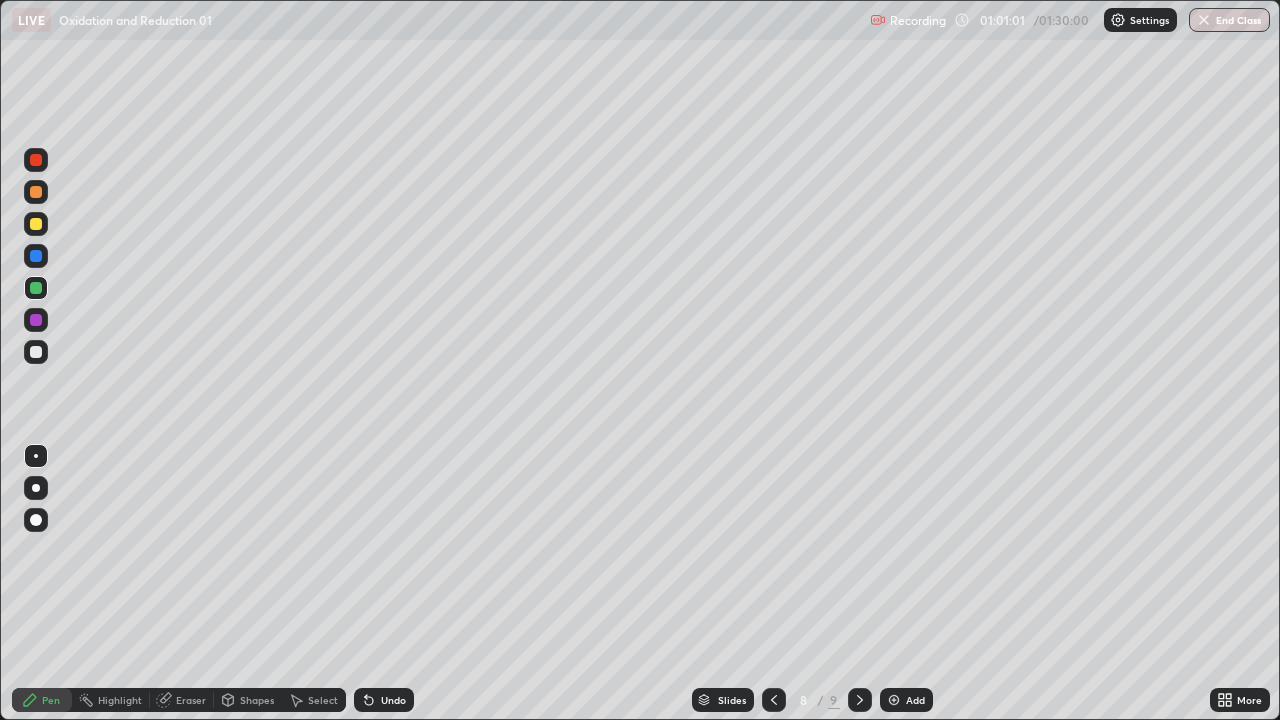 click on "Undo" at bounding box center [393, 700] 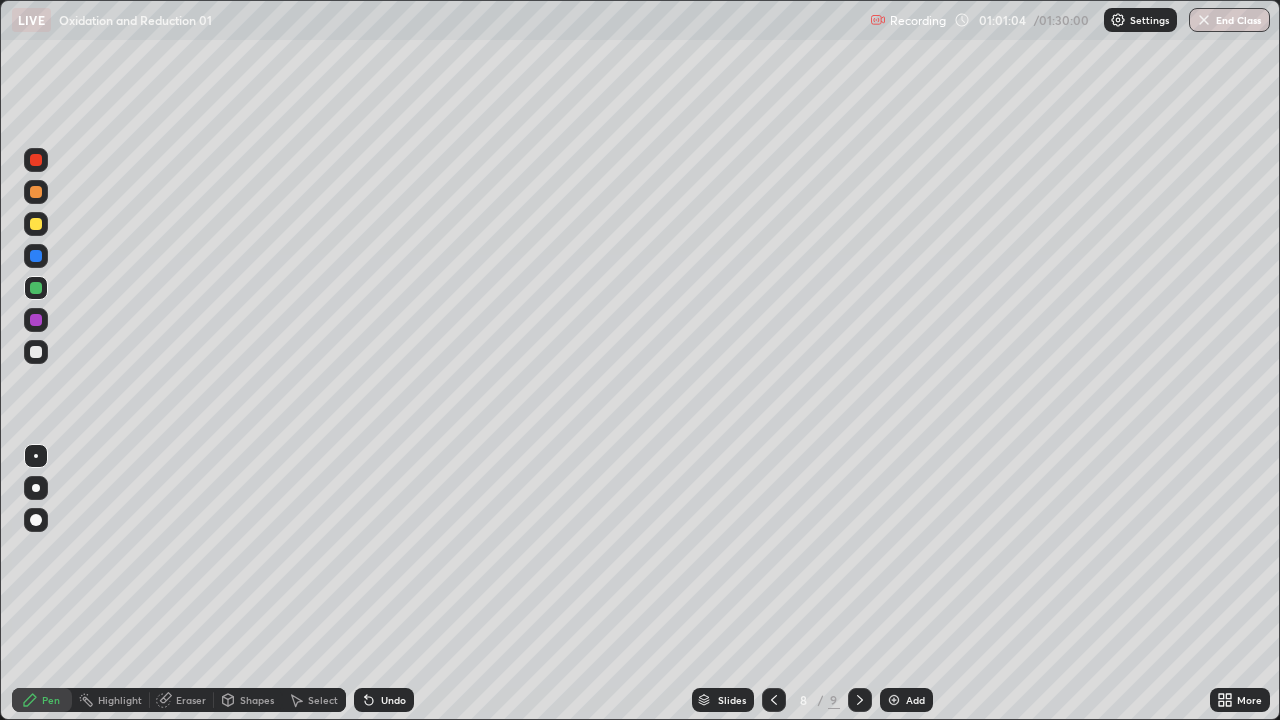 click at bounding box center (36, 320) 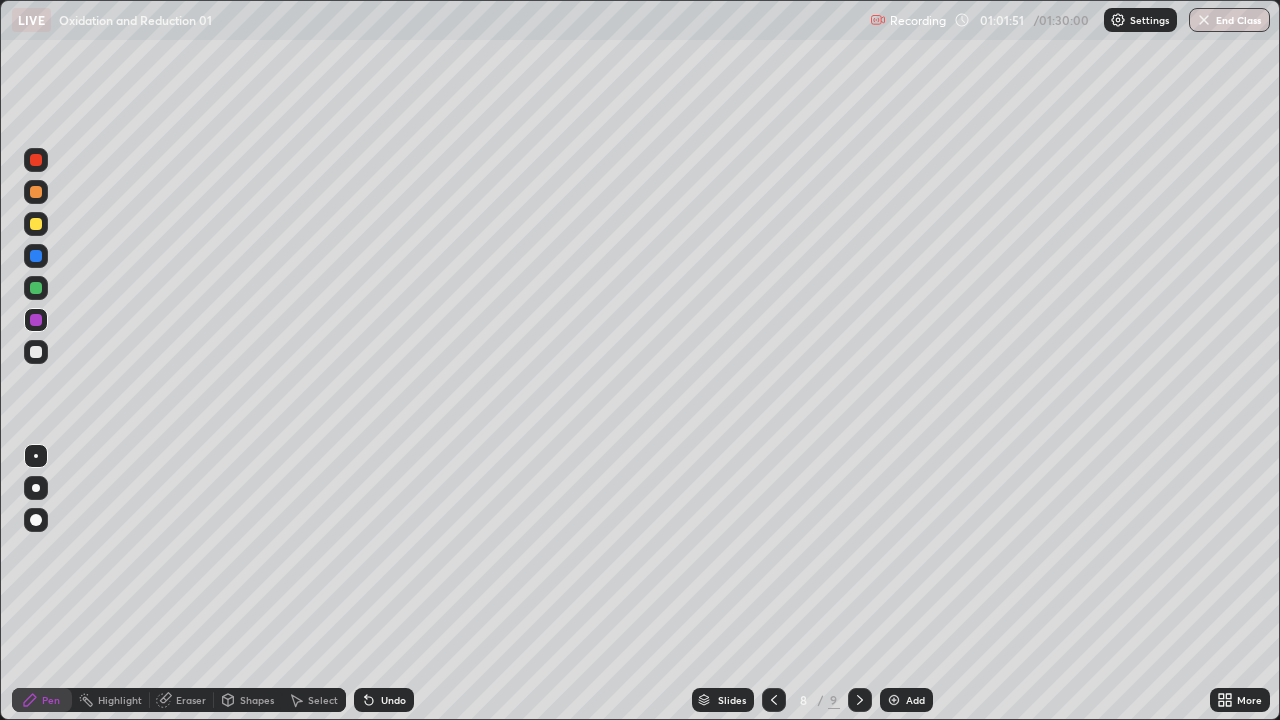 click on "Eraser" at bounding box center [182, 700] 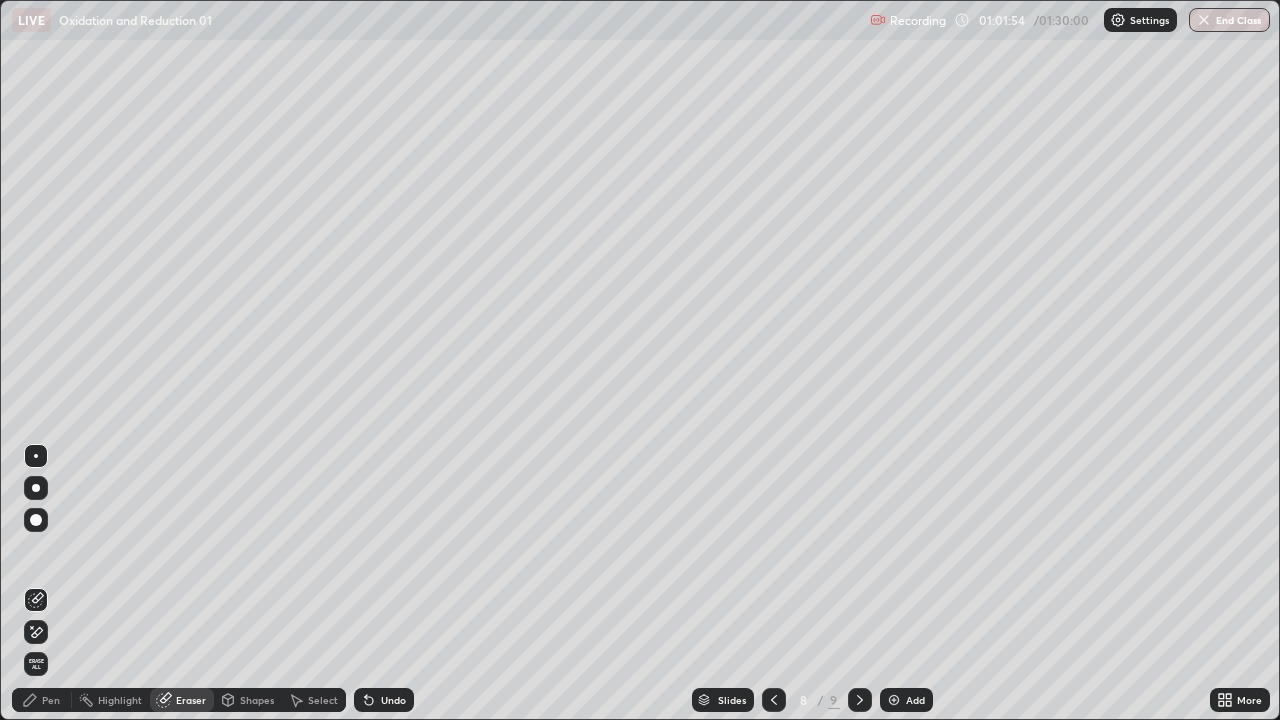 click on "Pen" at bounding box center (51, 700) 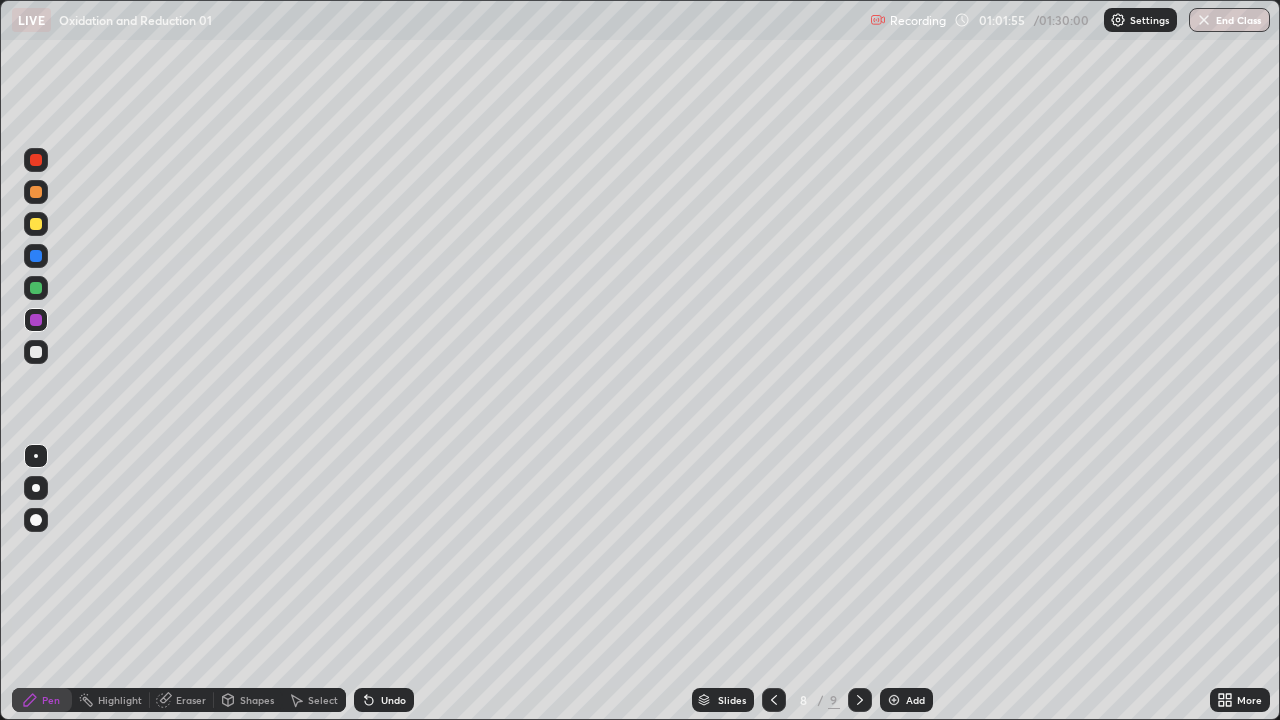 click at bounding box center (36, 288) 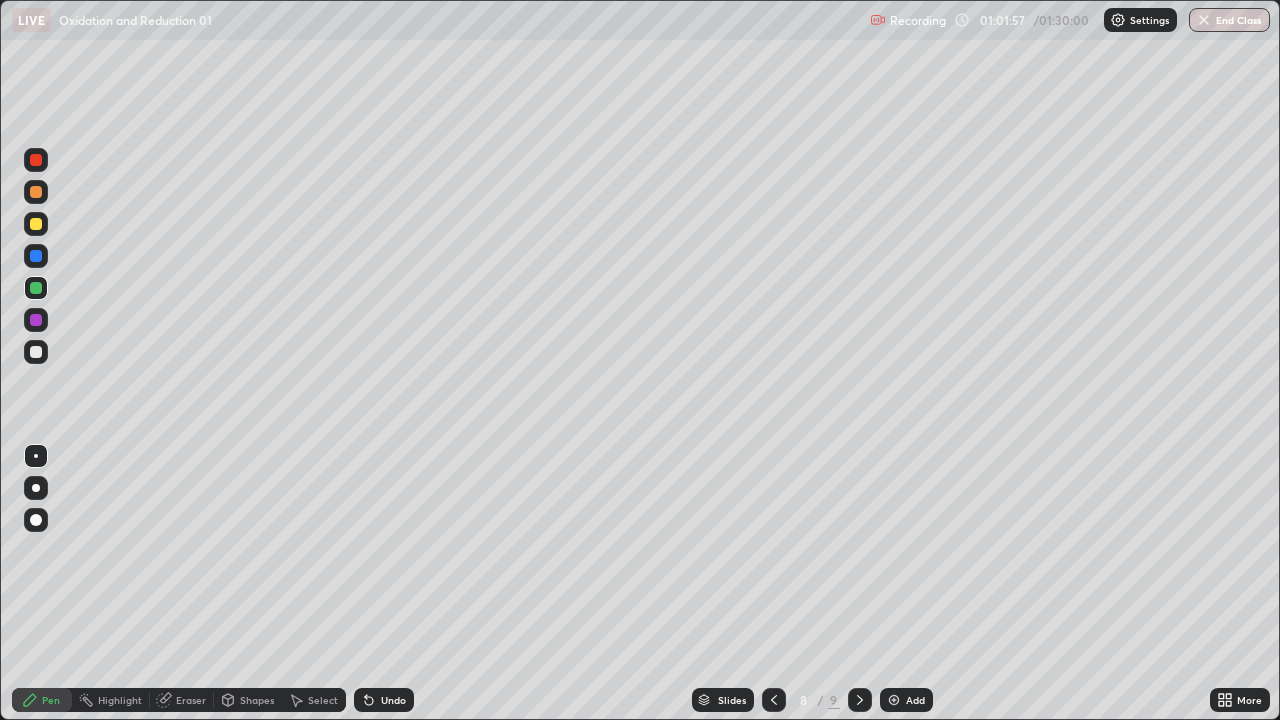 click 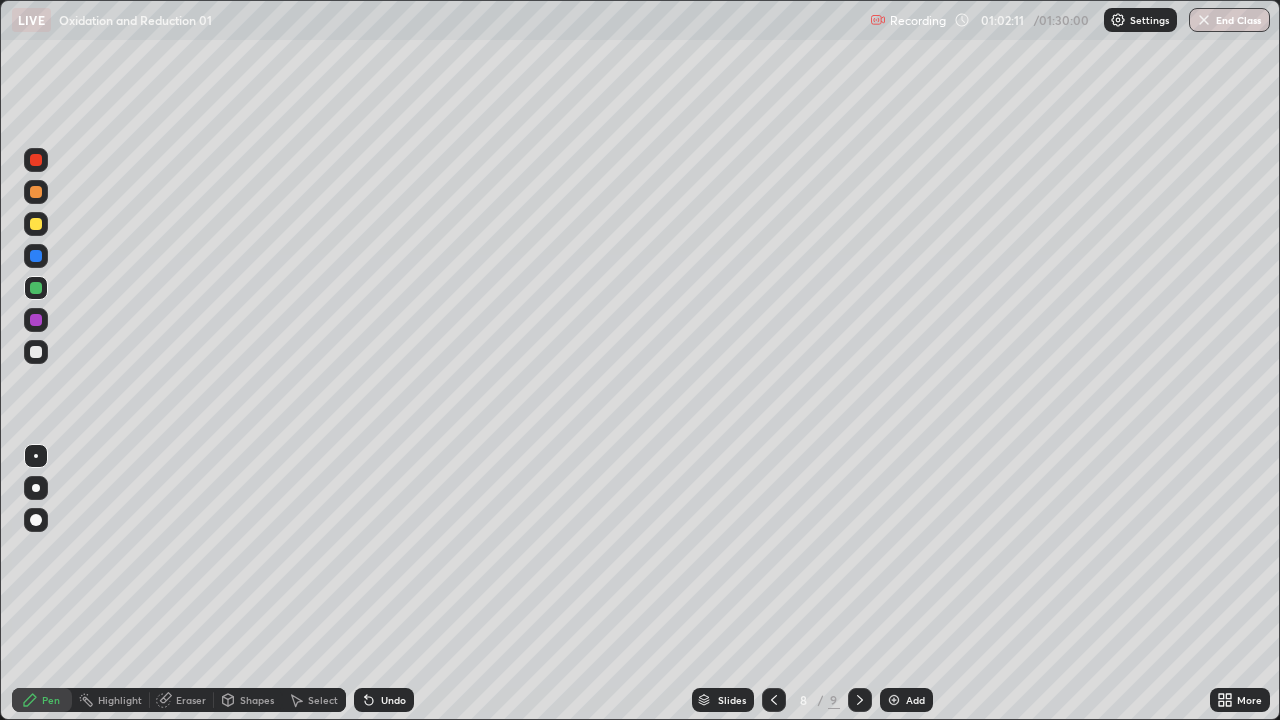 click on "Select" at bounding box center (323, 700) 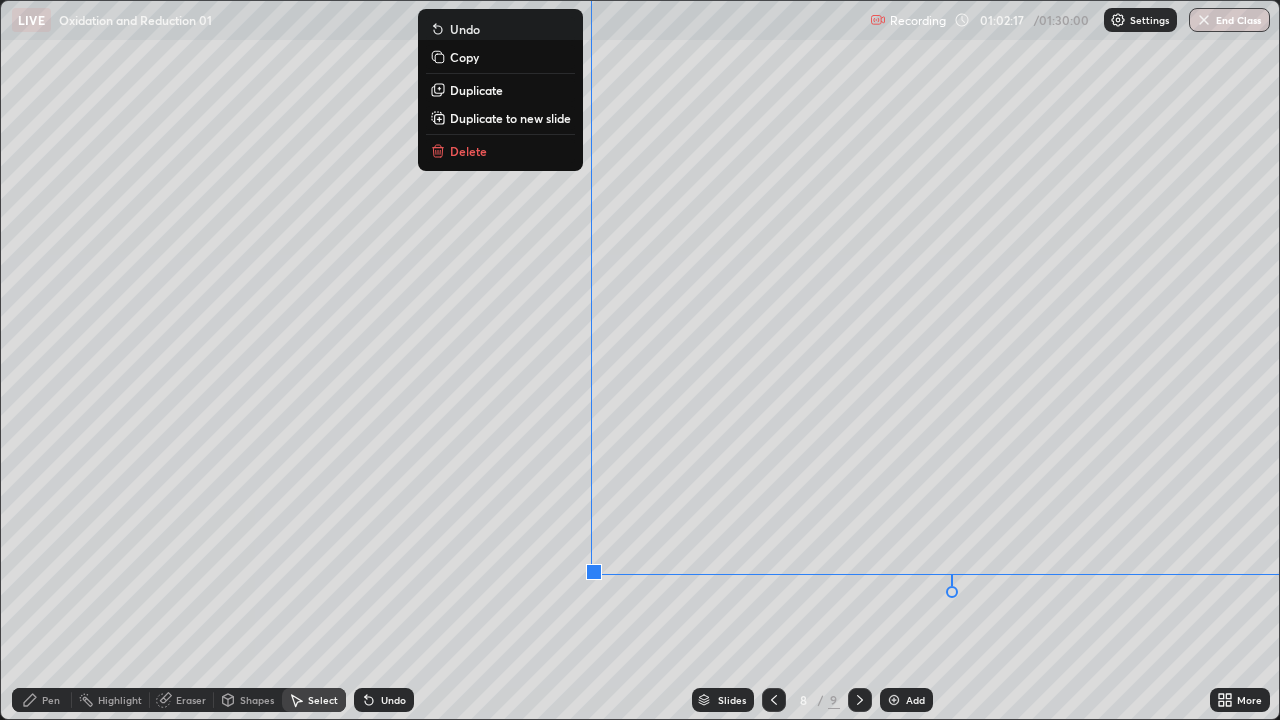 click on "Delete" at bounding box center [468, 151] 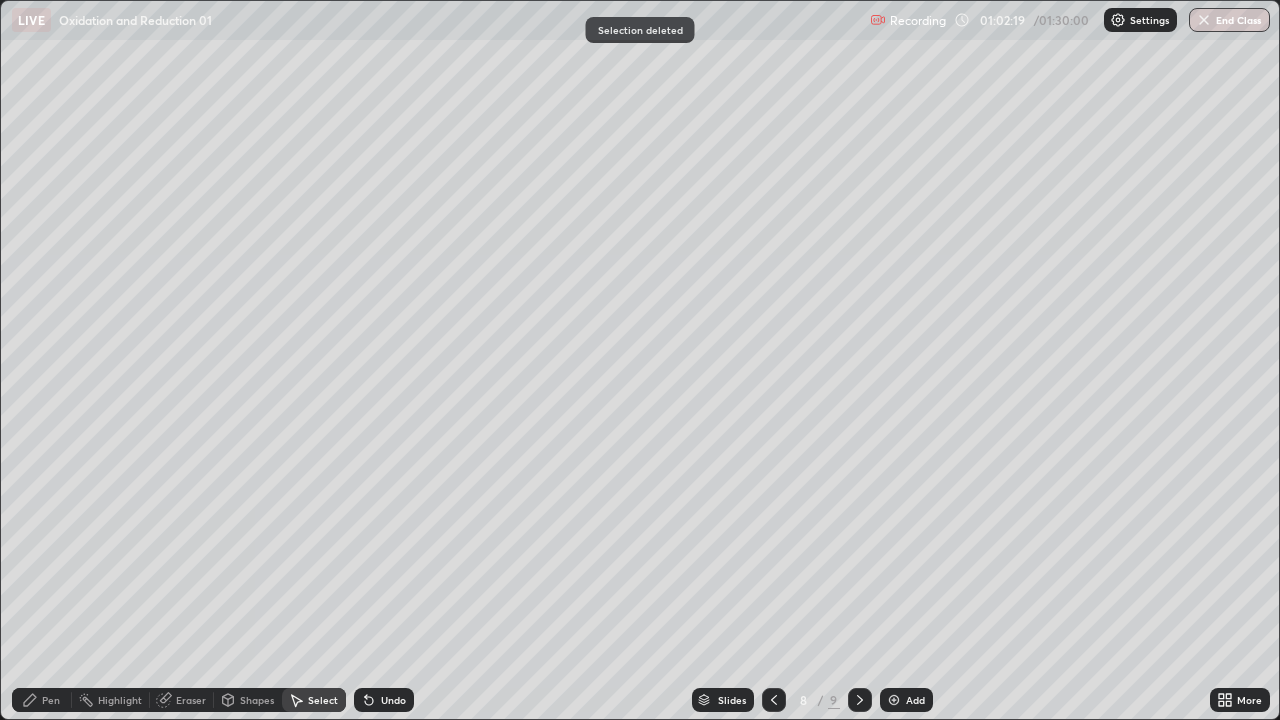 click on "Eraser" at bounding box center [182, 700] 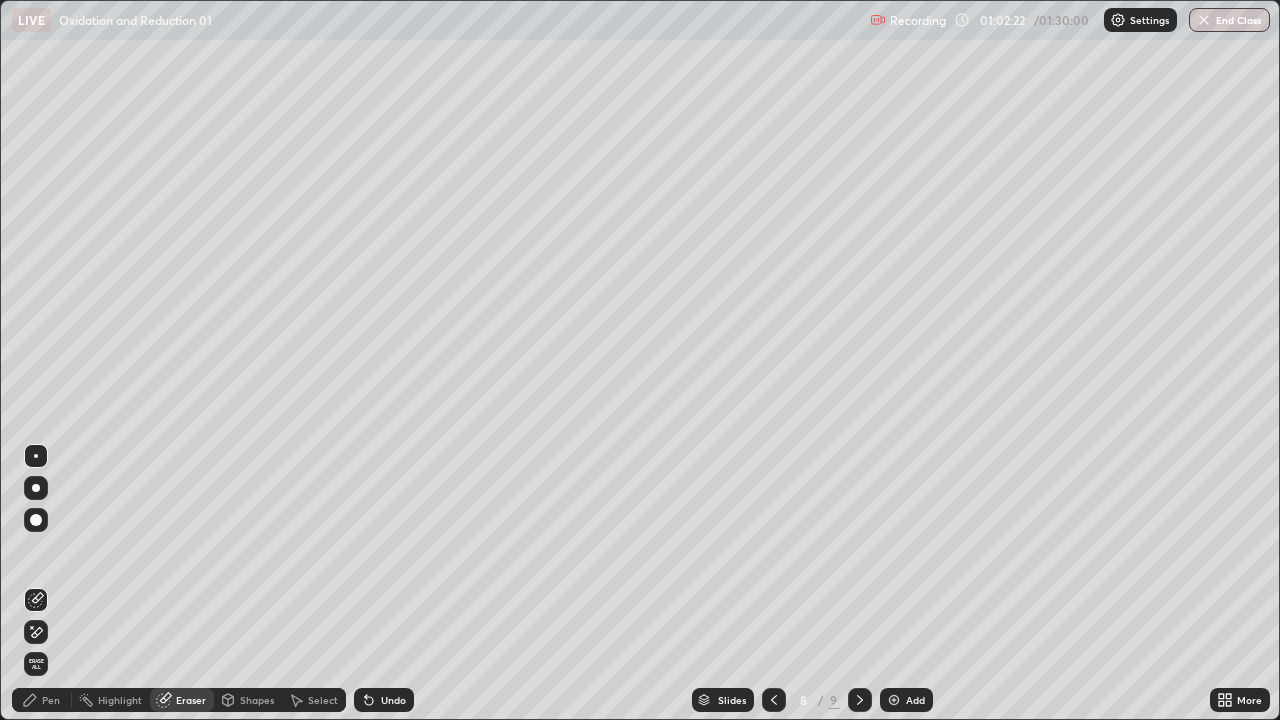 click on "Pen" at bounding box center [42, 700] 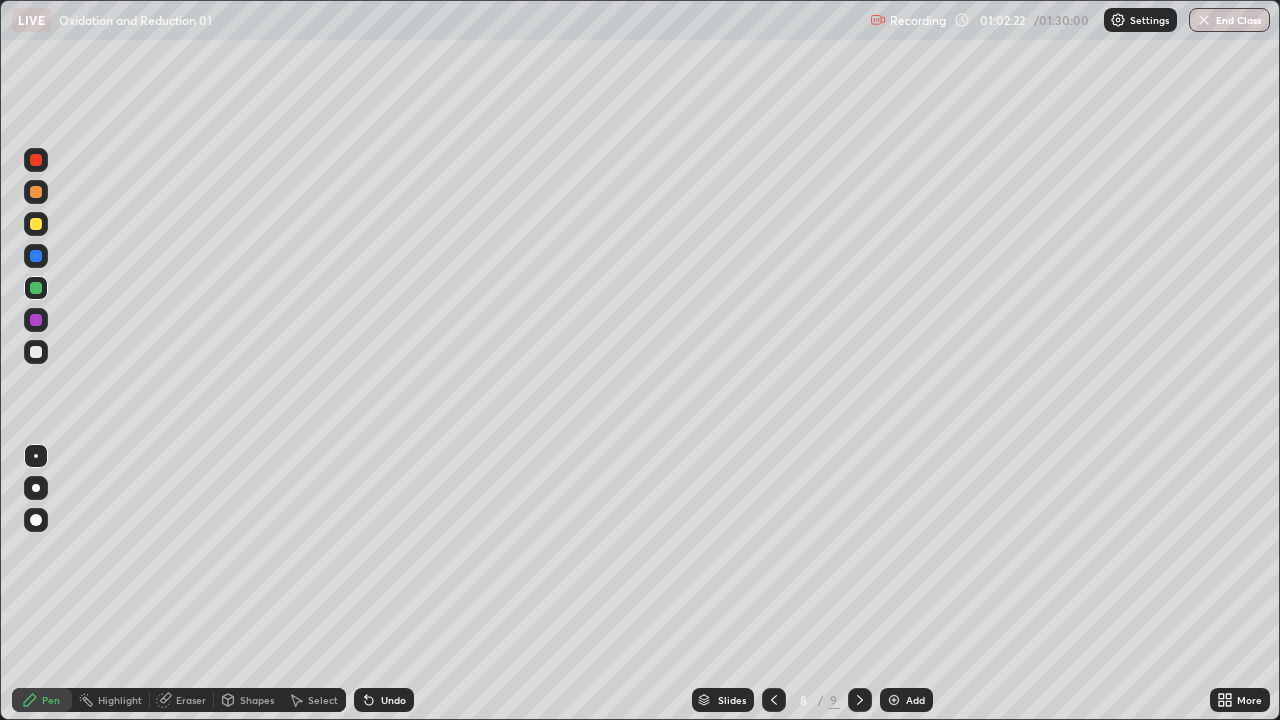 click on "Pen" at bounding box center (42, 700) 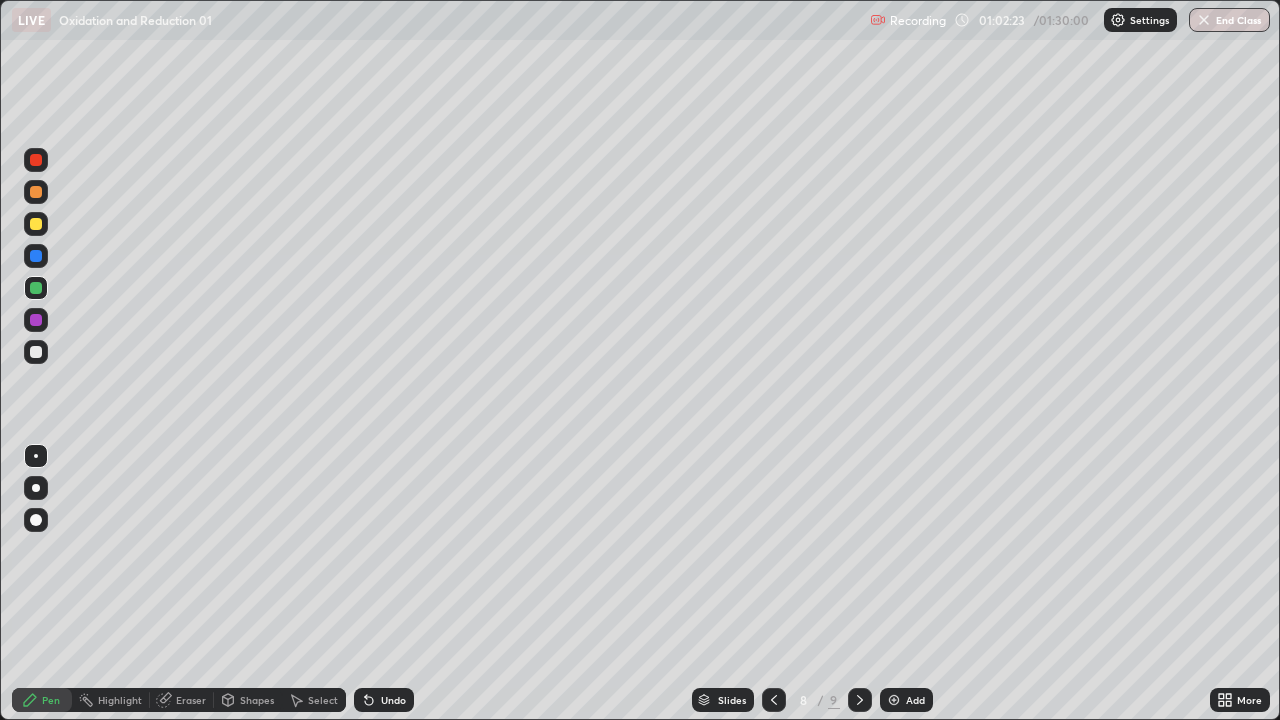 click at bounding box center [36, 352] 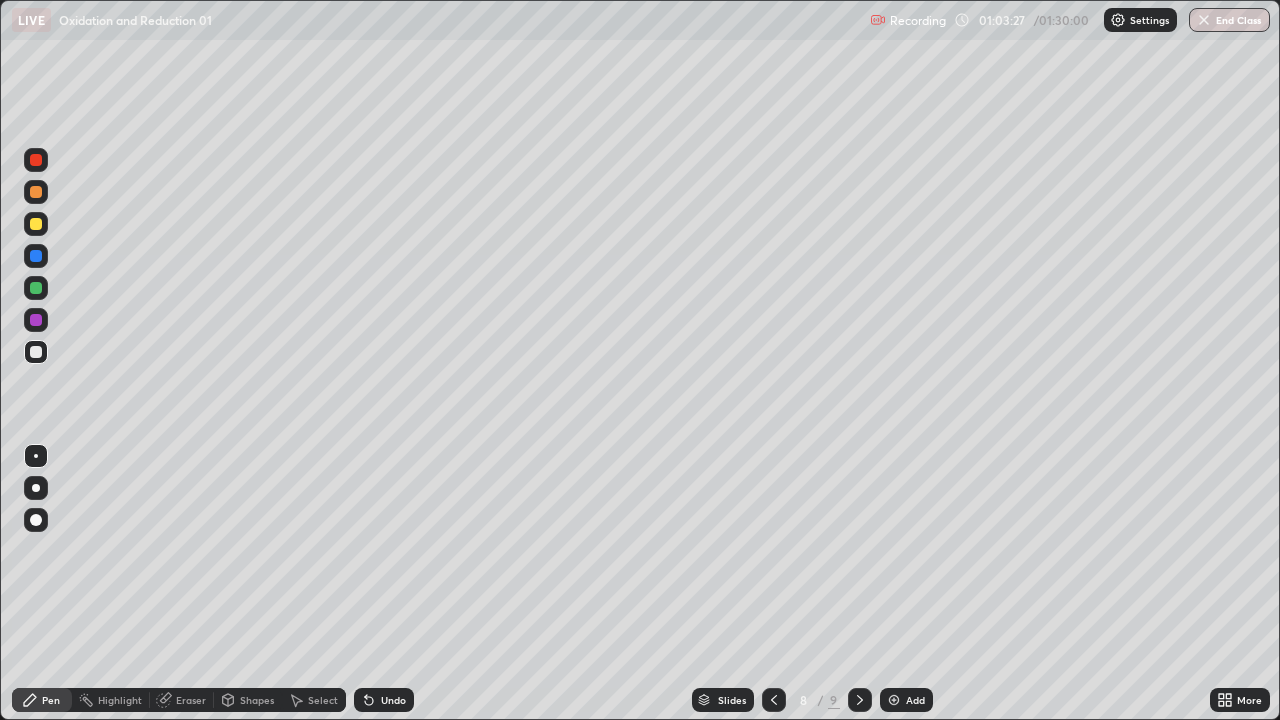 click on "Undo" at bounding box center (384, 700) 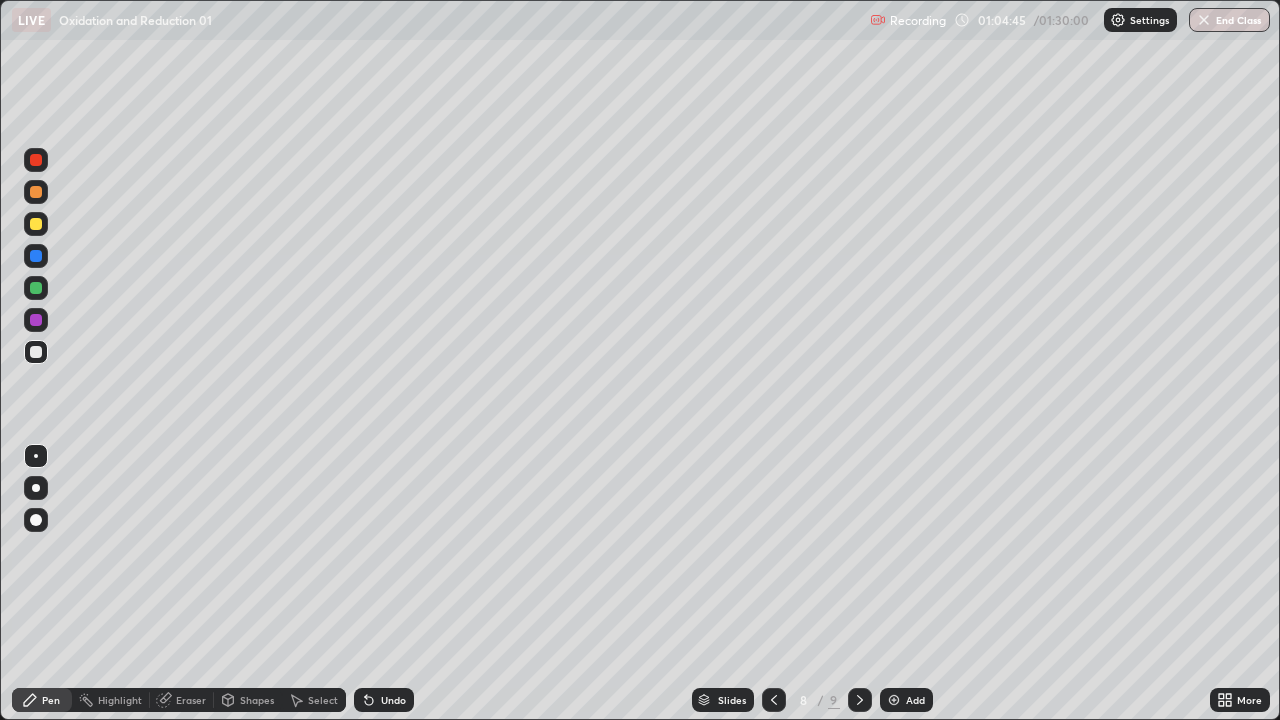 click at bounding box center (36, 224) 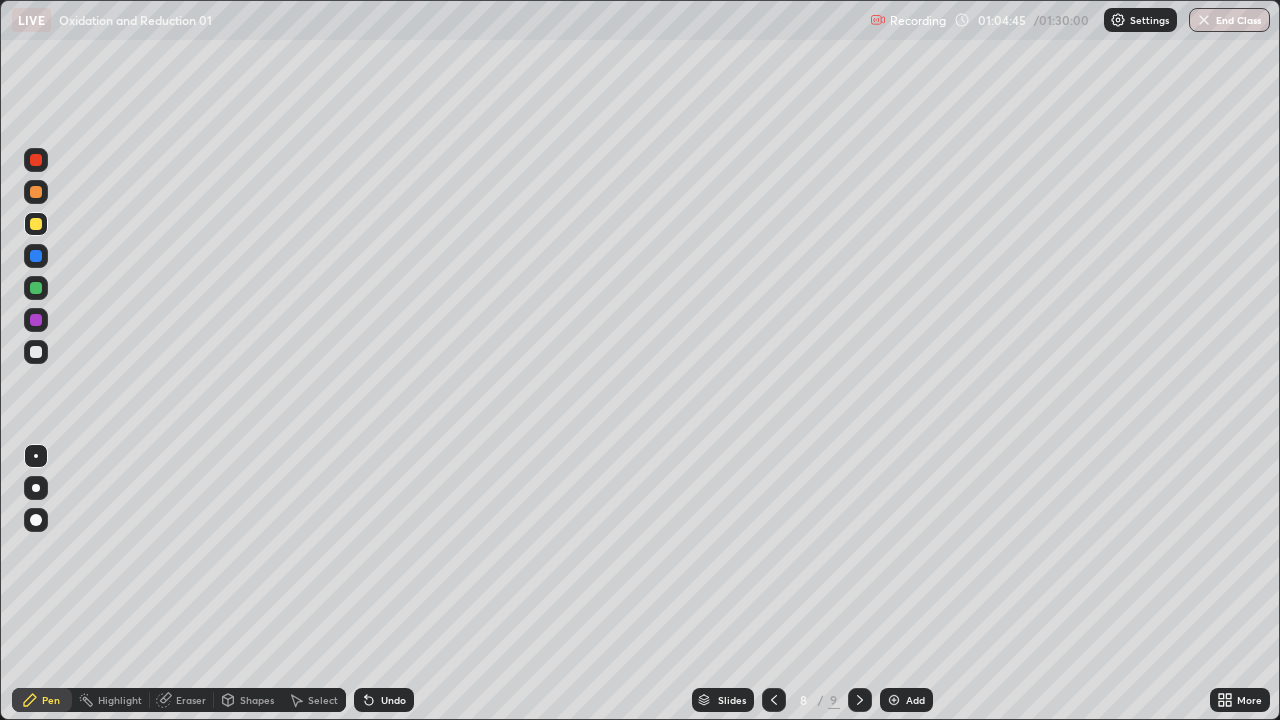 click at bounding box center [36, 224] 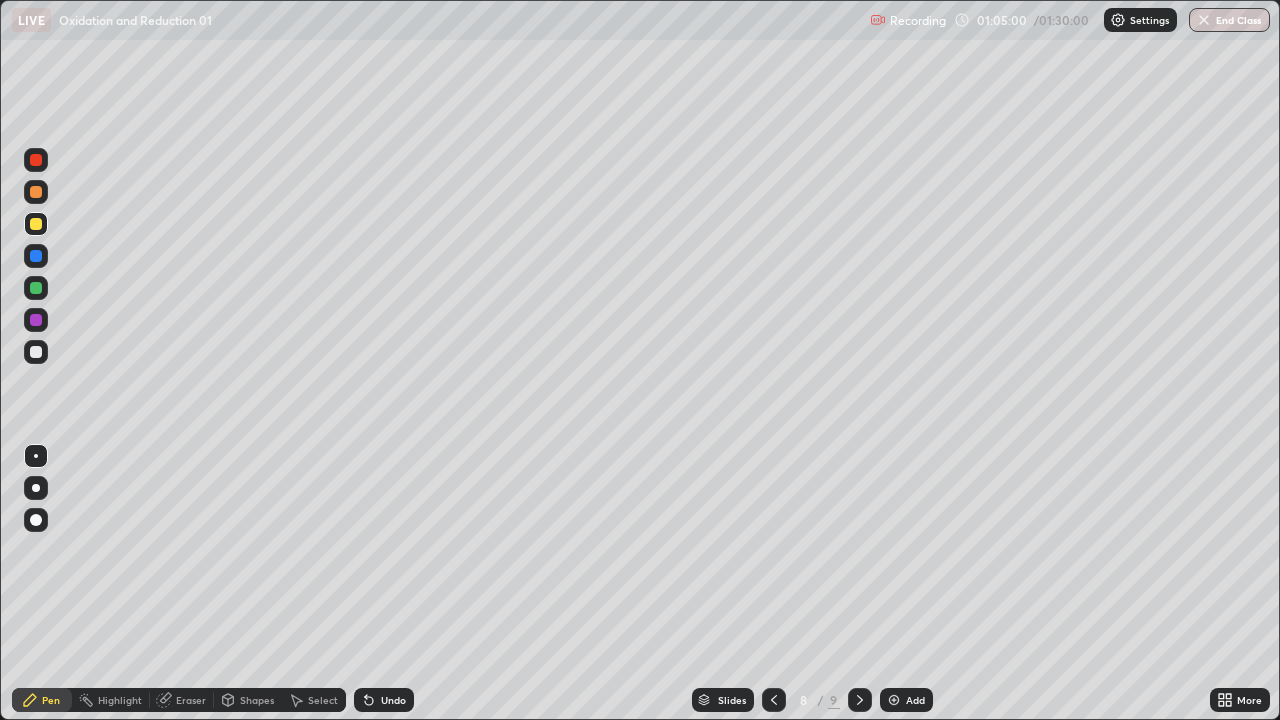 click at bounding box center (36, 352) 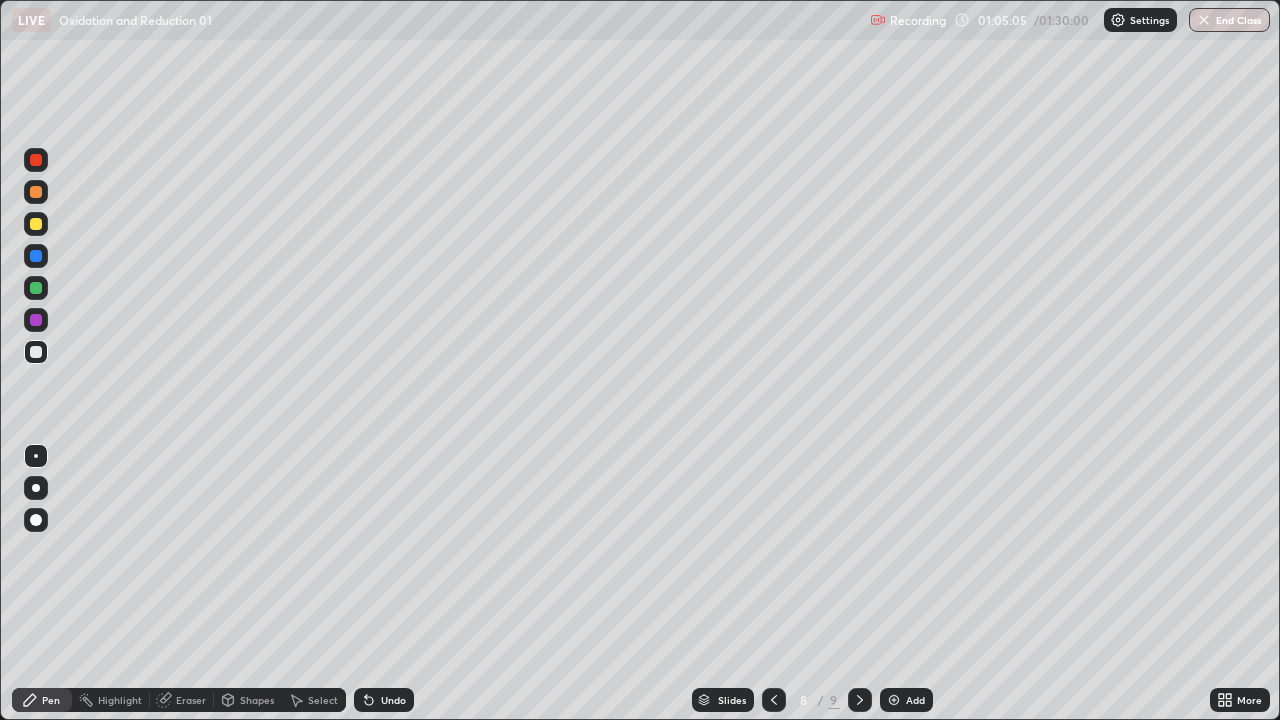 click on "Undo" at bounding box center (393, 700) 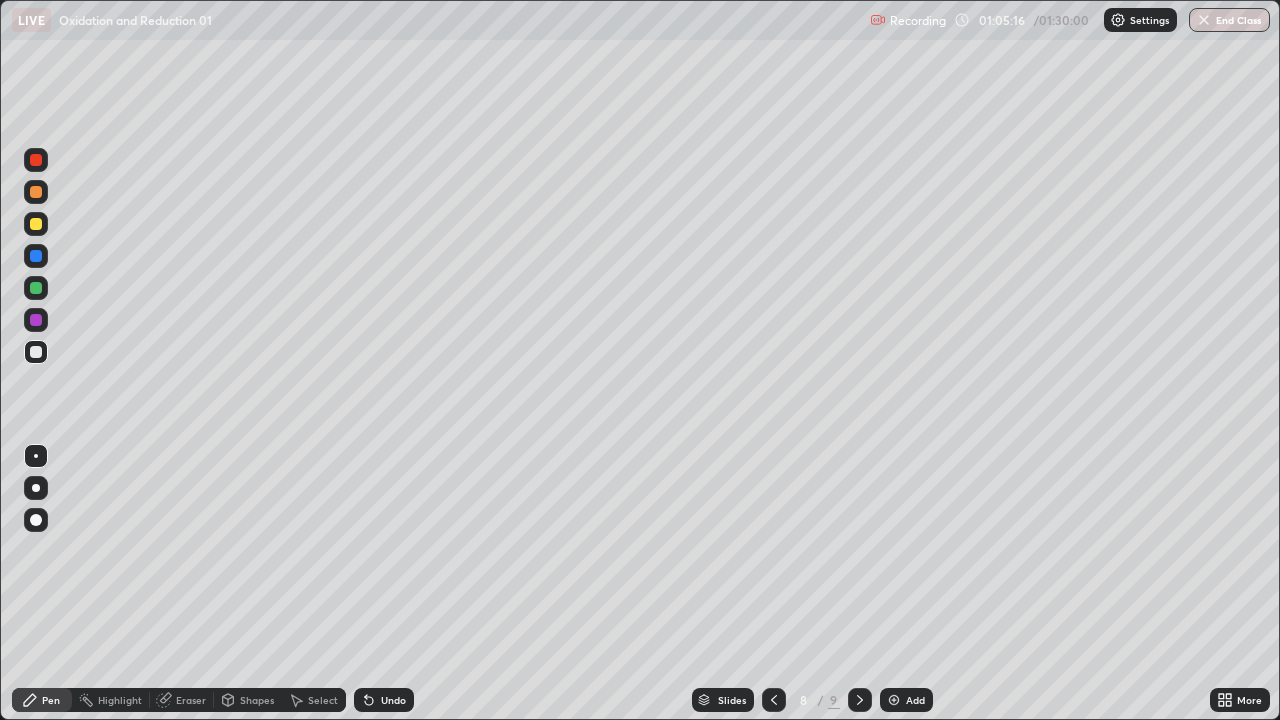 click on "Undo" at bounding box center (384, 700) 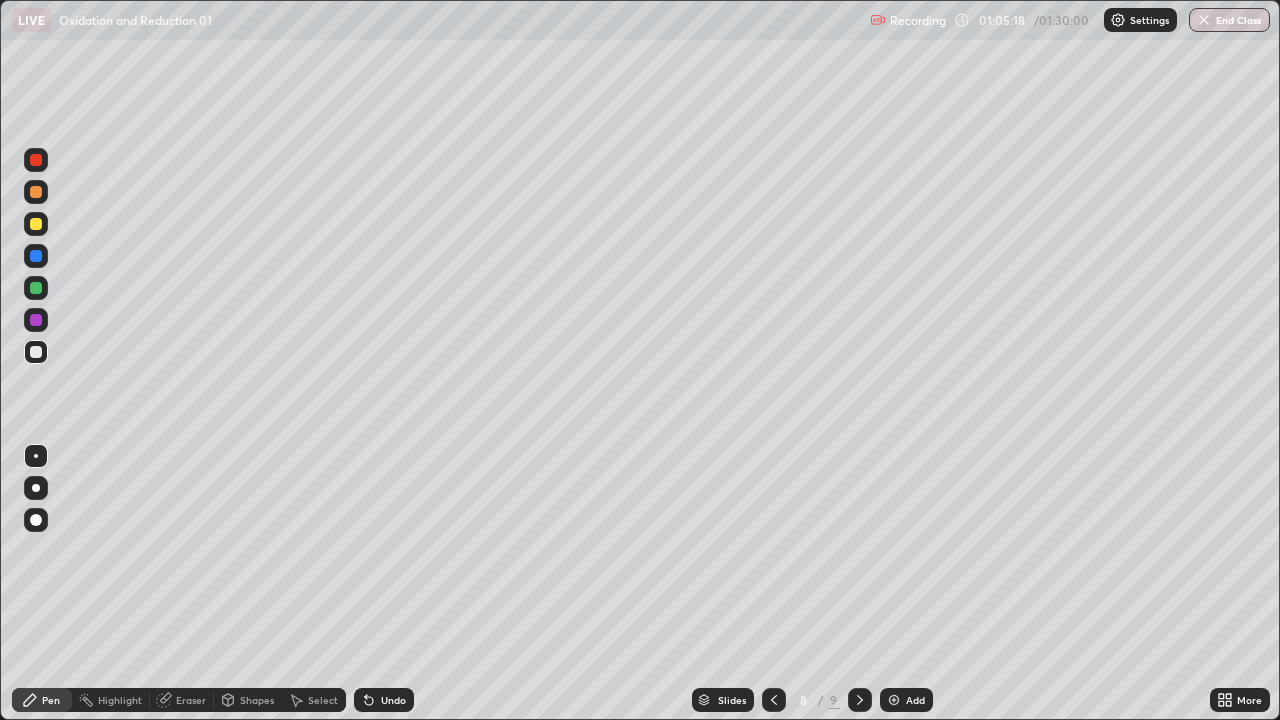 click on "Undo" at bounding box center (384, 700) 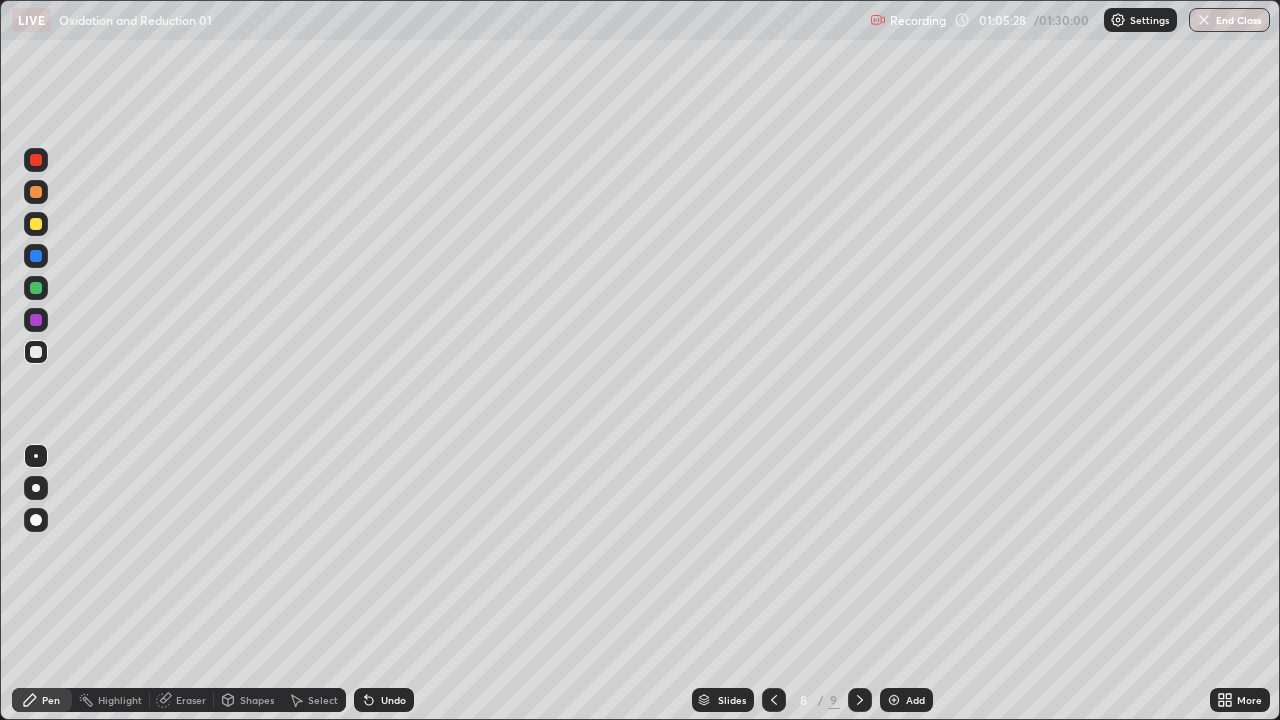 click at bounding box center (36, 288) 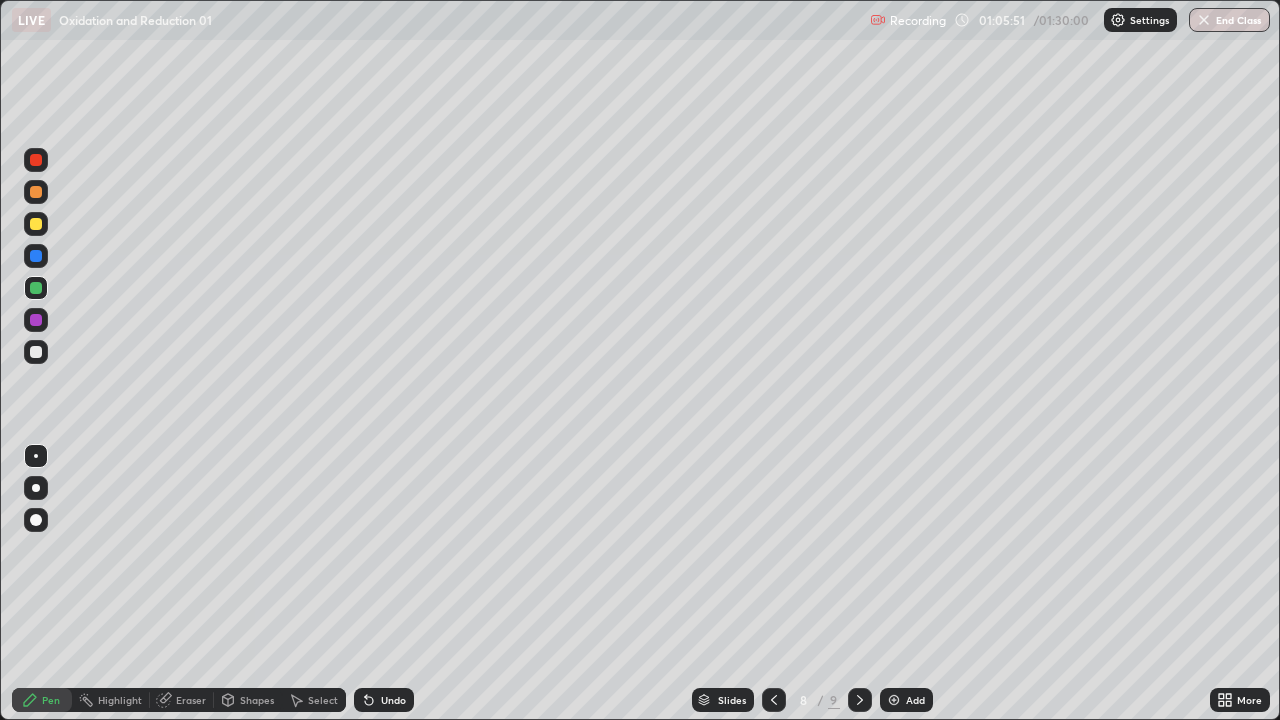 click 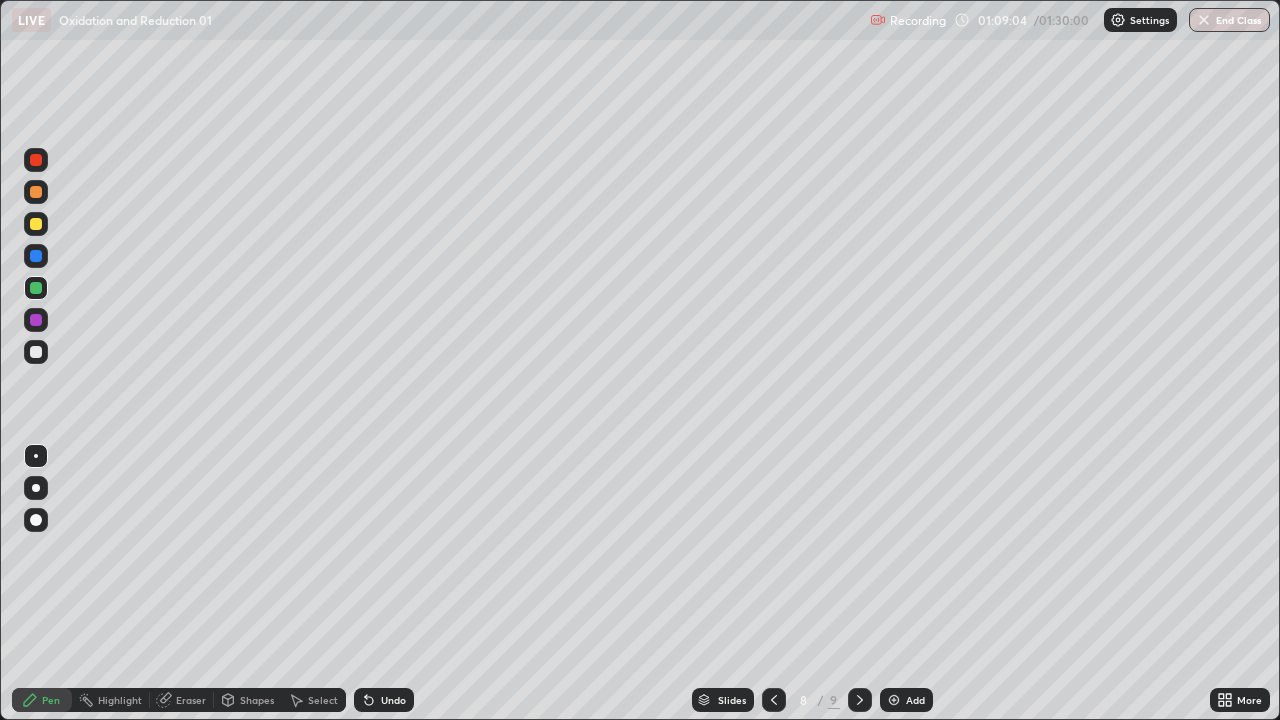 click 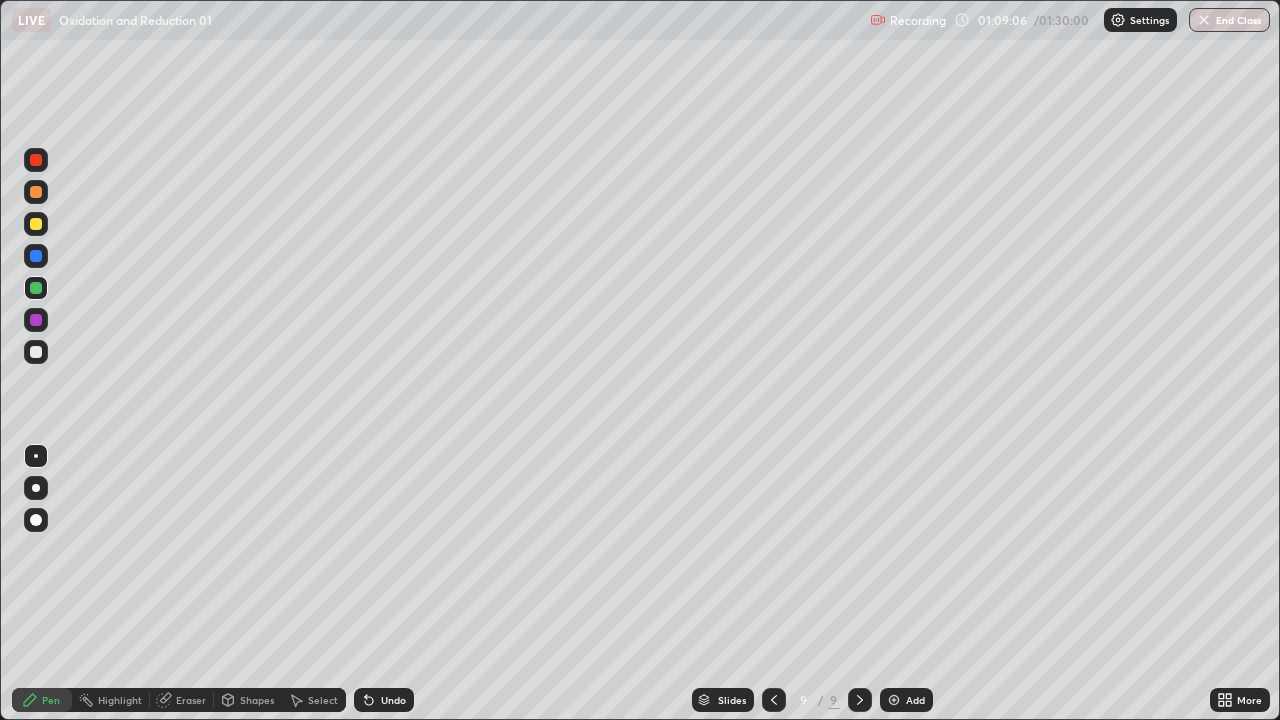 click at bounding box center [894, 700] 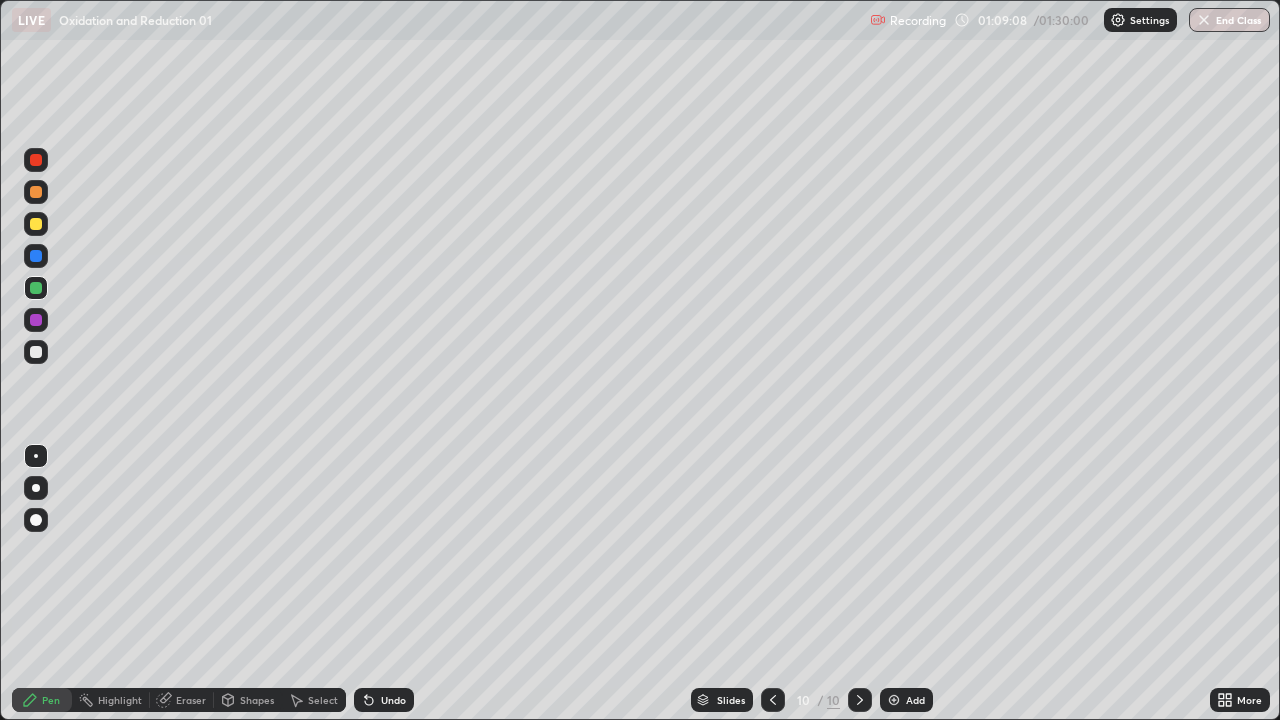 click at bounding box center [36, 352] 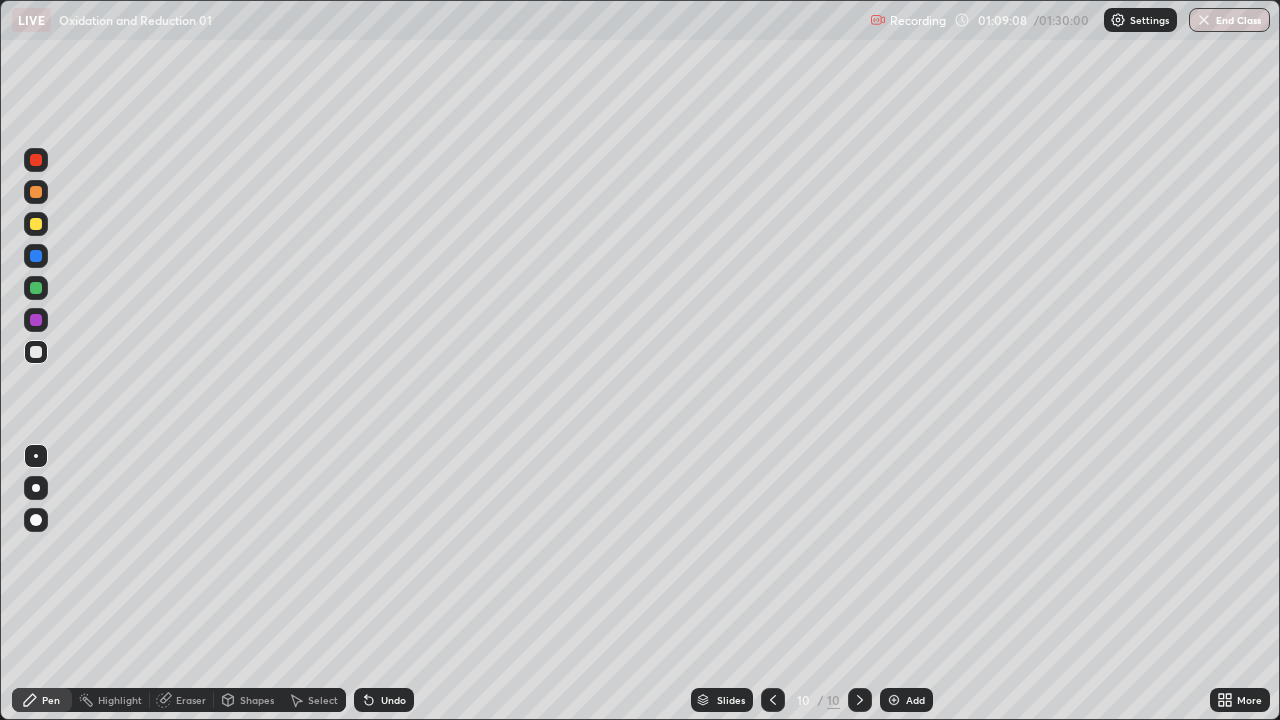 click at bounding box center (36, 352) 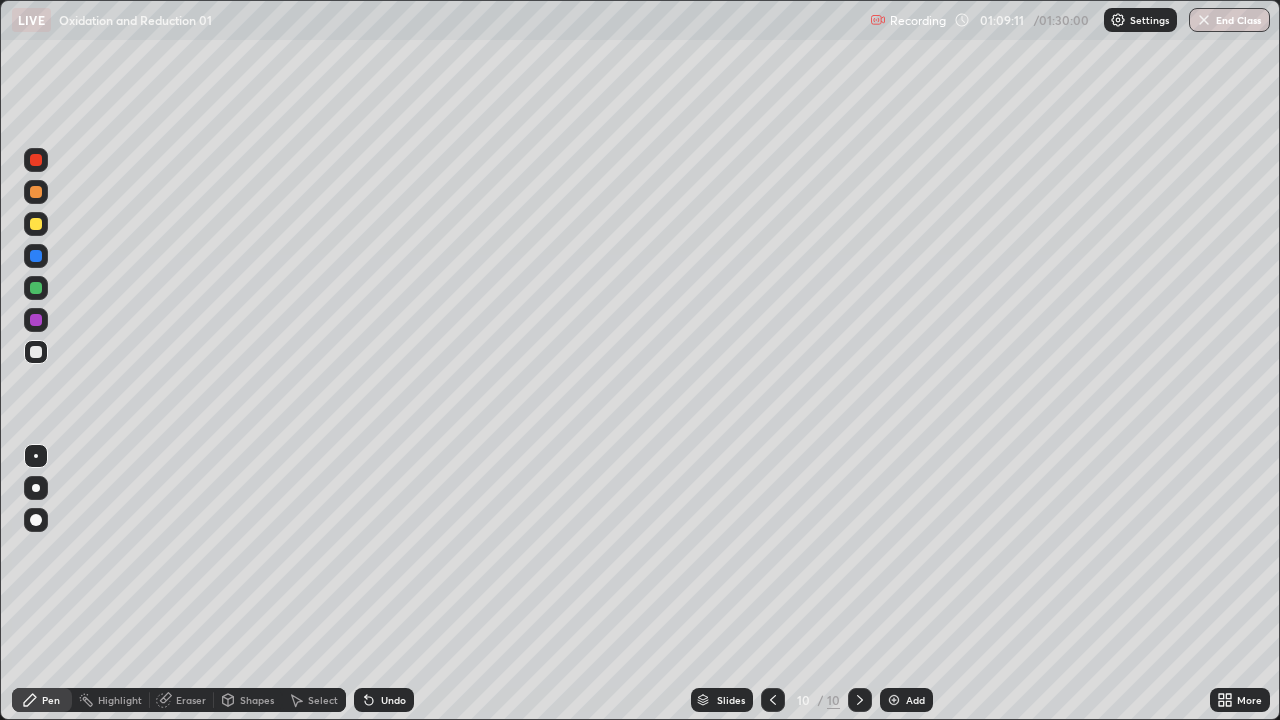 click on "Undo" at bounding box center [384, 700] 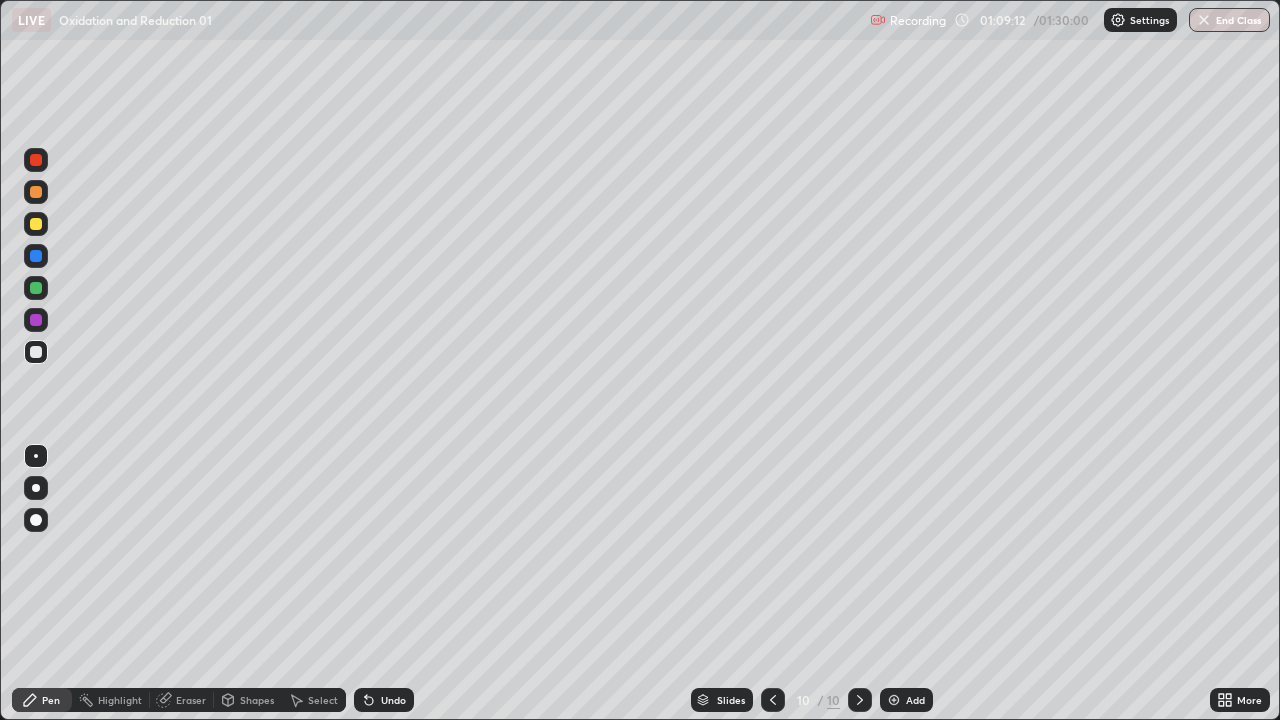 click on "Undo" at bounding box center (384, 700) 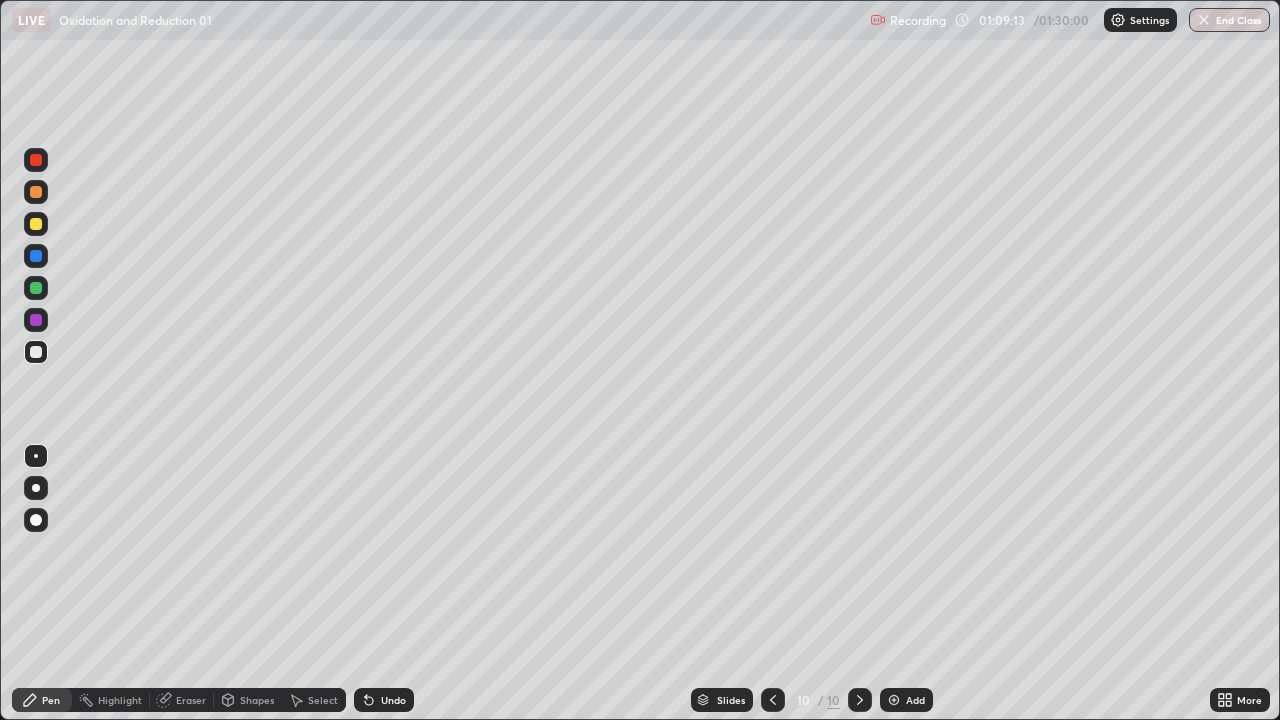 click at bounding box center [36, 352] 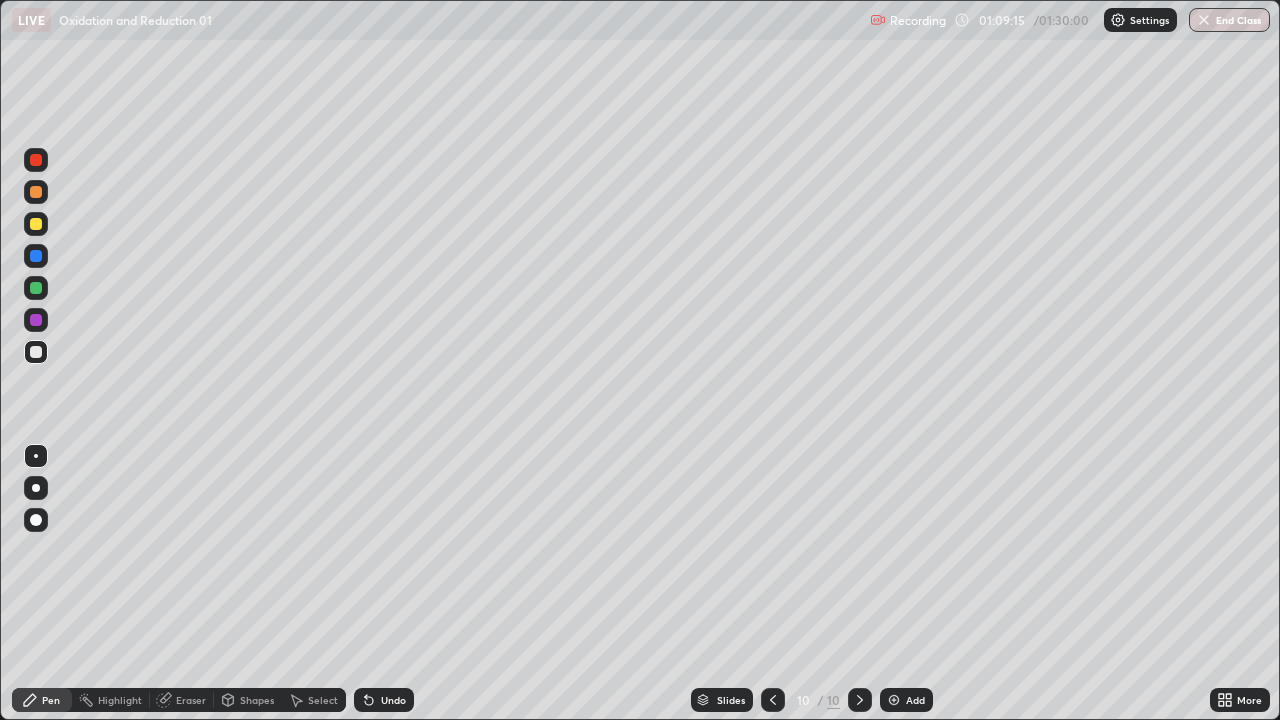 click at bounding box center (36, 224) 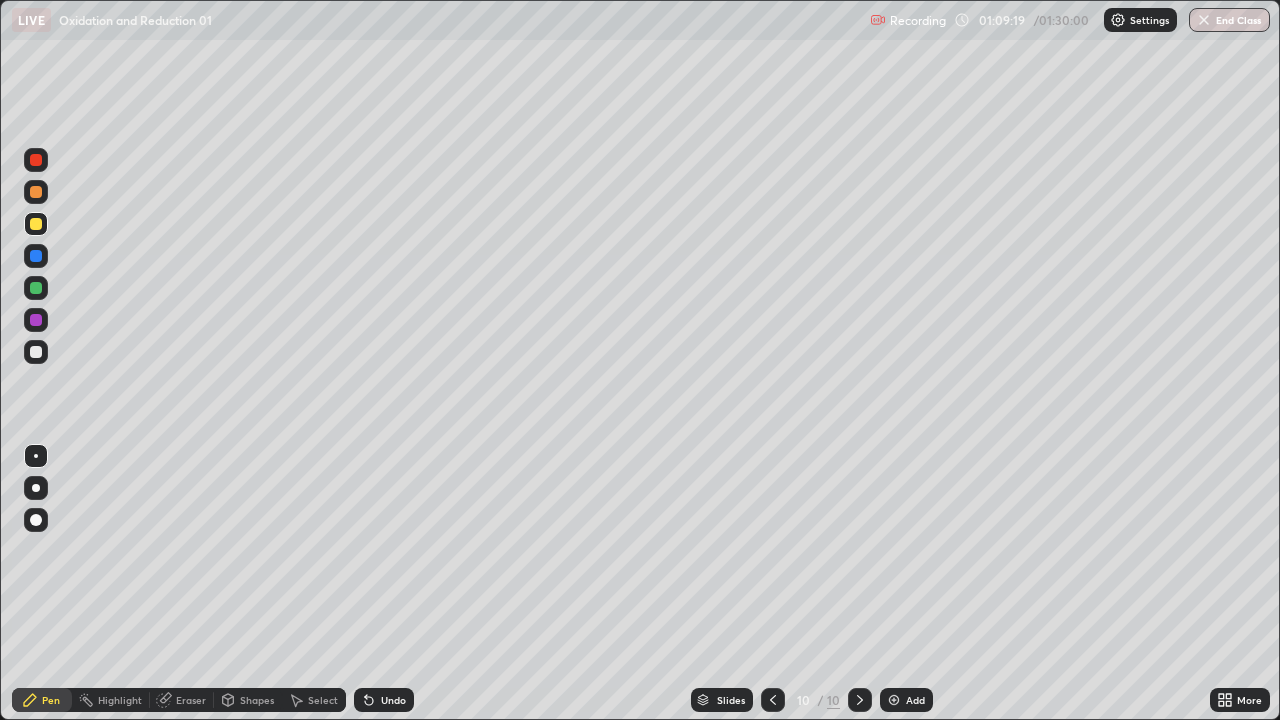 click at bounding box center (36, 352) 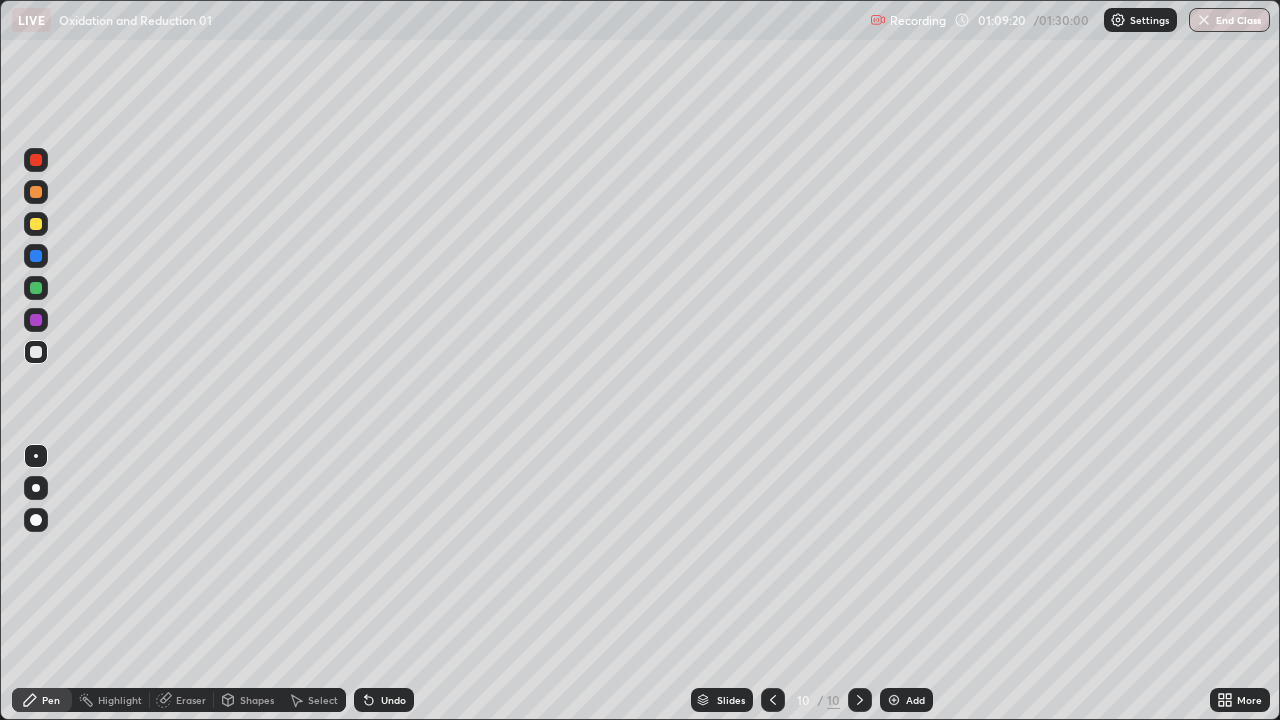 click at bounding box center [36, 352] 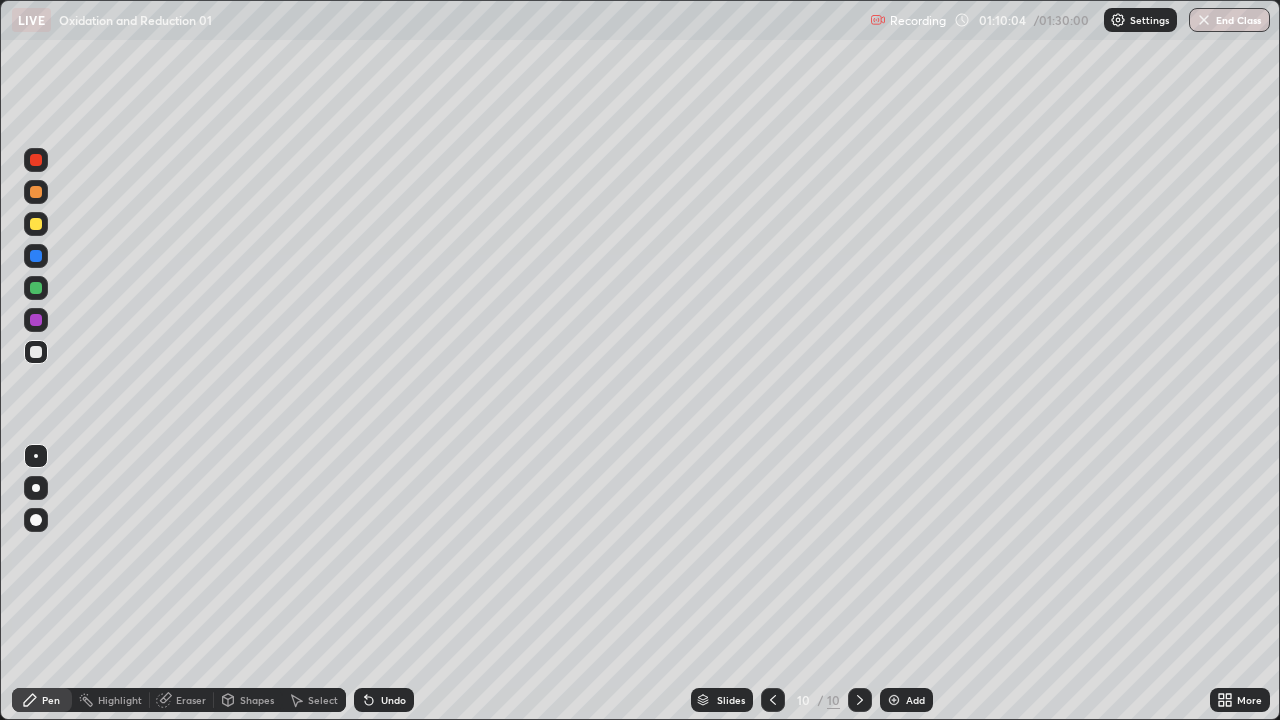 click on "Eraser" at bounding box center (182, 700) 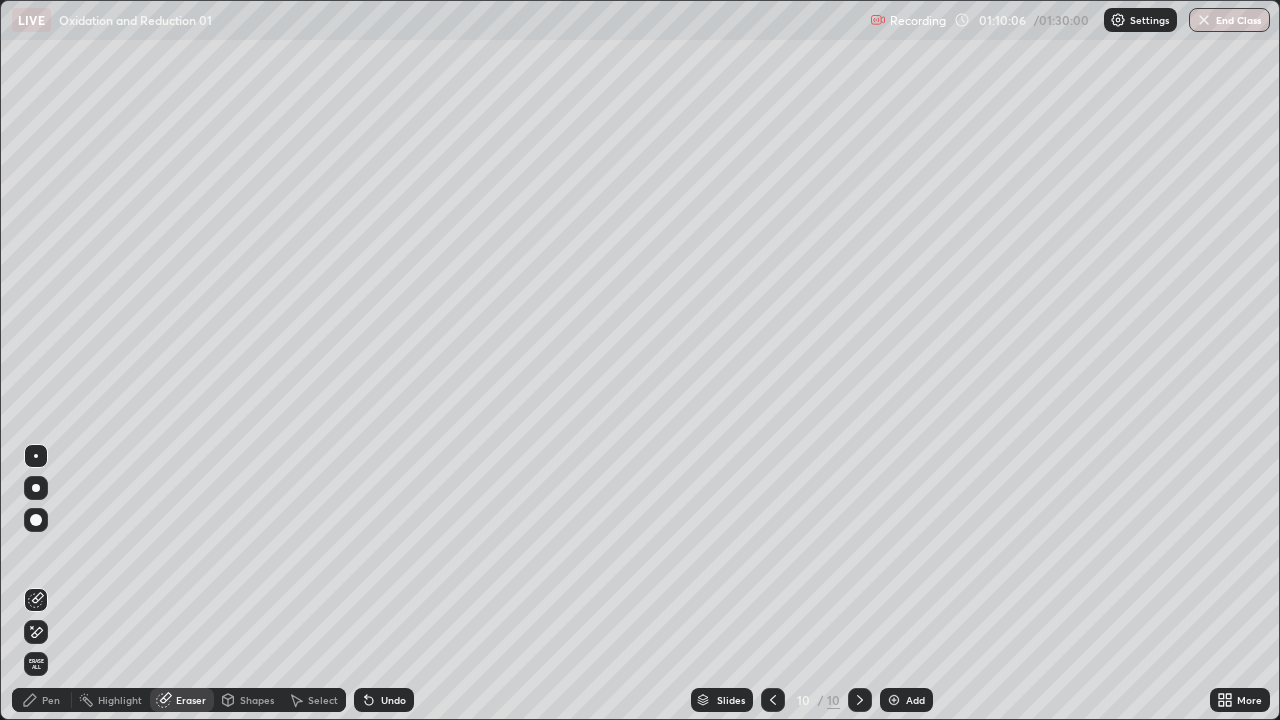 click on "Pen" at bounding box center [42, 700] 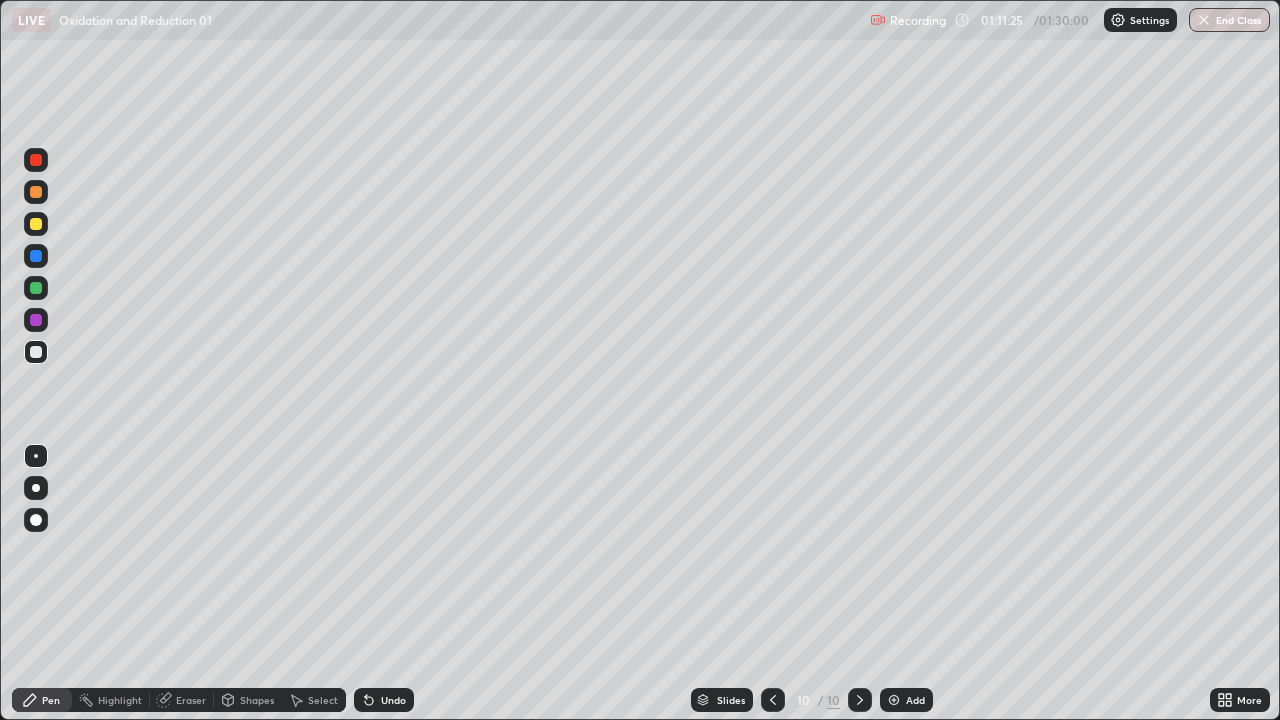 click at bounding box center (36, 352) 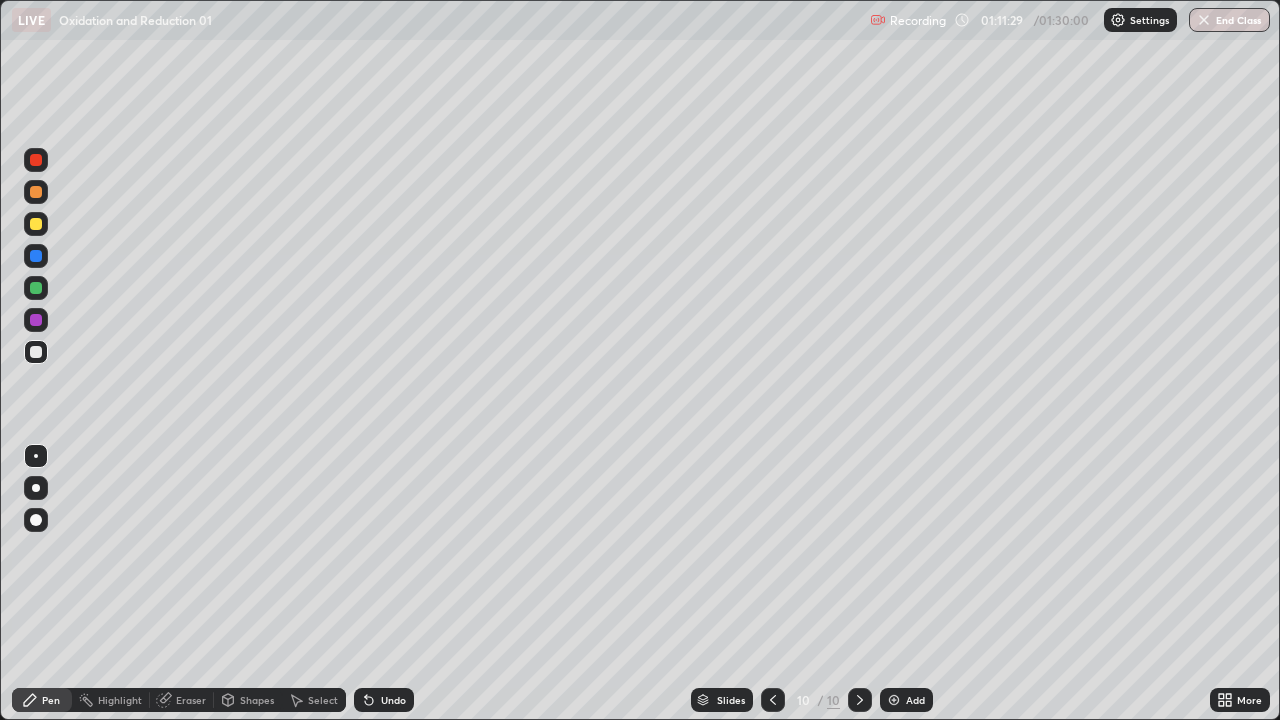 click on "Undo" at bounding box center [384, 700] 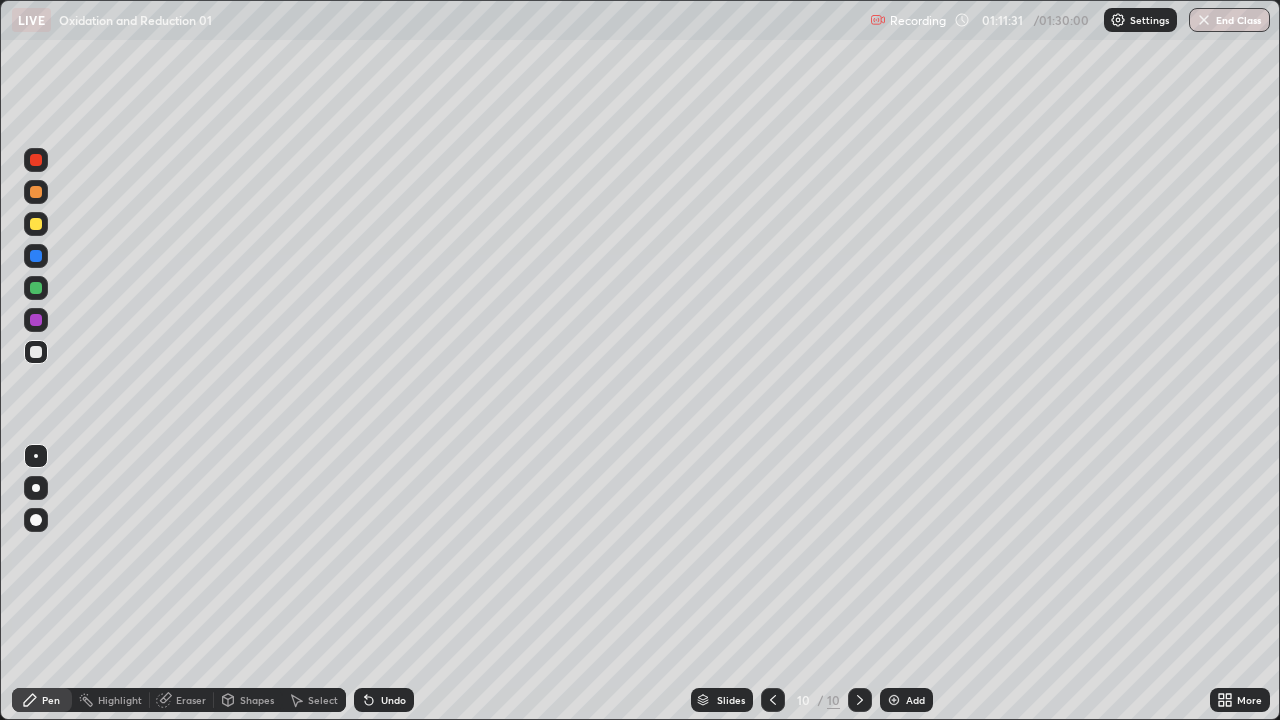 click on "Undo" at bounding box center (384, 700) 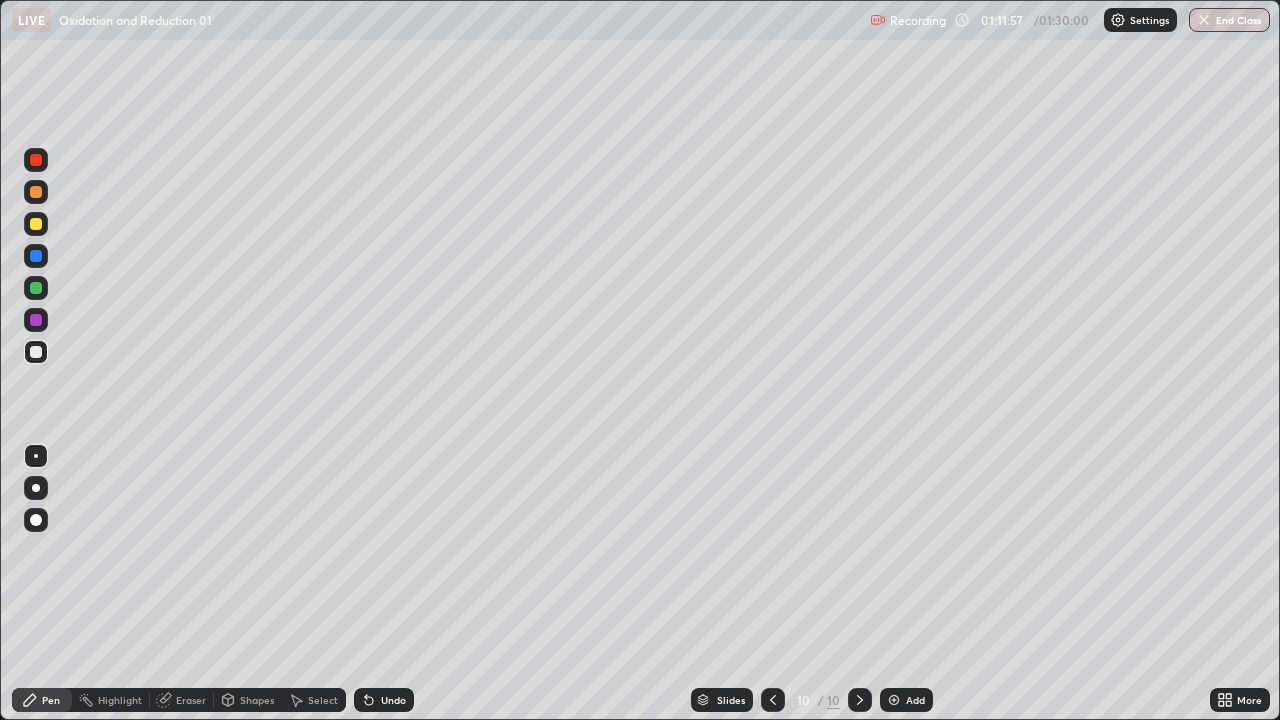 click at bounding box center [36, 224] 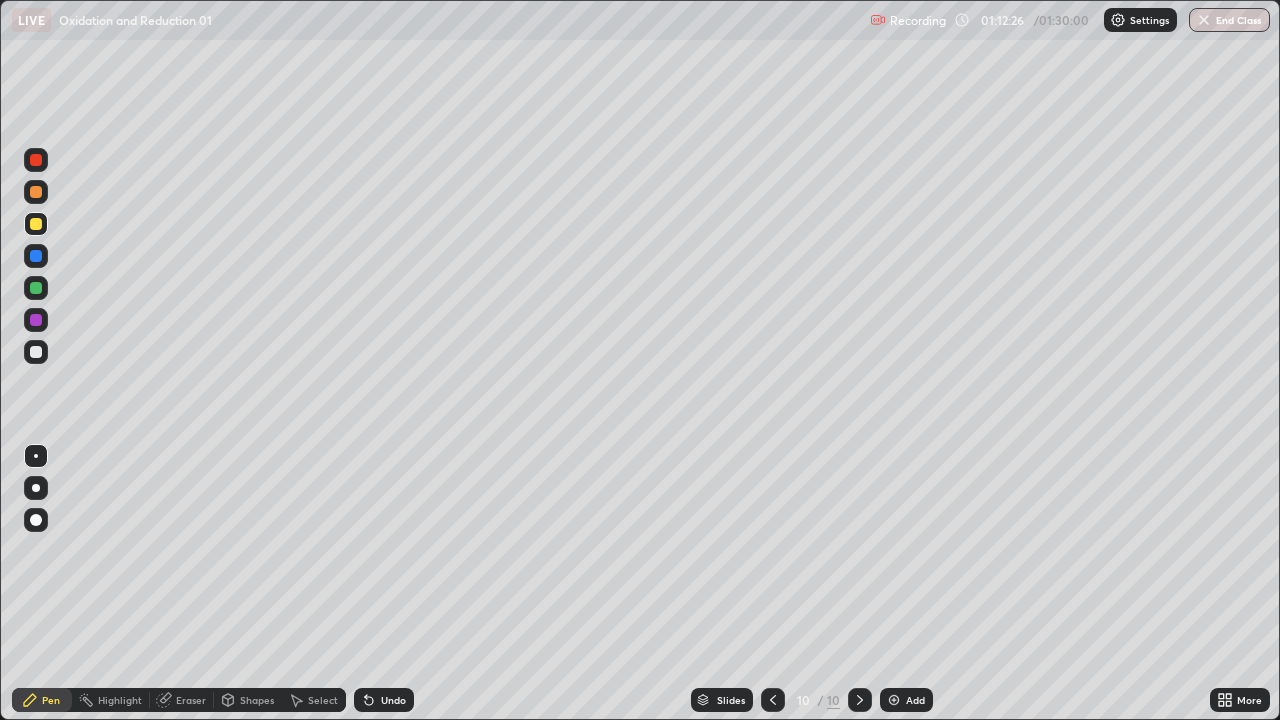 click at bounding box center (36, 224) 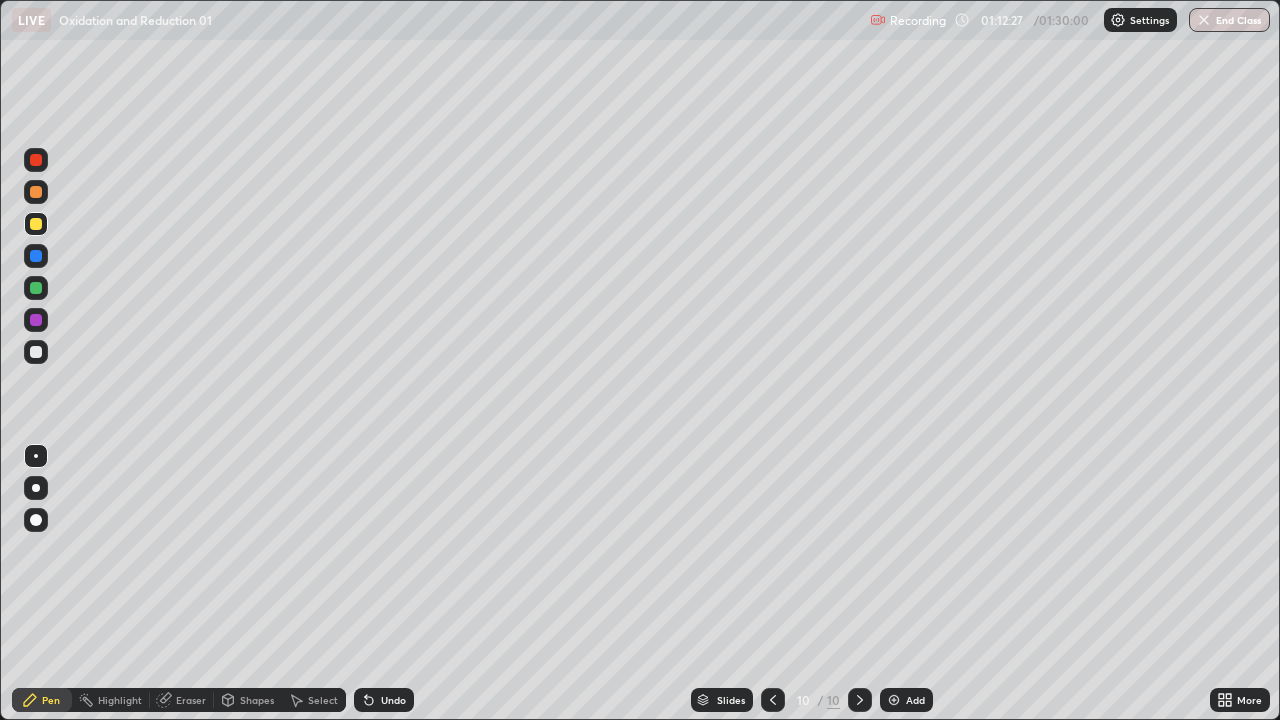 click at bounding box center [36, 224] 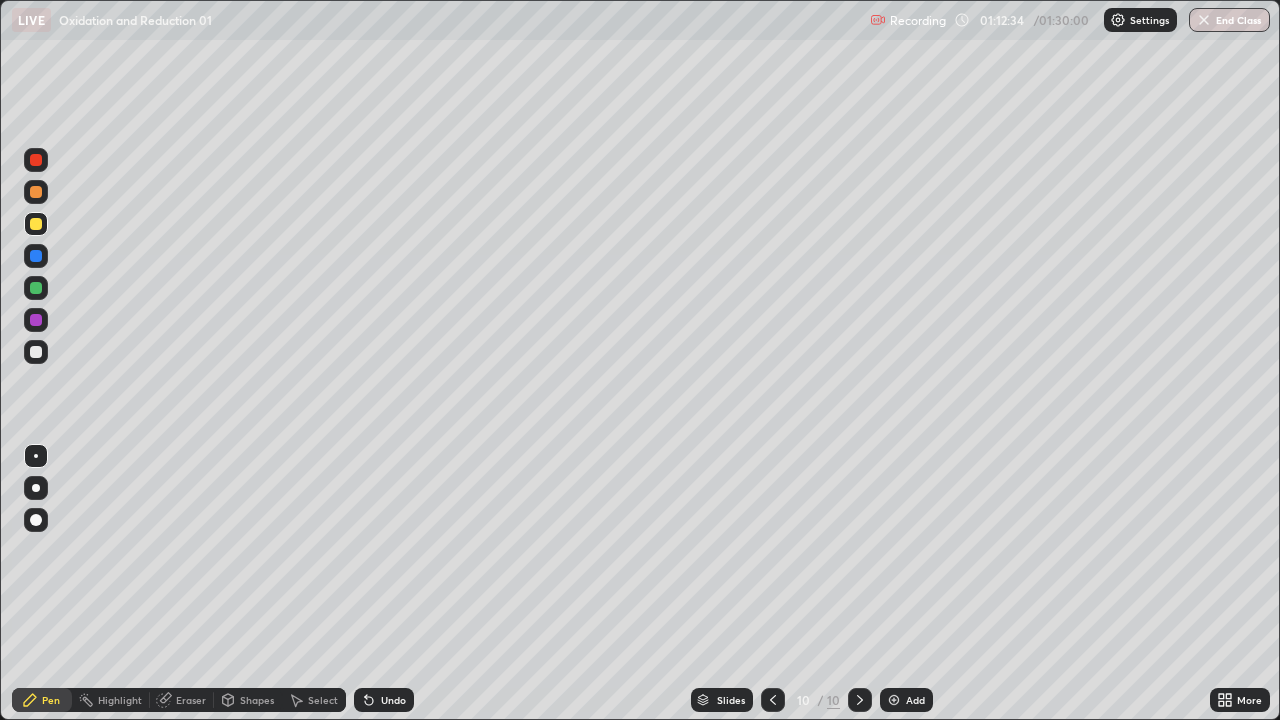 click at bounding box center [36, 352] 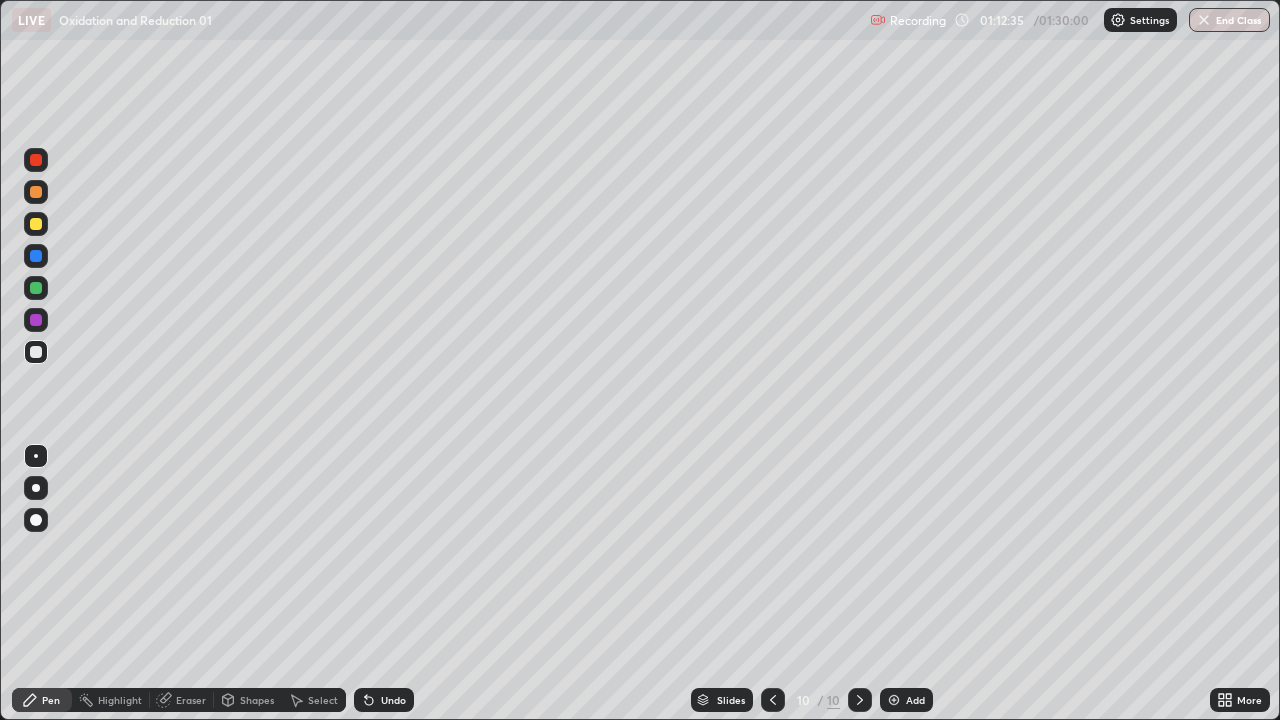 click at bounding box center [36, 352] 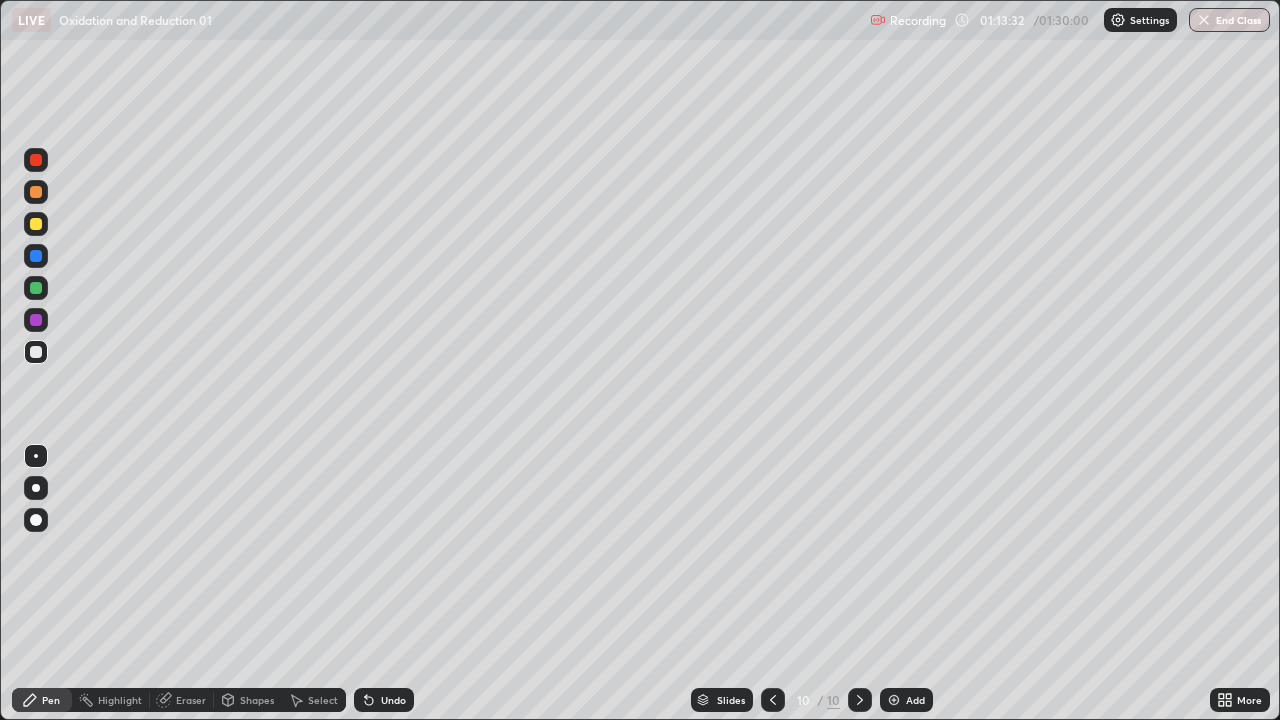 click on "Eraser" at bounding box center (182, 700) 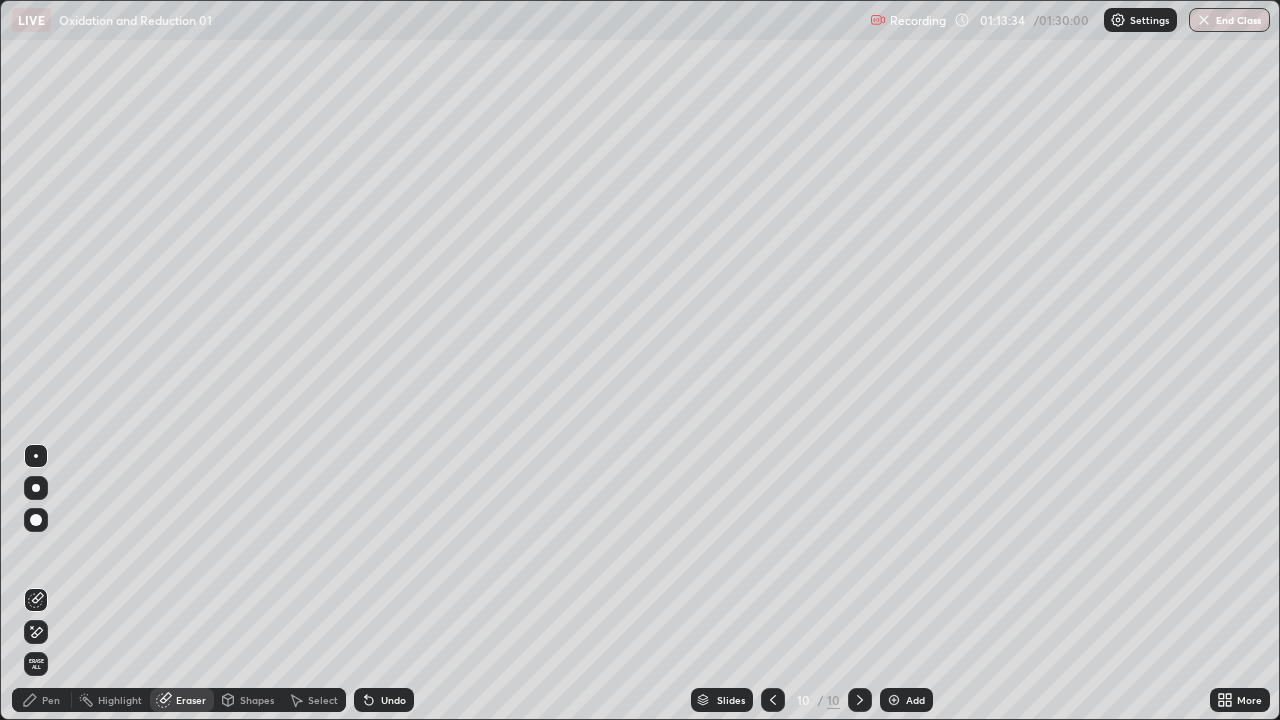 click on "Select" at bounding box center (314, 700) 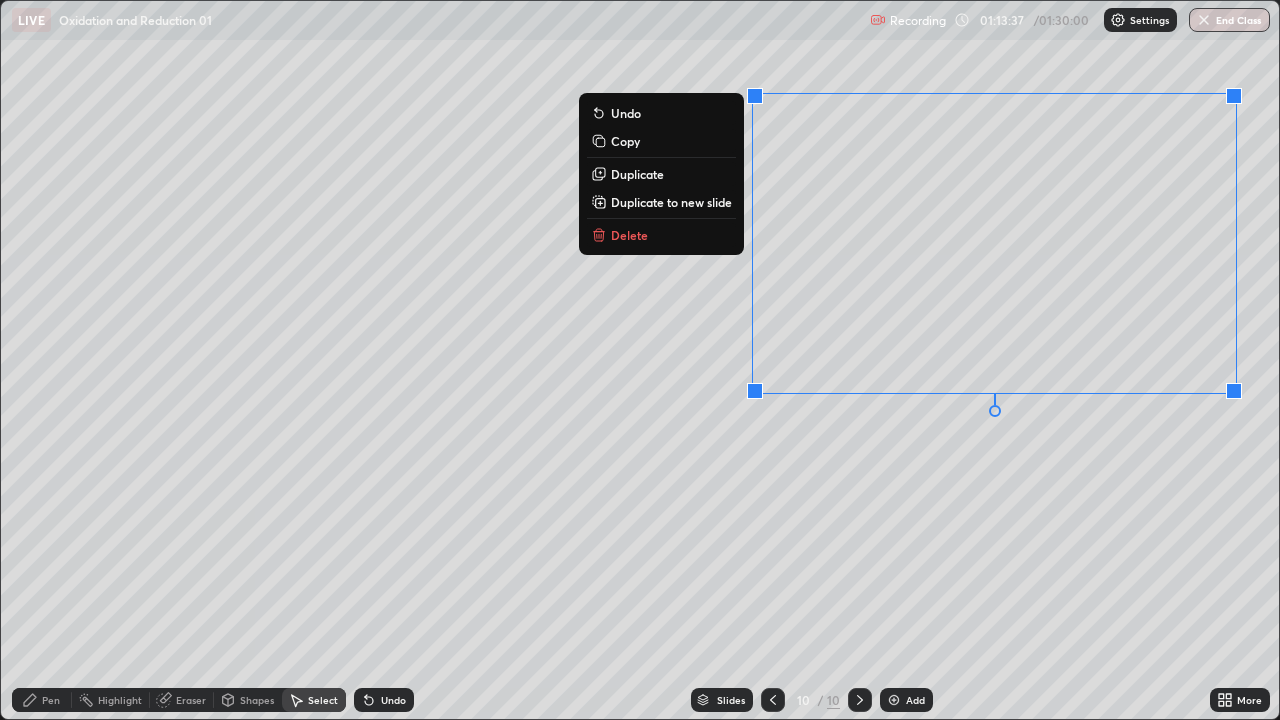 click on "Delete" at bounding box center [661, 235] 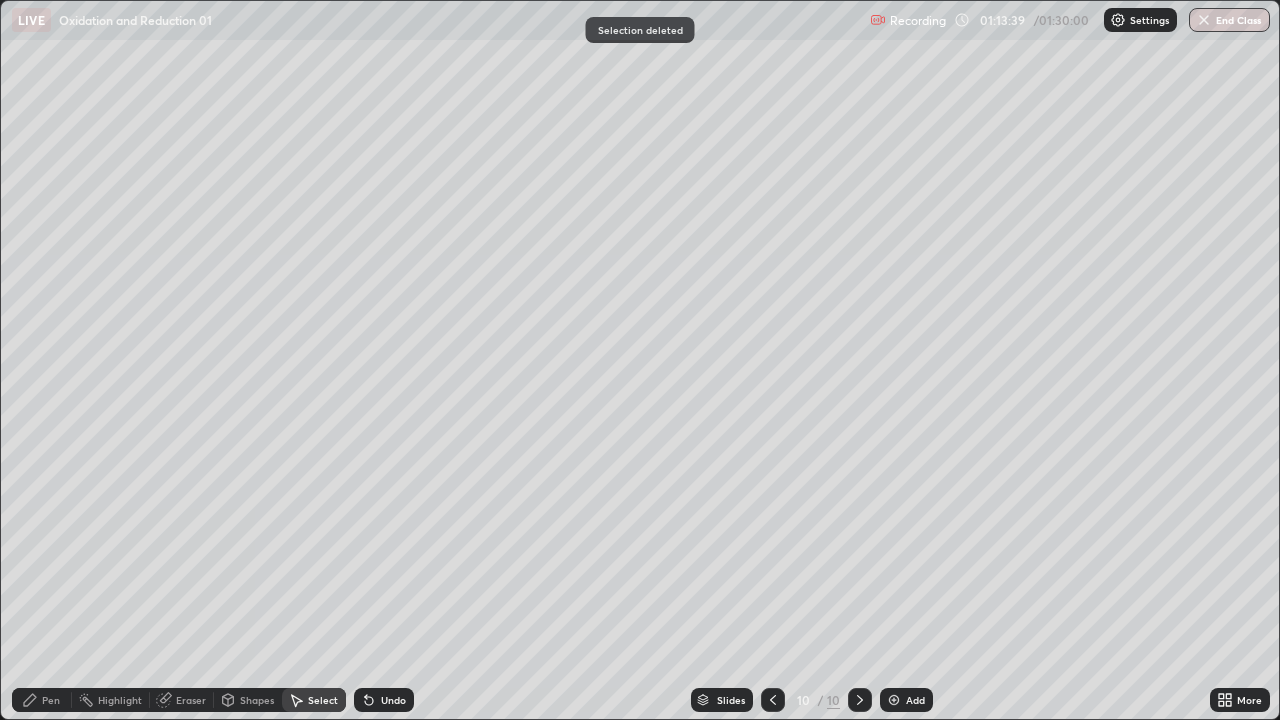 click on "Pen" at bounding box center [42, 700] 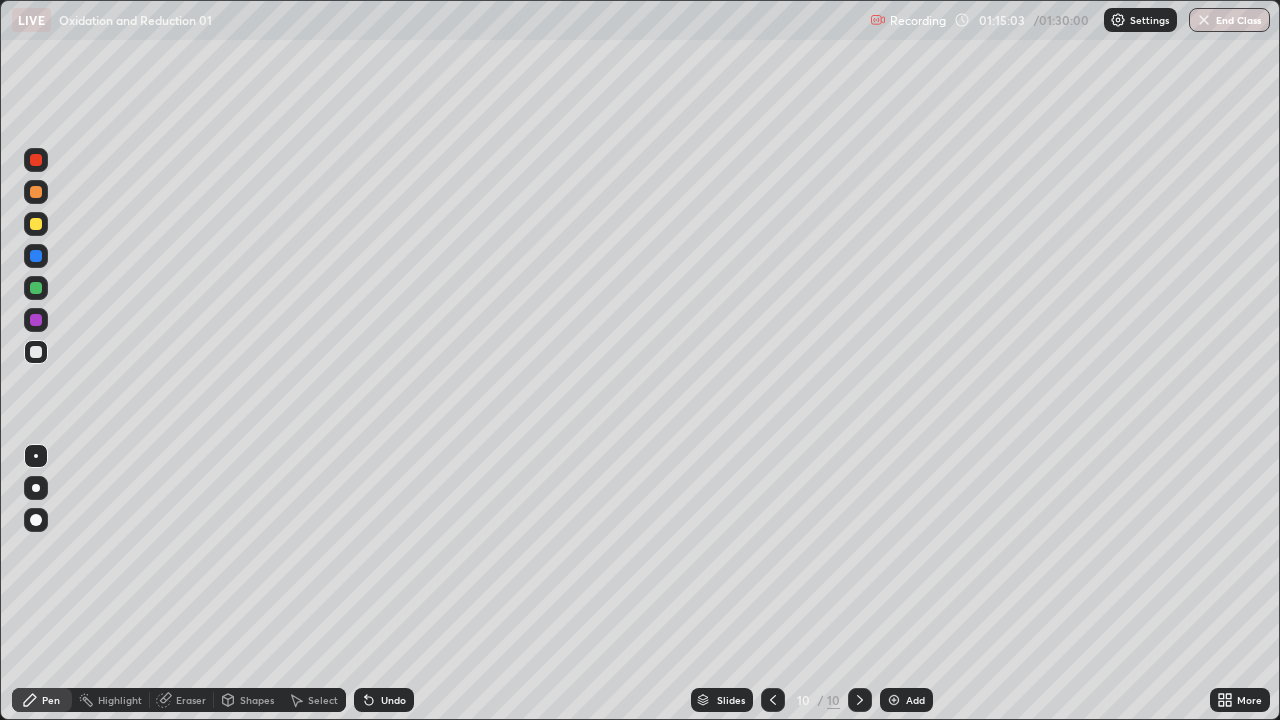click at bounding box center (36, 224) 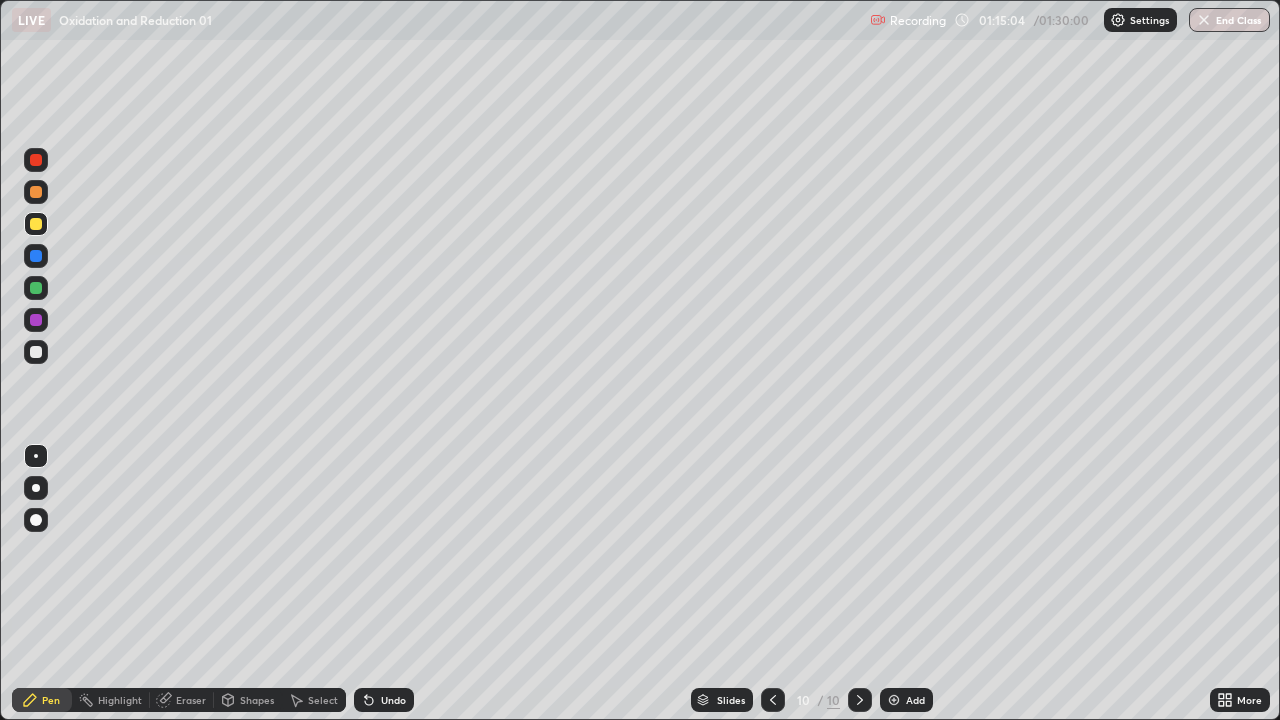 click at bounding box center (36, 224) 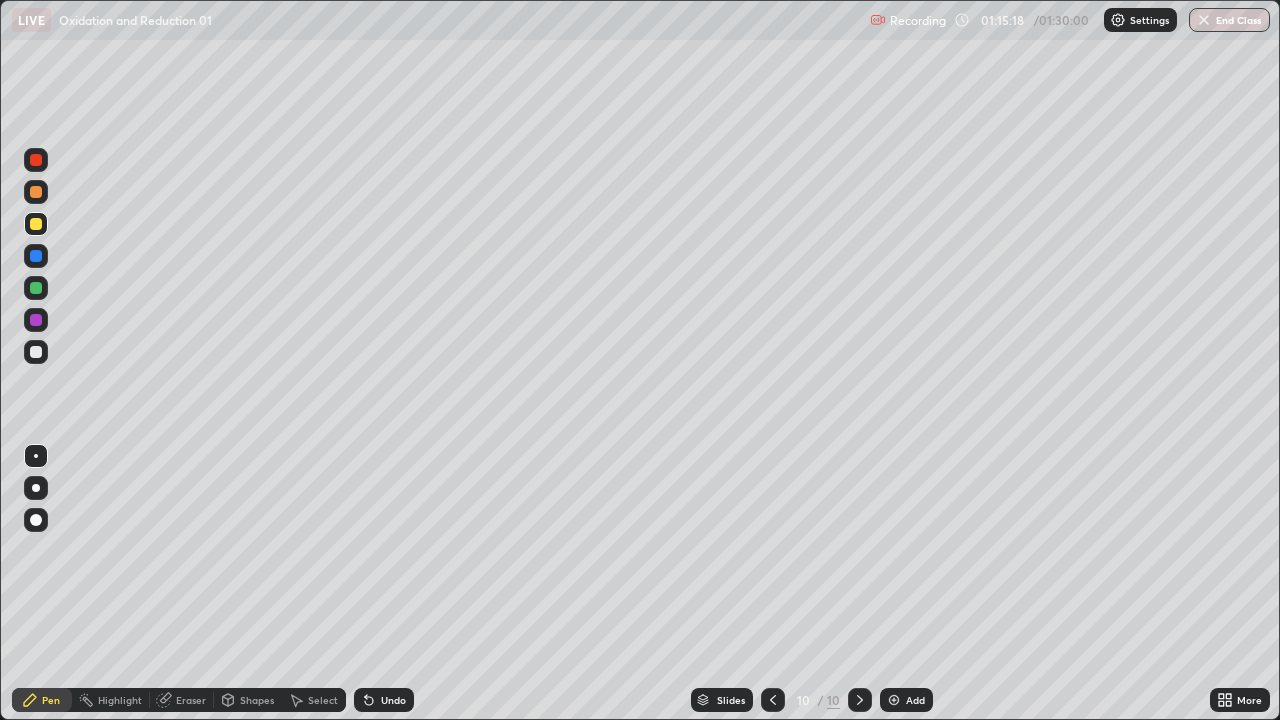 click at bounding box center (36, 352) 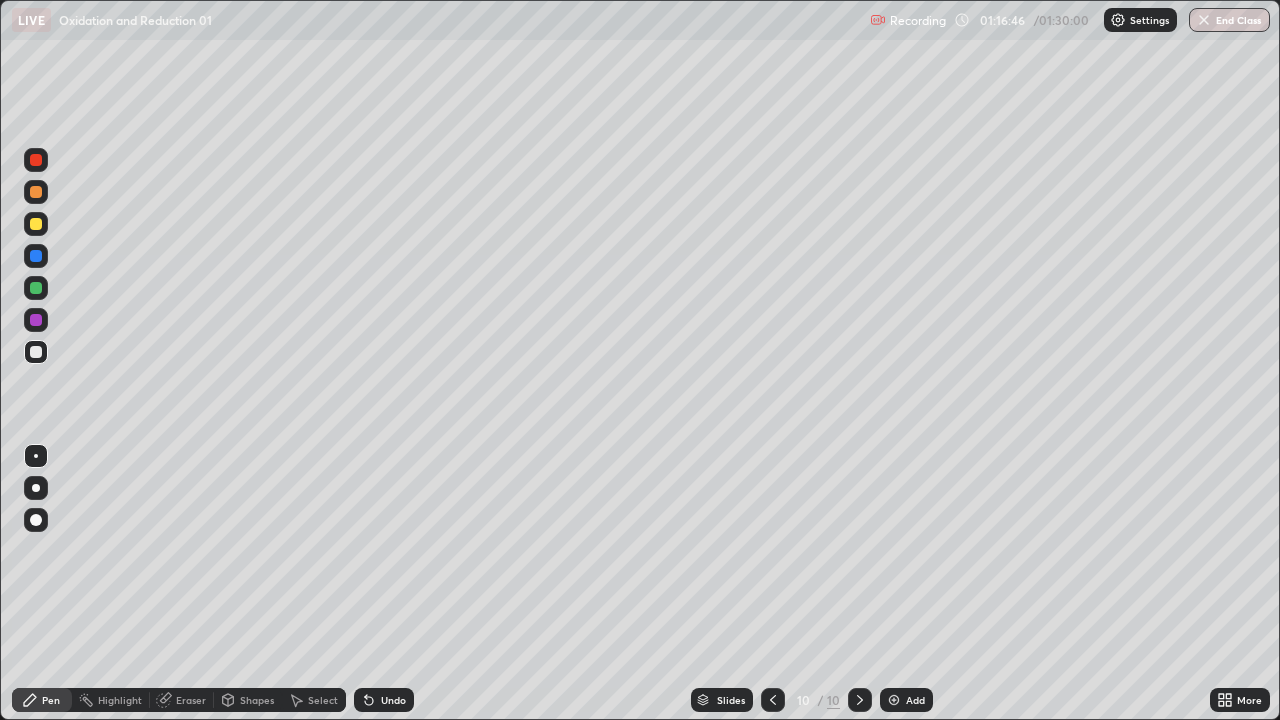 click on "Undo" at bounding box center [384, 700] 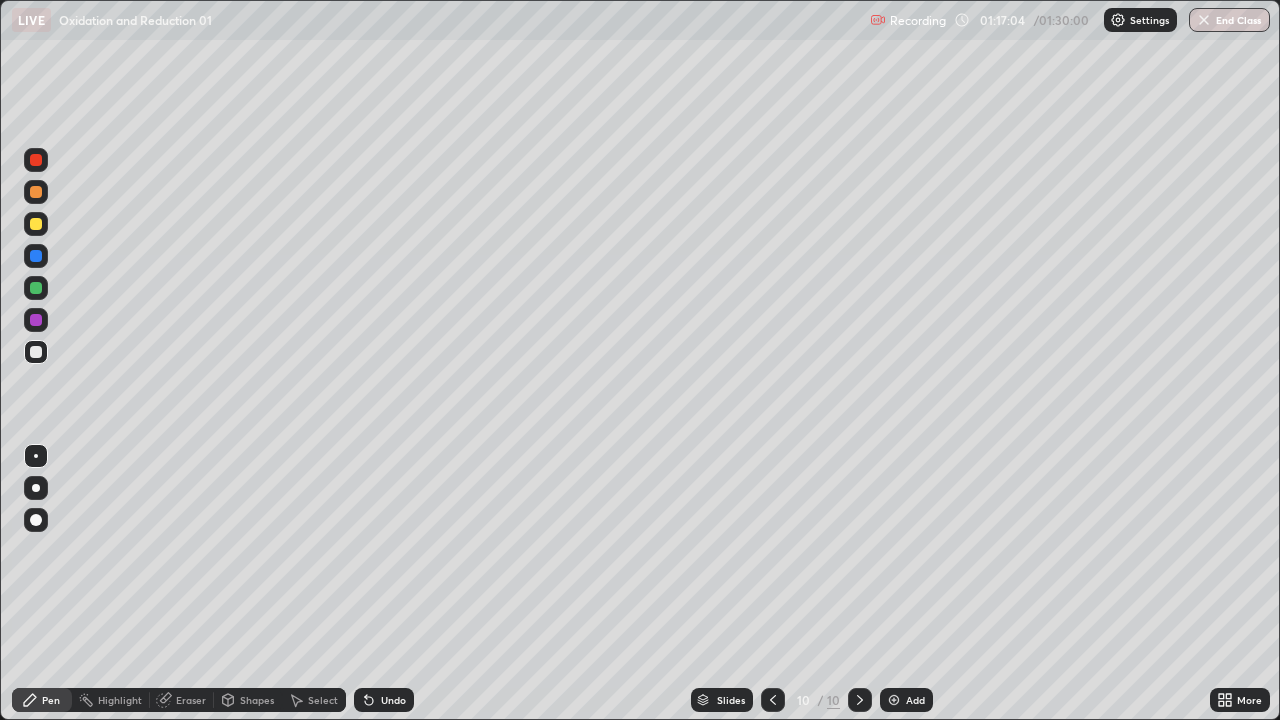 click on "Undo" at bounding box center [384, 700] 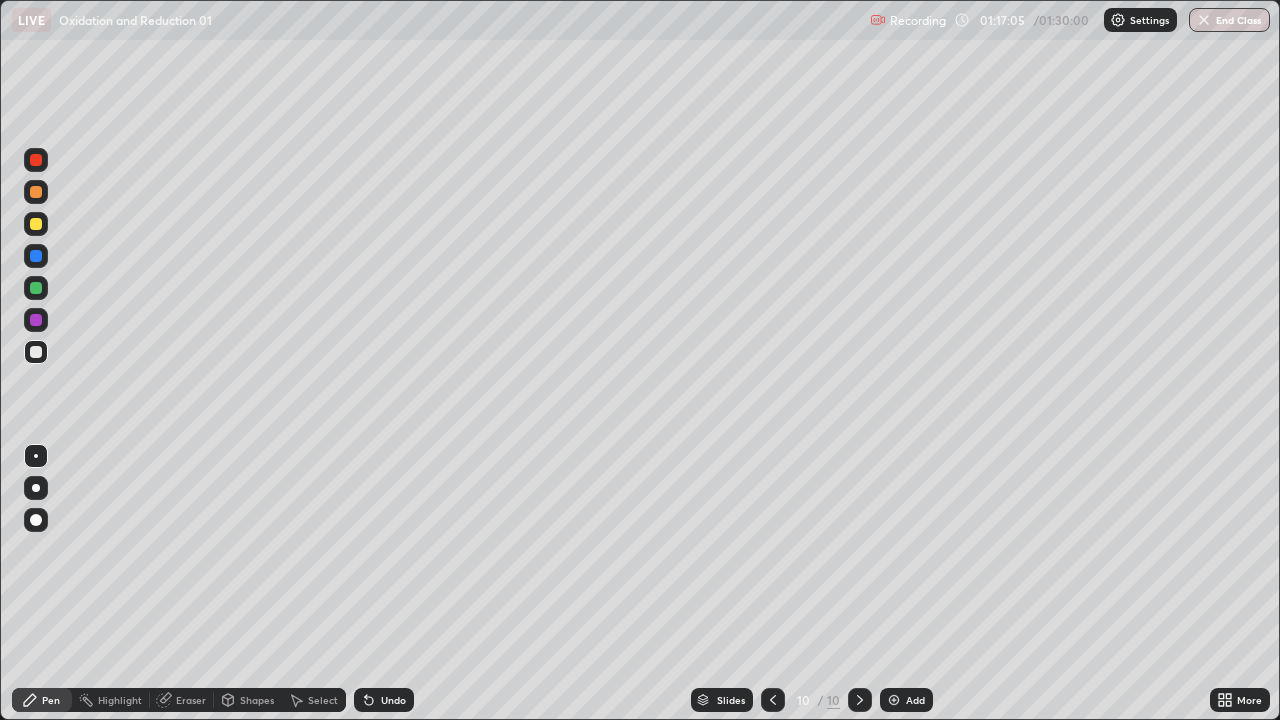 click on "Undo" at bounding box center [384, 700] 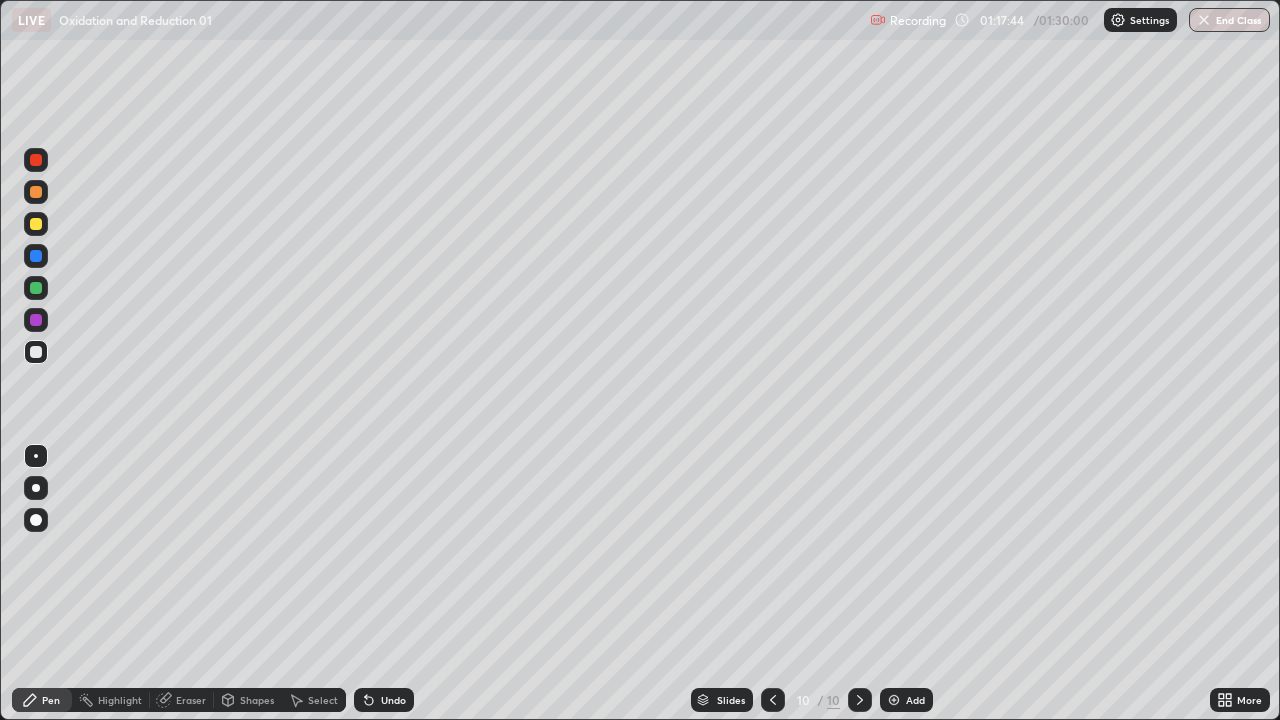 click 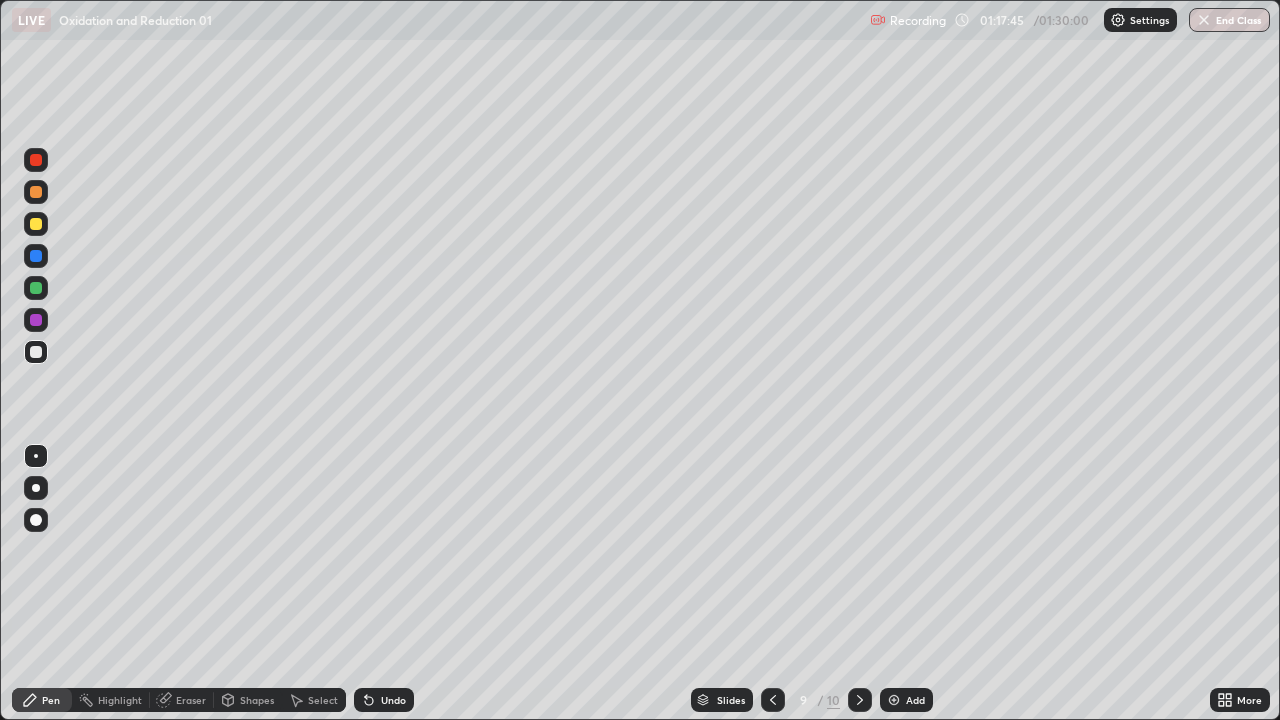 click 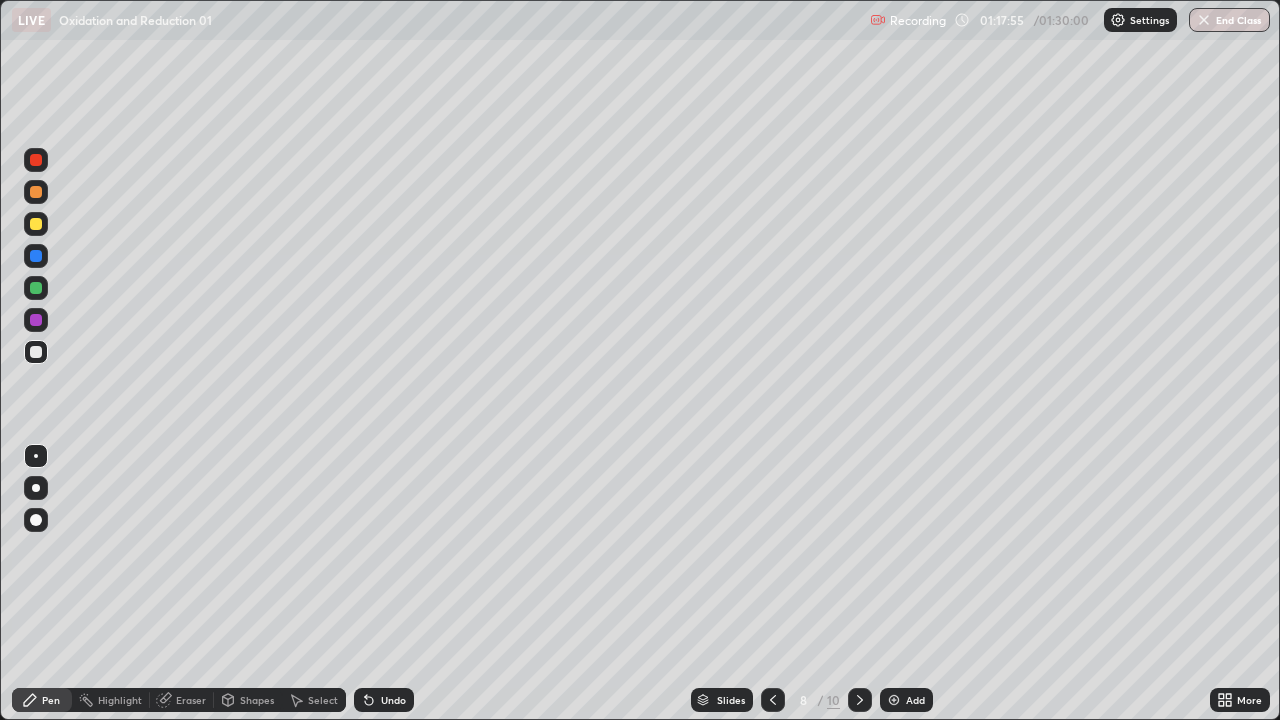 click 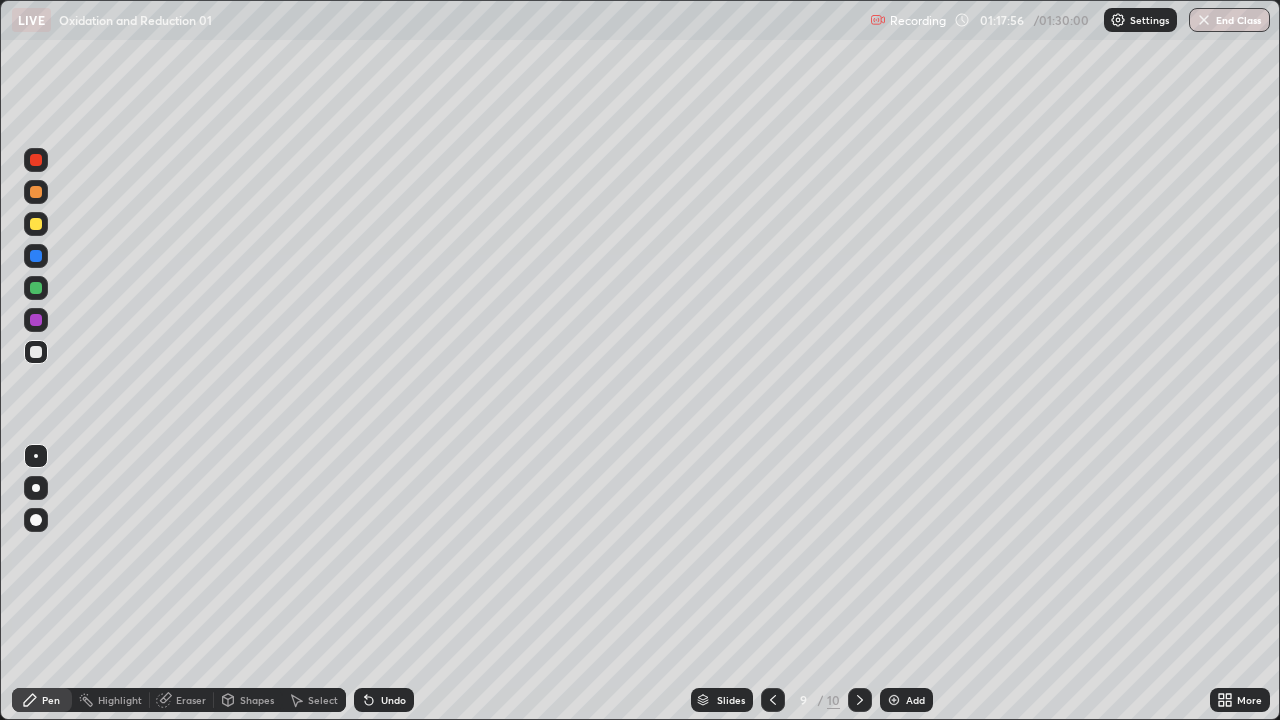 click 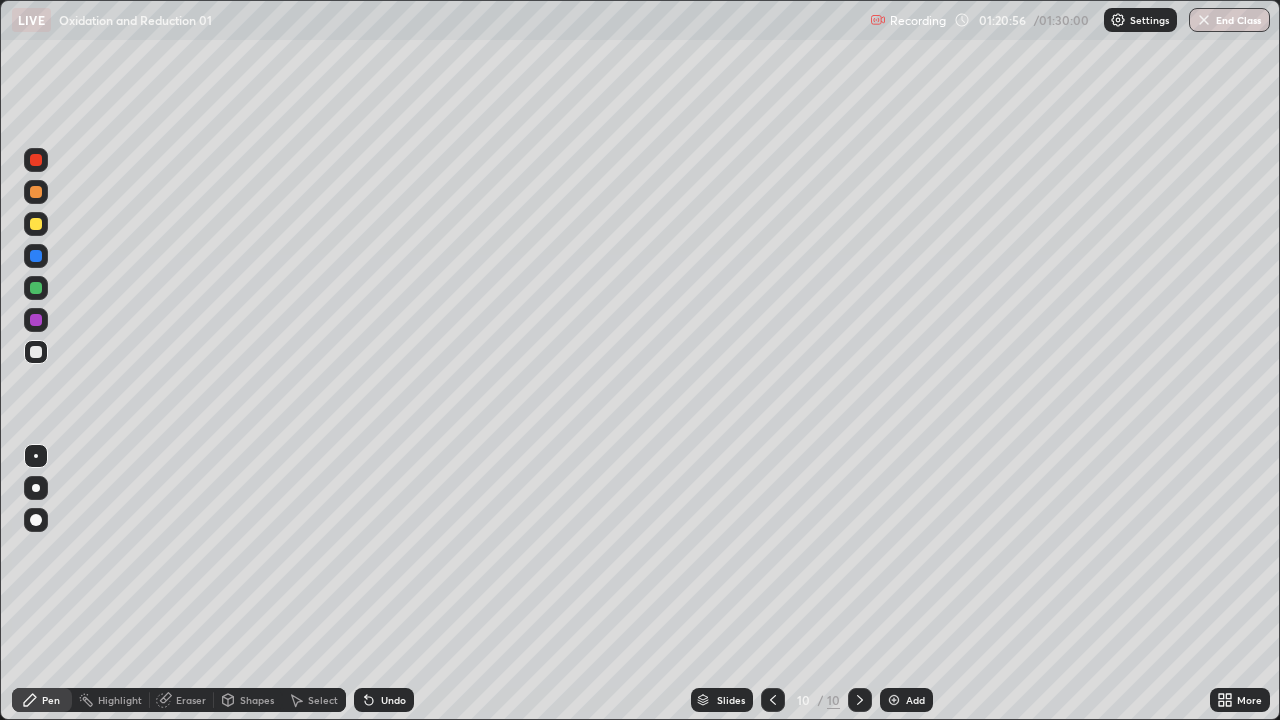 click on "Select" at bounding box center (323, 700) 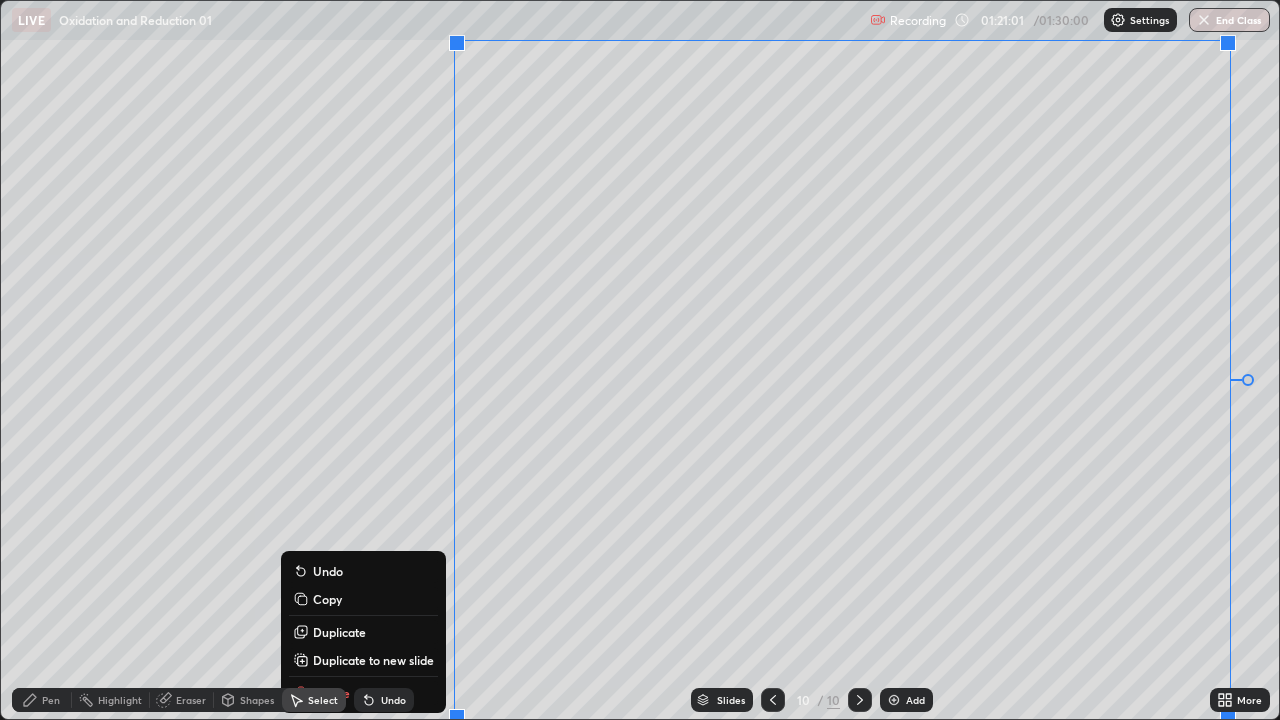 click on "Duplicate to new slide" at bounding box center [373, 660] 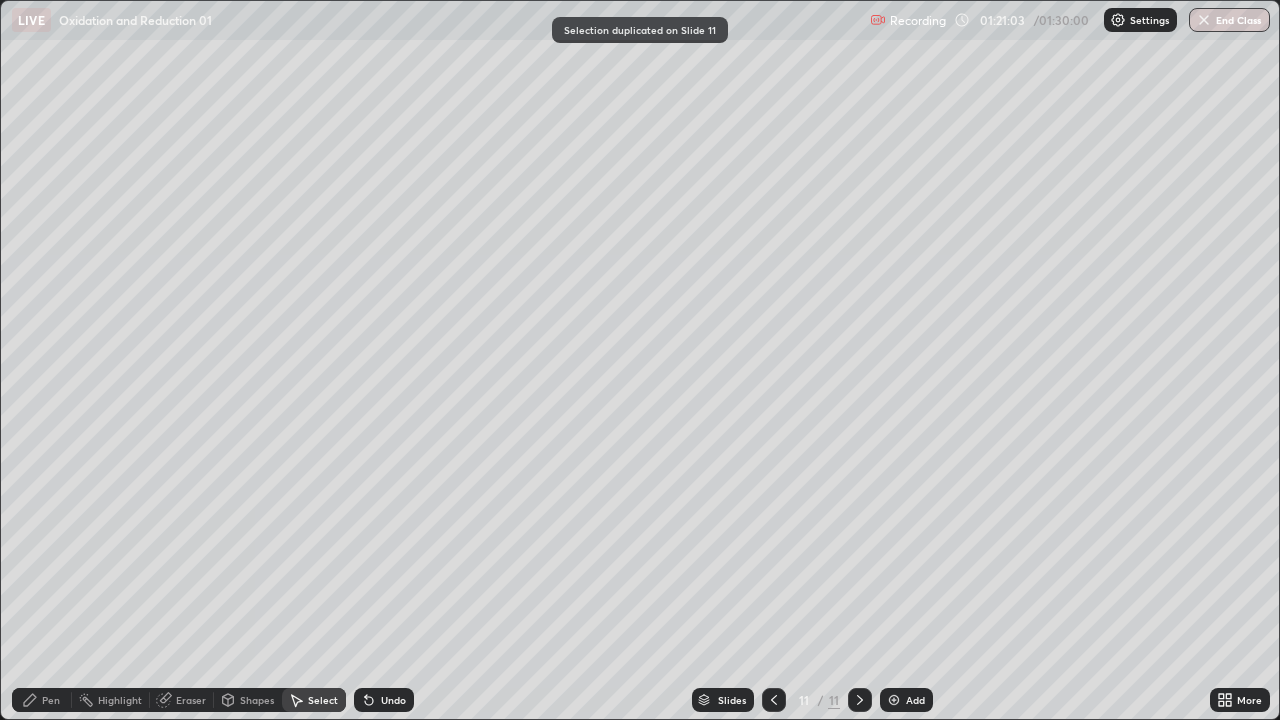 click on "Pen" at bounding box center (51, 700) 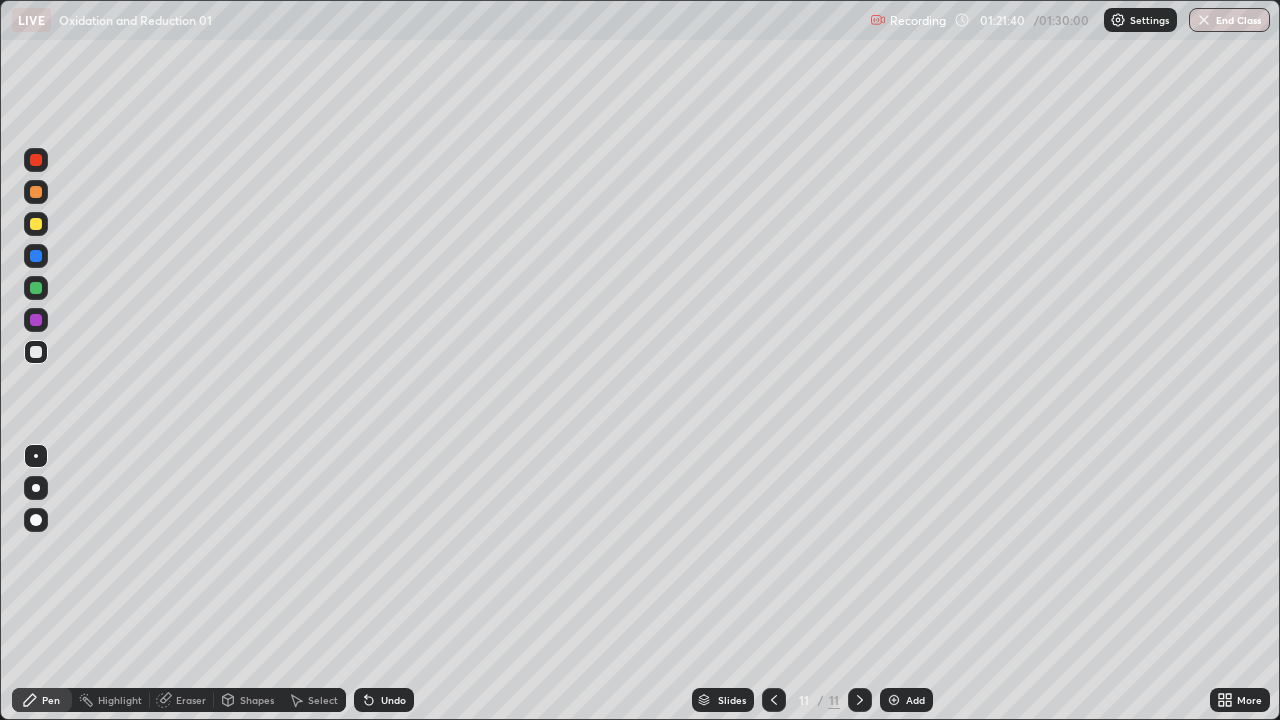 click on "Eraser" at bounding box center [182, 700] 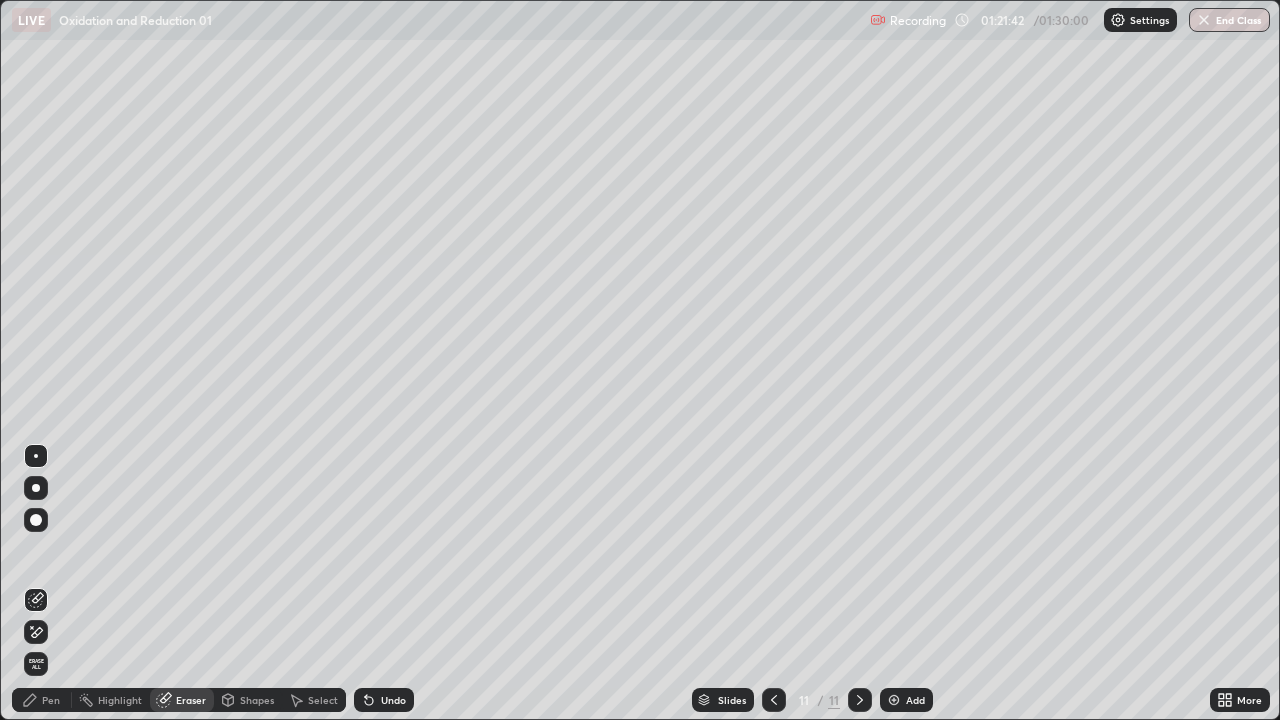 click on "Pen" at bounding box center [51, 700] 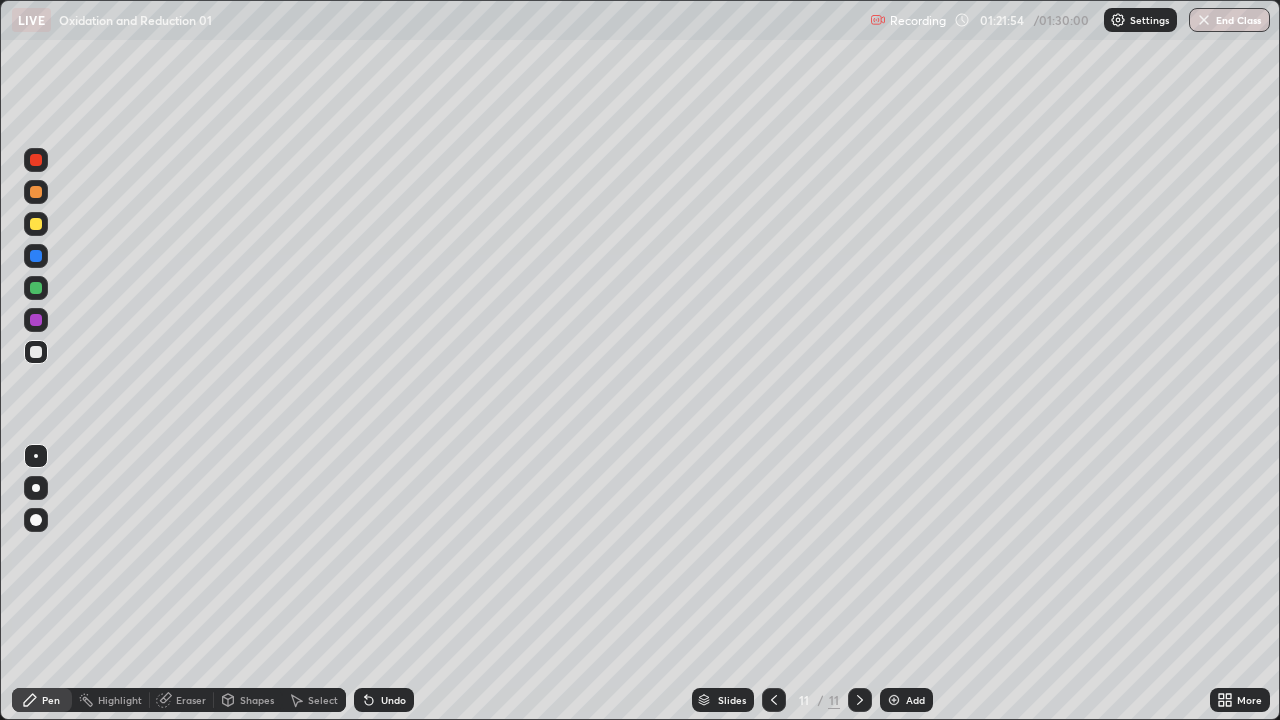 click at bounding box center (36, 288) 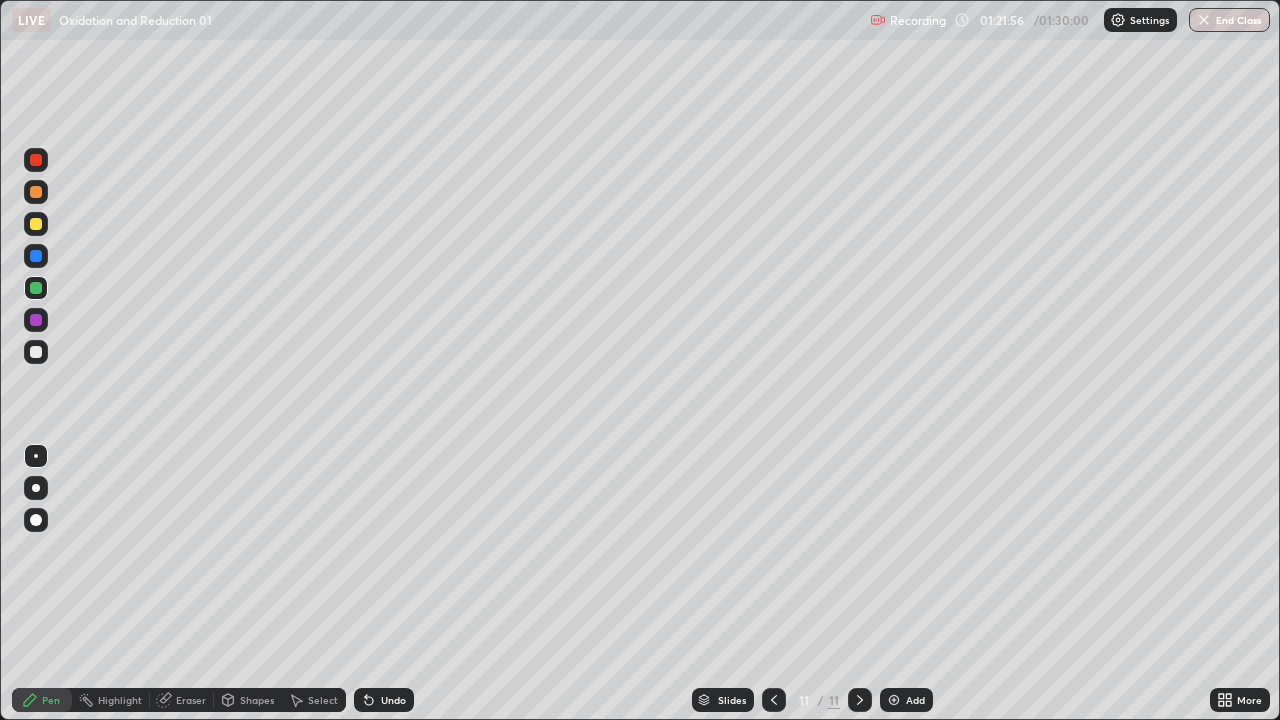 click at bounding box center (36, 352) 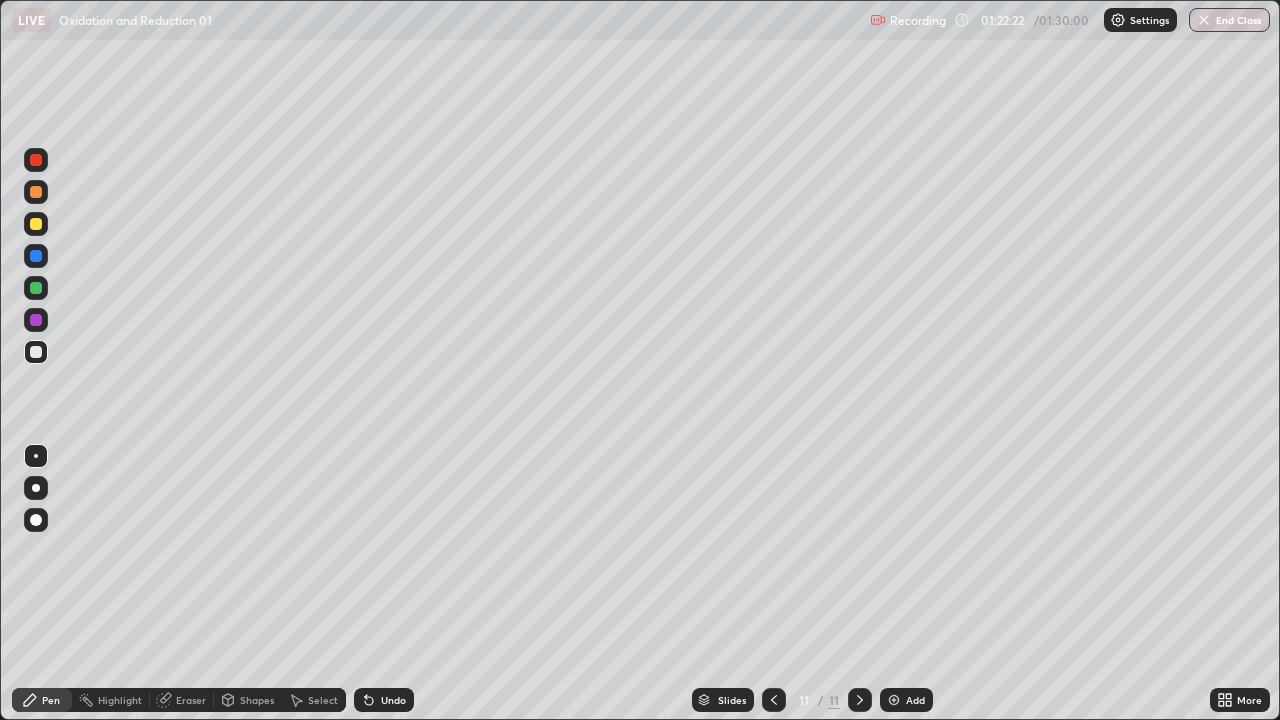 click at bounding box center (36, 224) 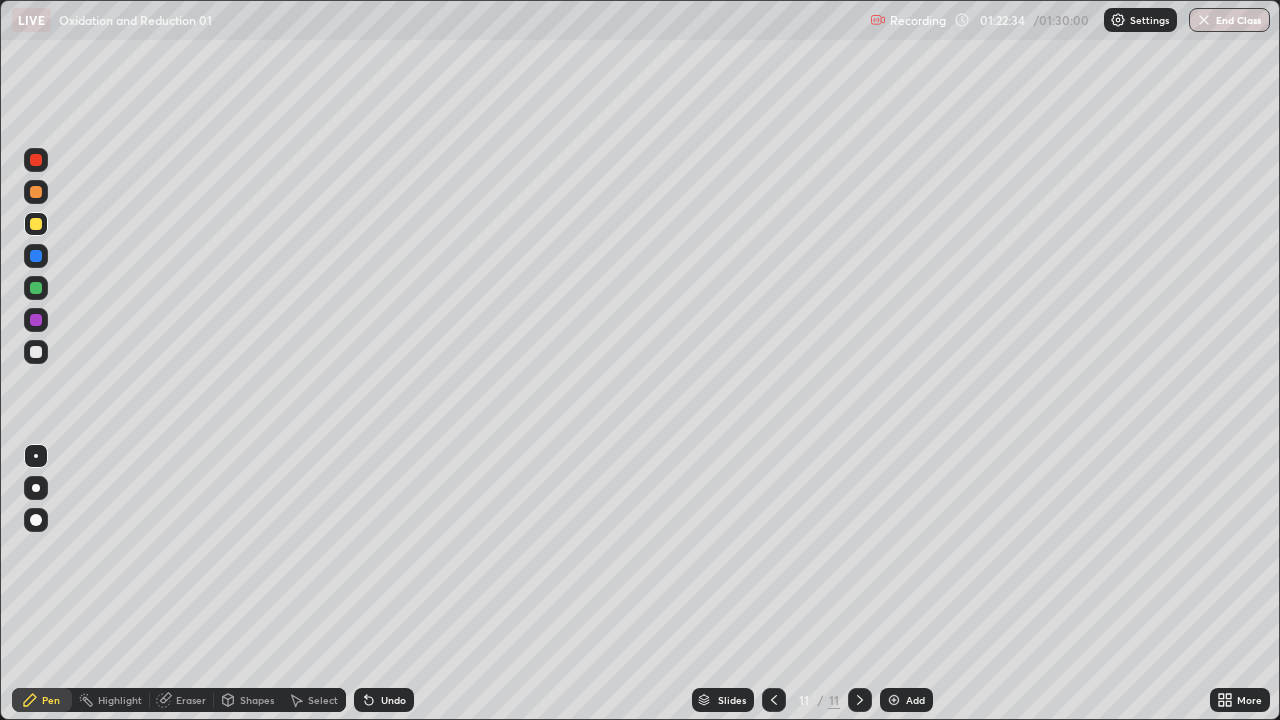 click on "Undo" at bounding box center (384, 700) 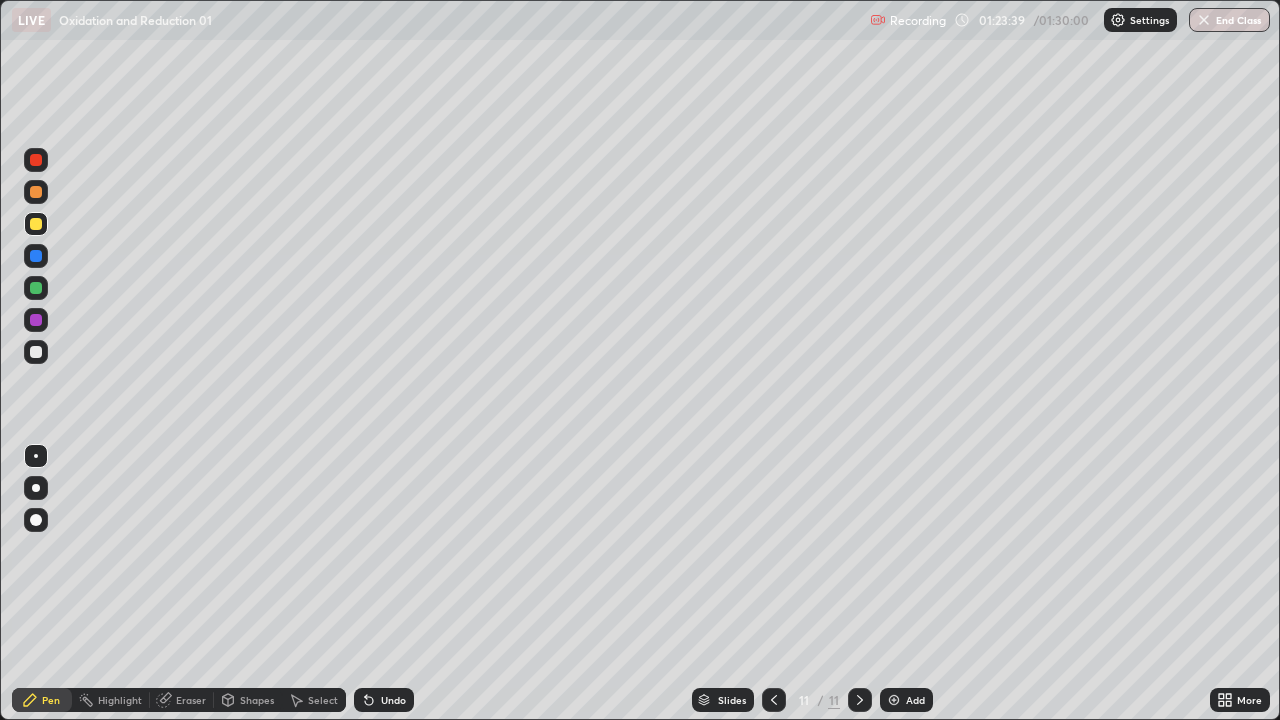 click at bounding box center (36, 352) 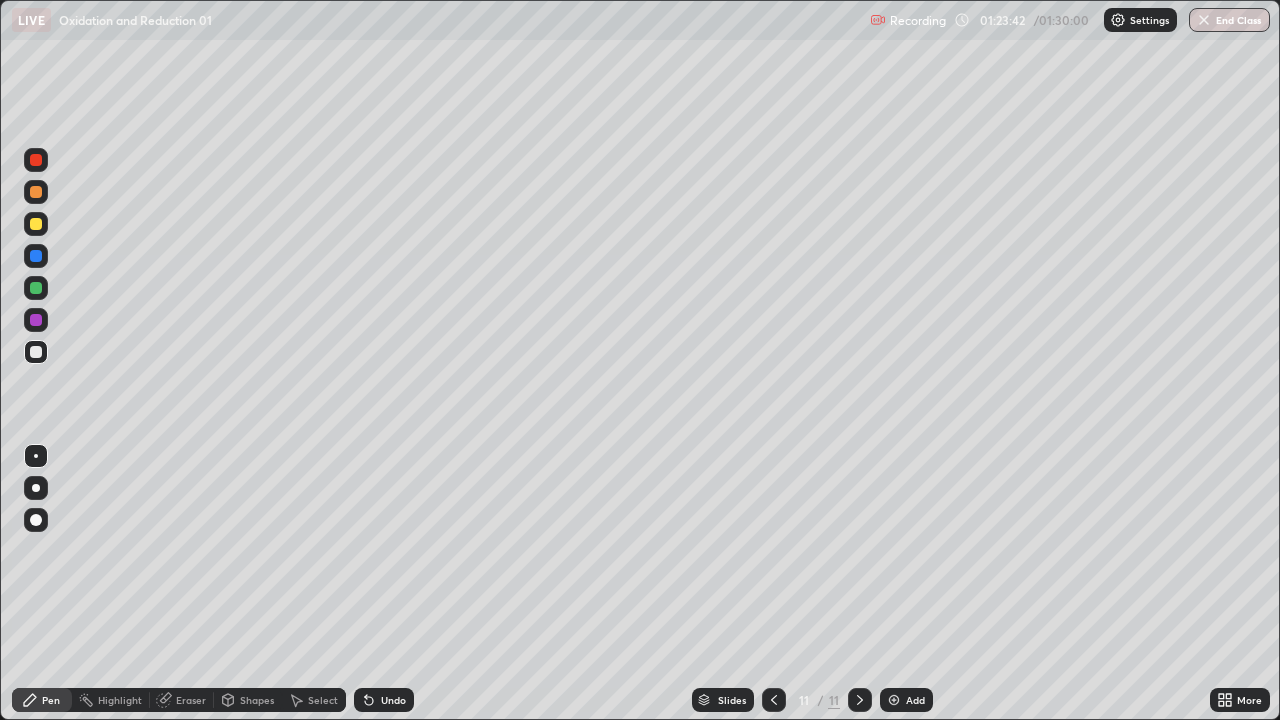 click at bounding box center [36, 352] 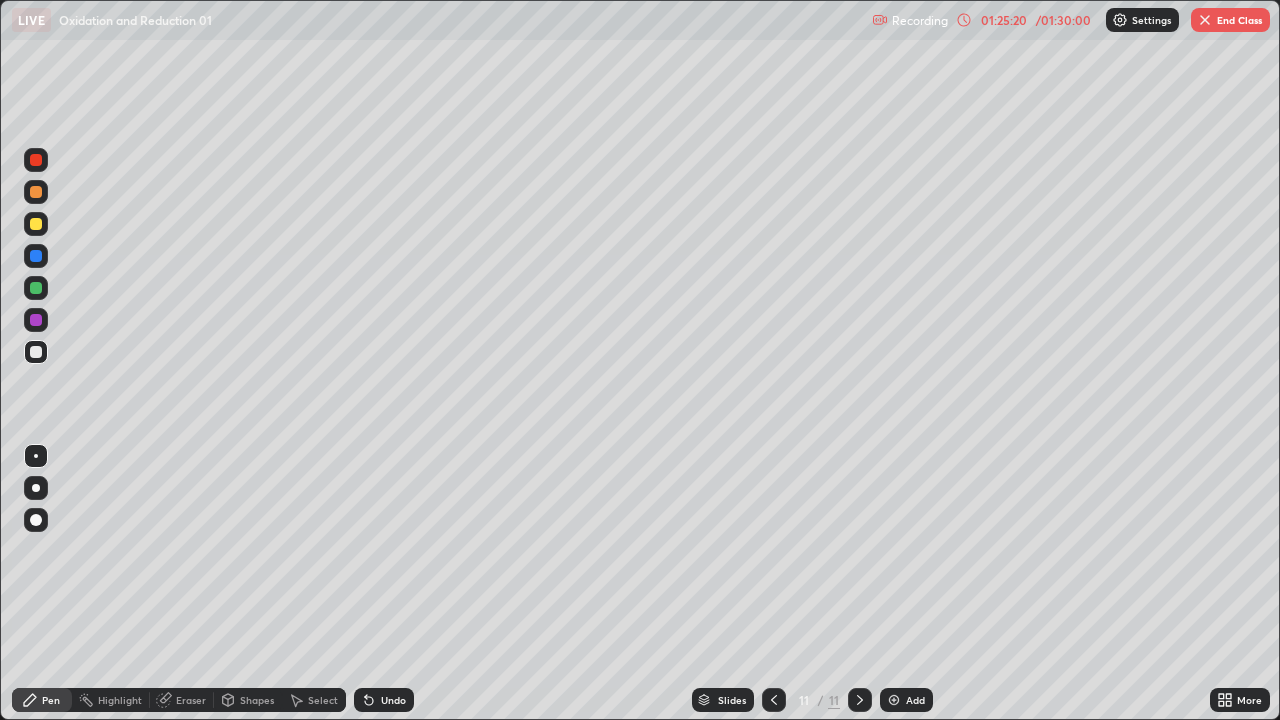 click on "Select" at bounding box center [314, 700] 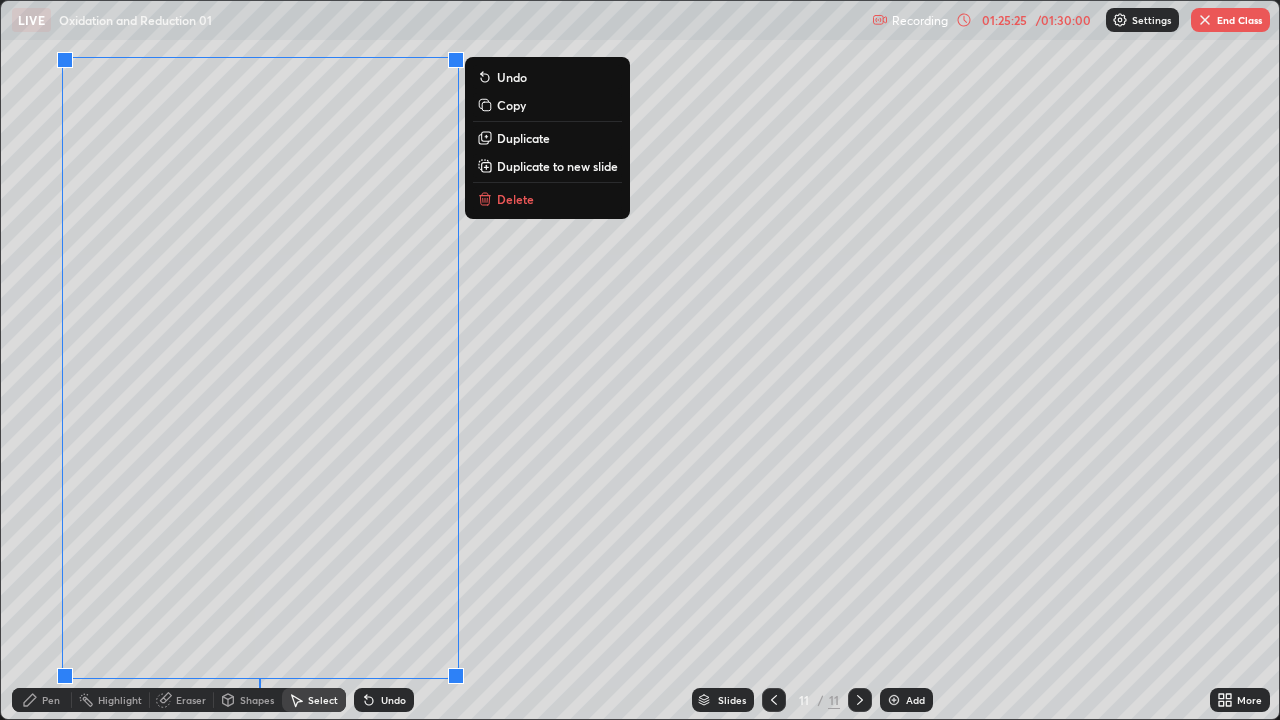click on "Duplicate to new slide" at bounding box center (557, 166) 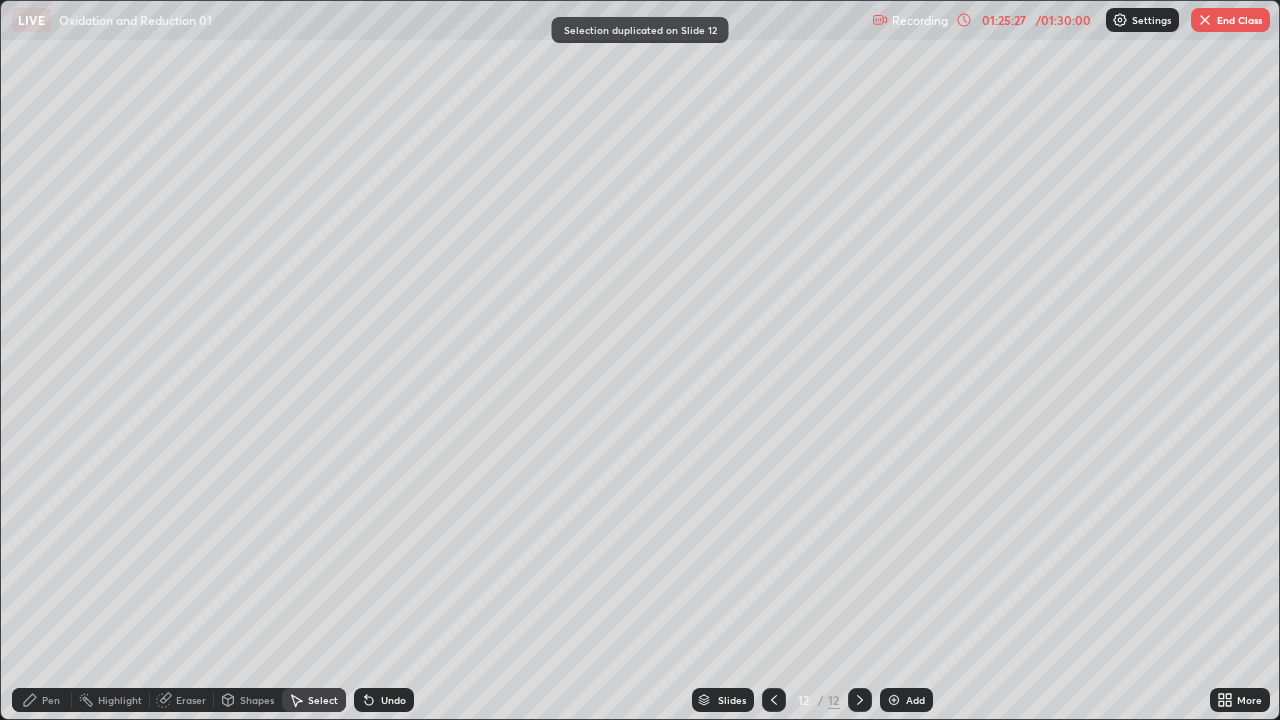 click on "Pen" at bounding box center (42, 700) 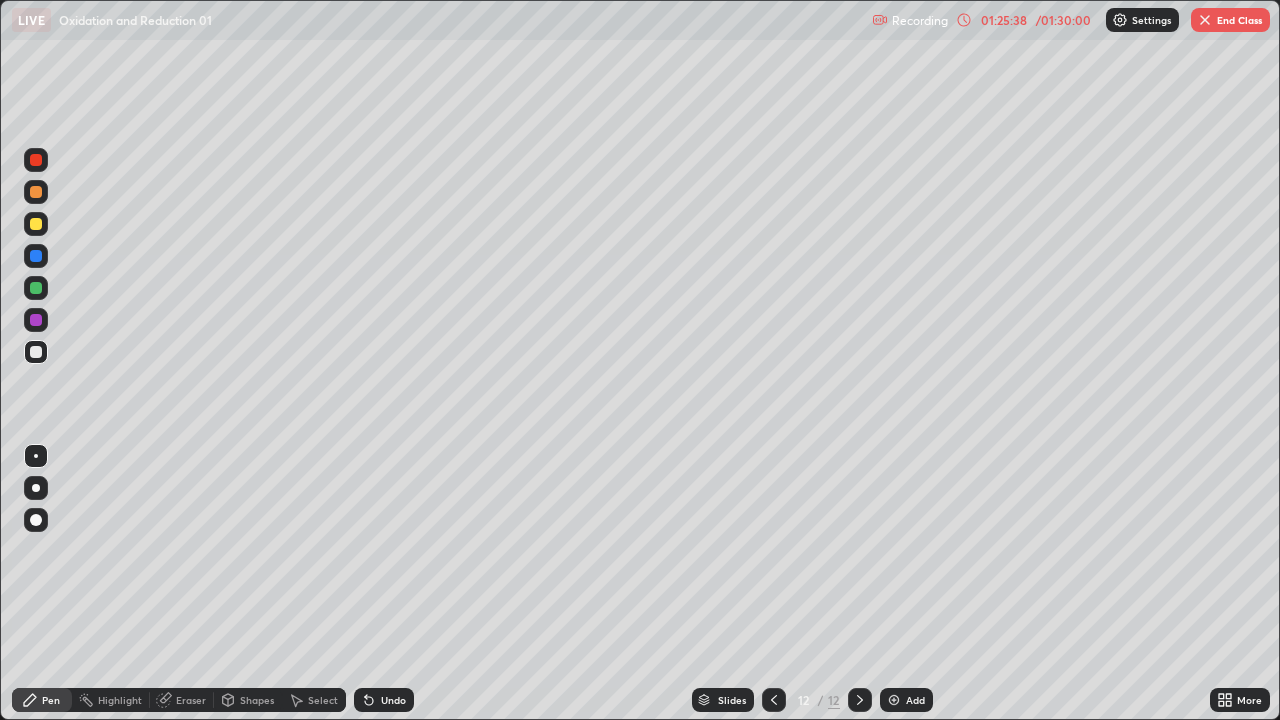 click on "Undo" at bounding box center [393, 700] 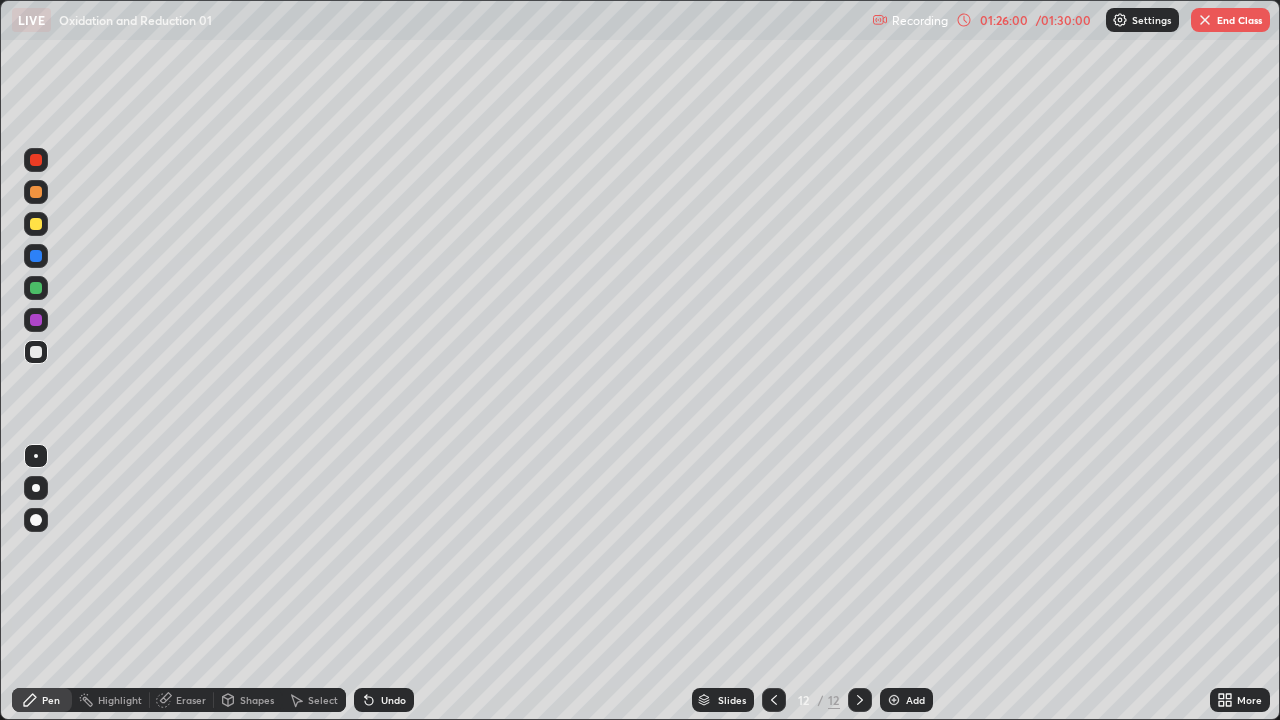 click at bounding box center (36, 352) 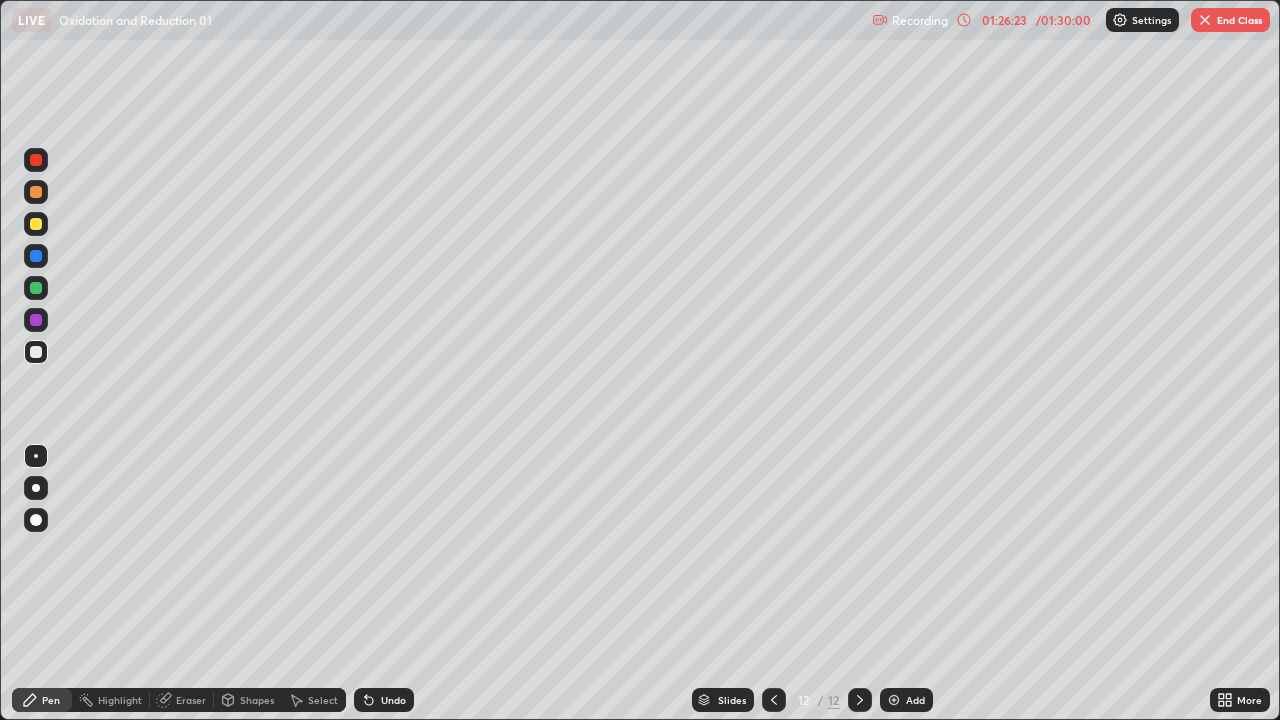 click on "Undo" at bounding box center [384, 700] 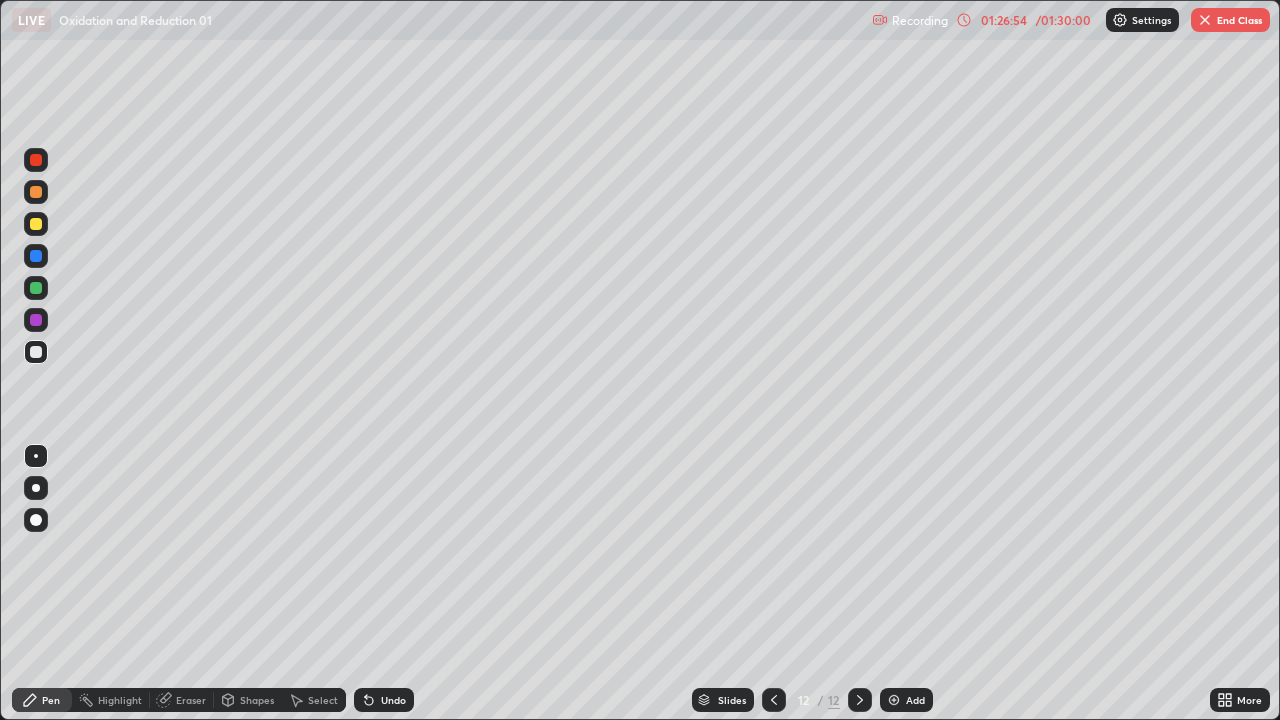 click at bounding box center (36, 352) 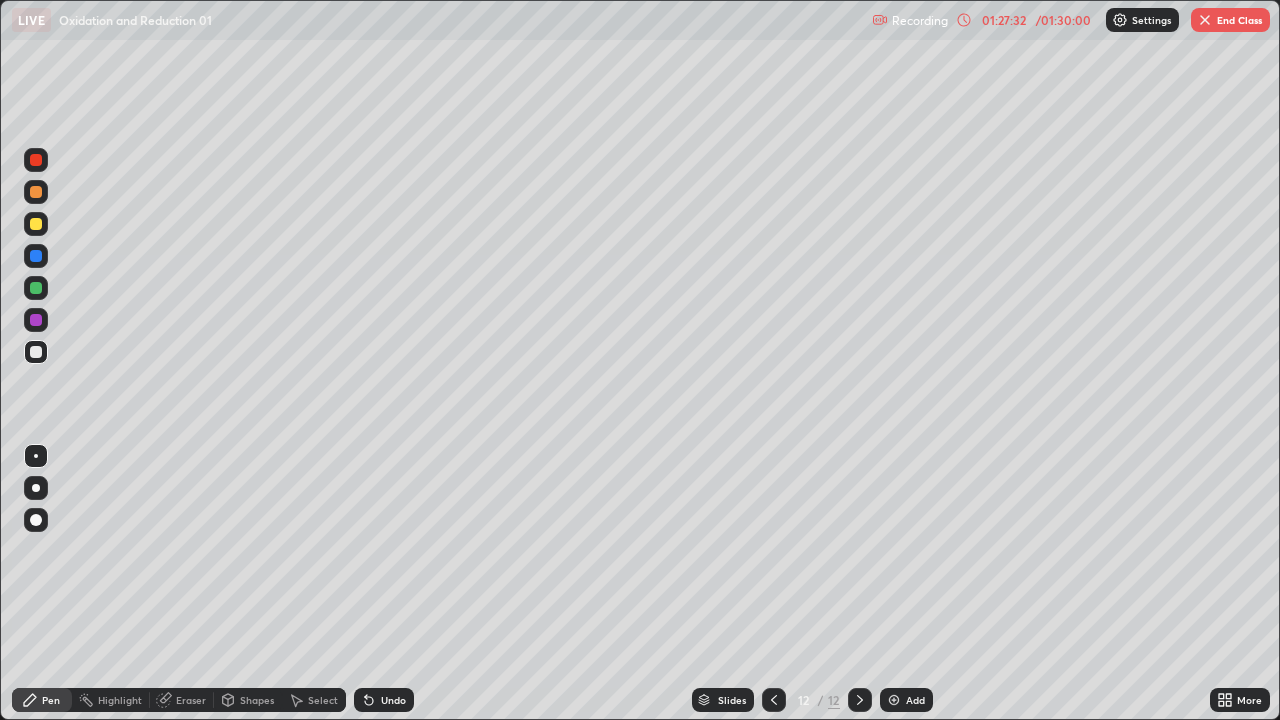 click on "Undo" at bounding box center (393, 700) 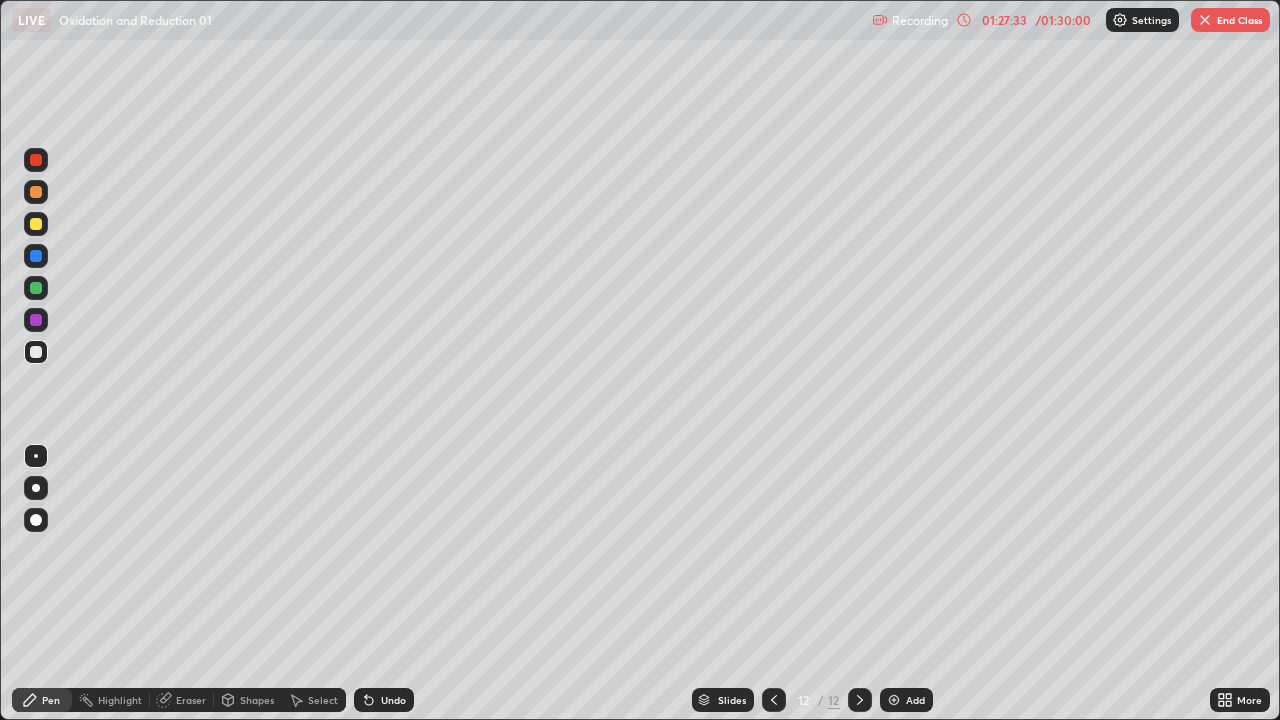 click on "Undo" at bounding box center (393, 700) 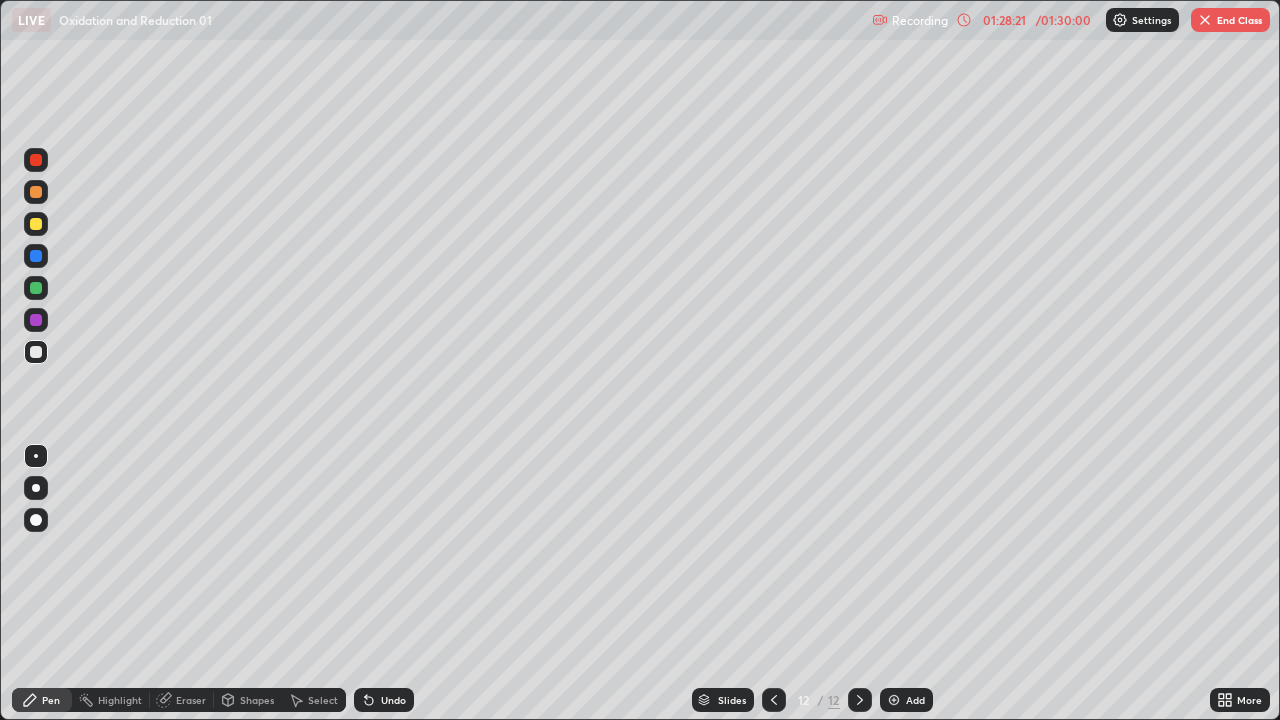 click on "Undo" at bounding box center (393, 700) 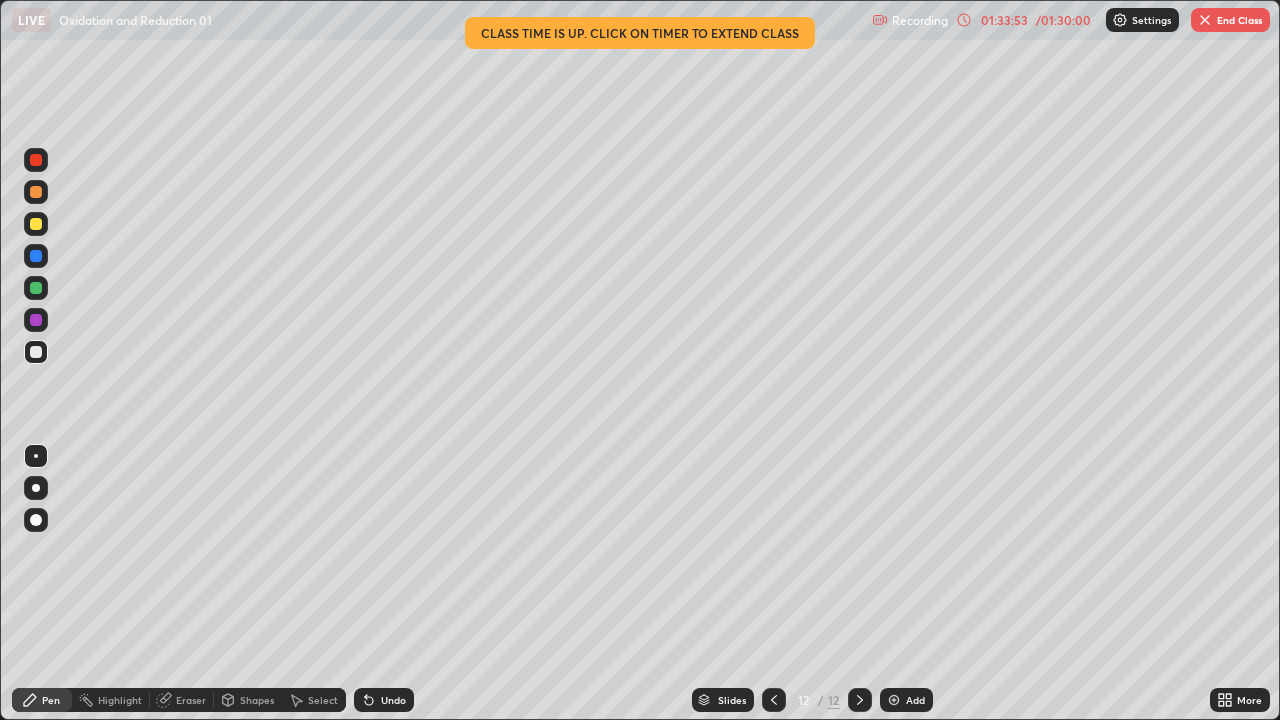 click on "End Class" at bounding box center (1230, 20) 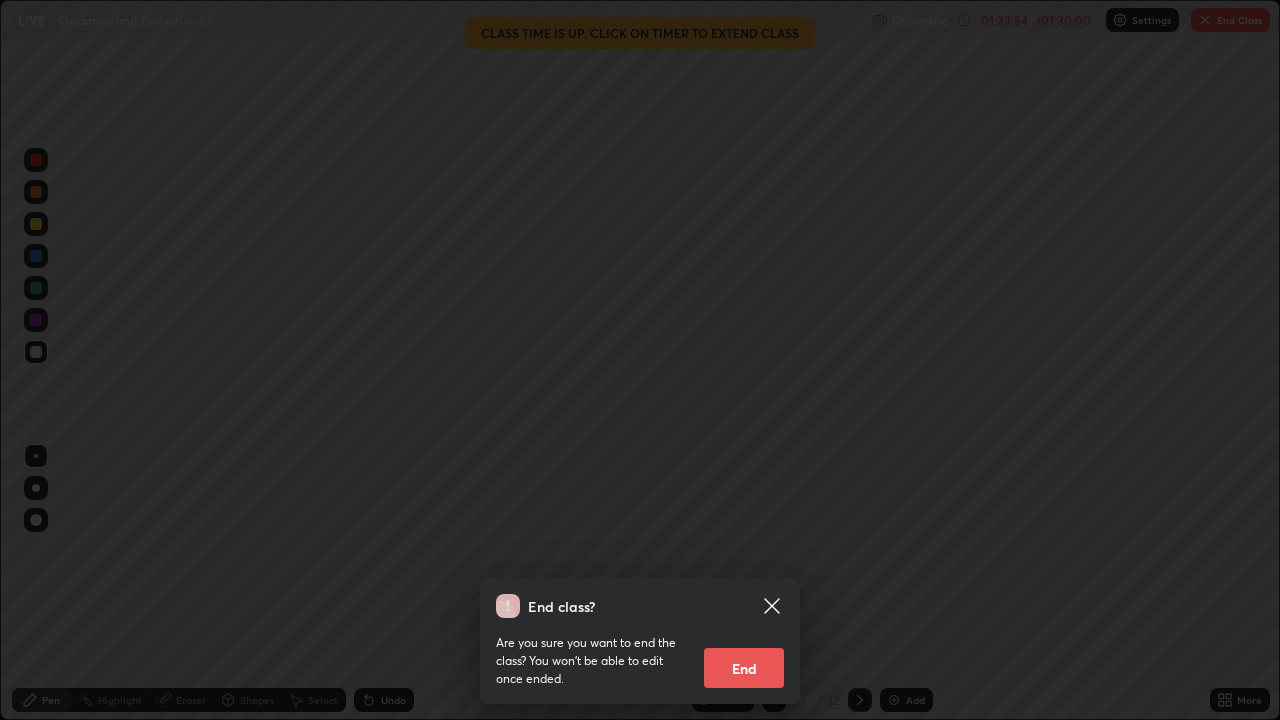 click on "End" at bounding box center (744, 668) 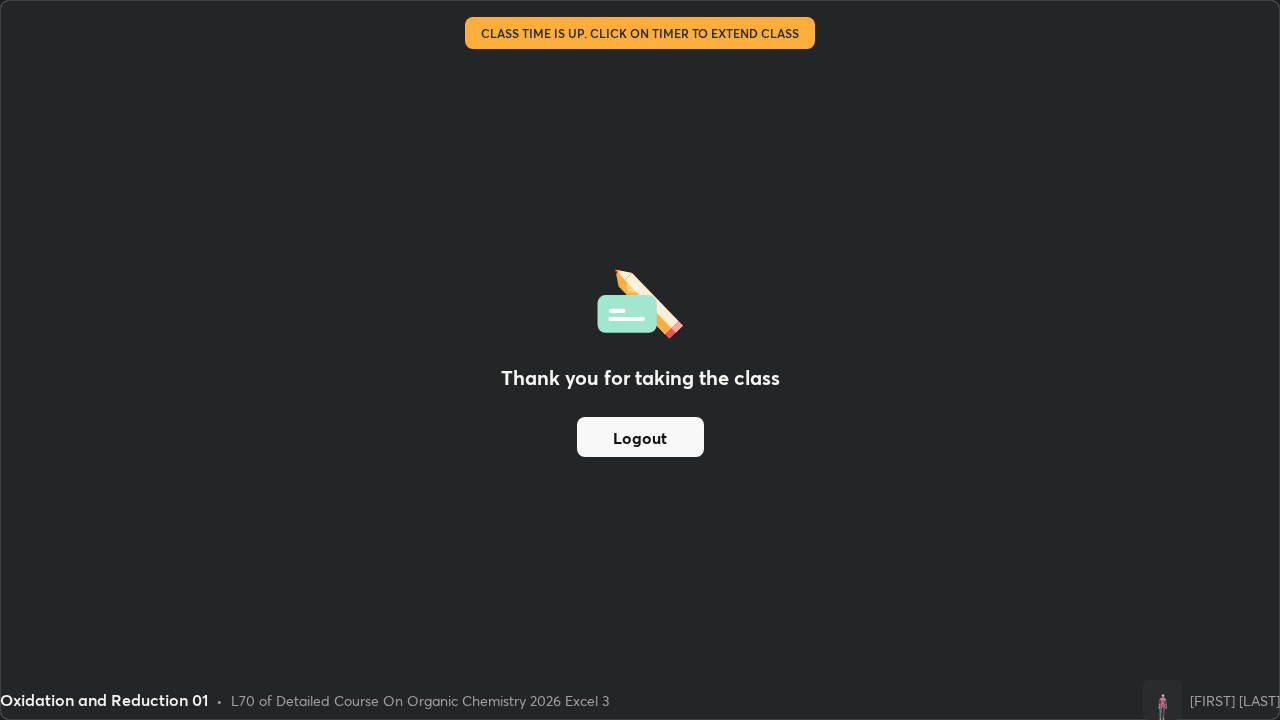 click on "Logout" at bounding box center [640, 437] 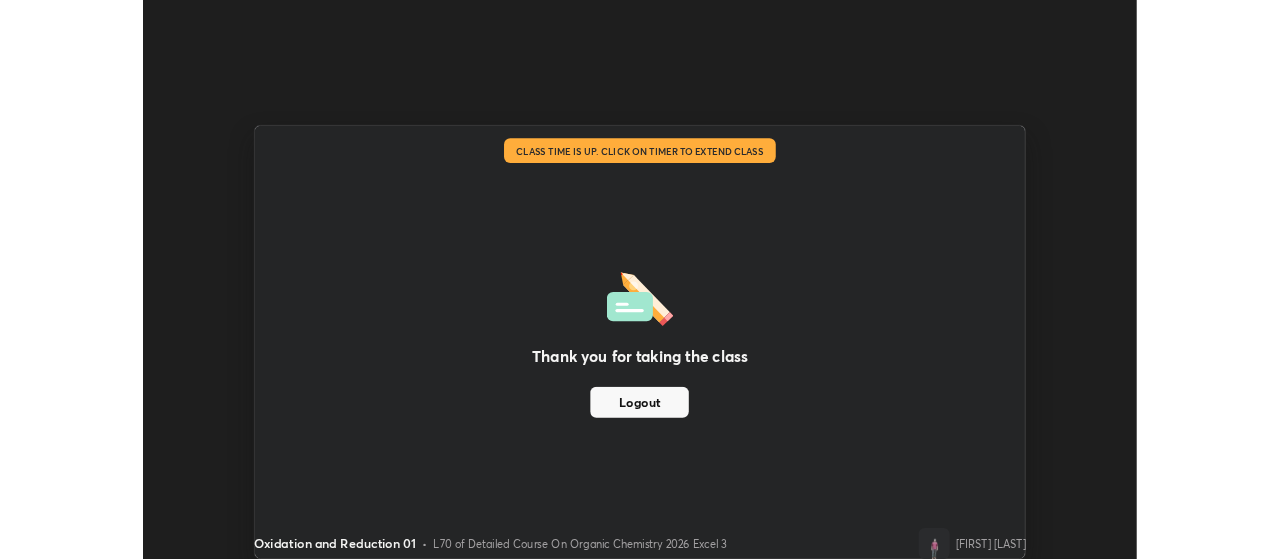 scroll, scrollTop: 559, scrollLeft: 1280, axis: both 